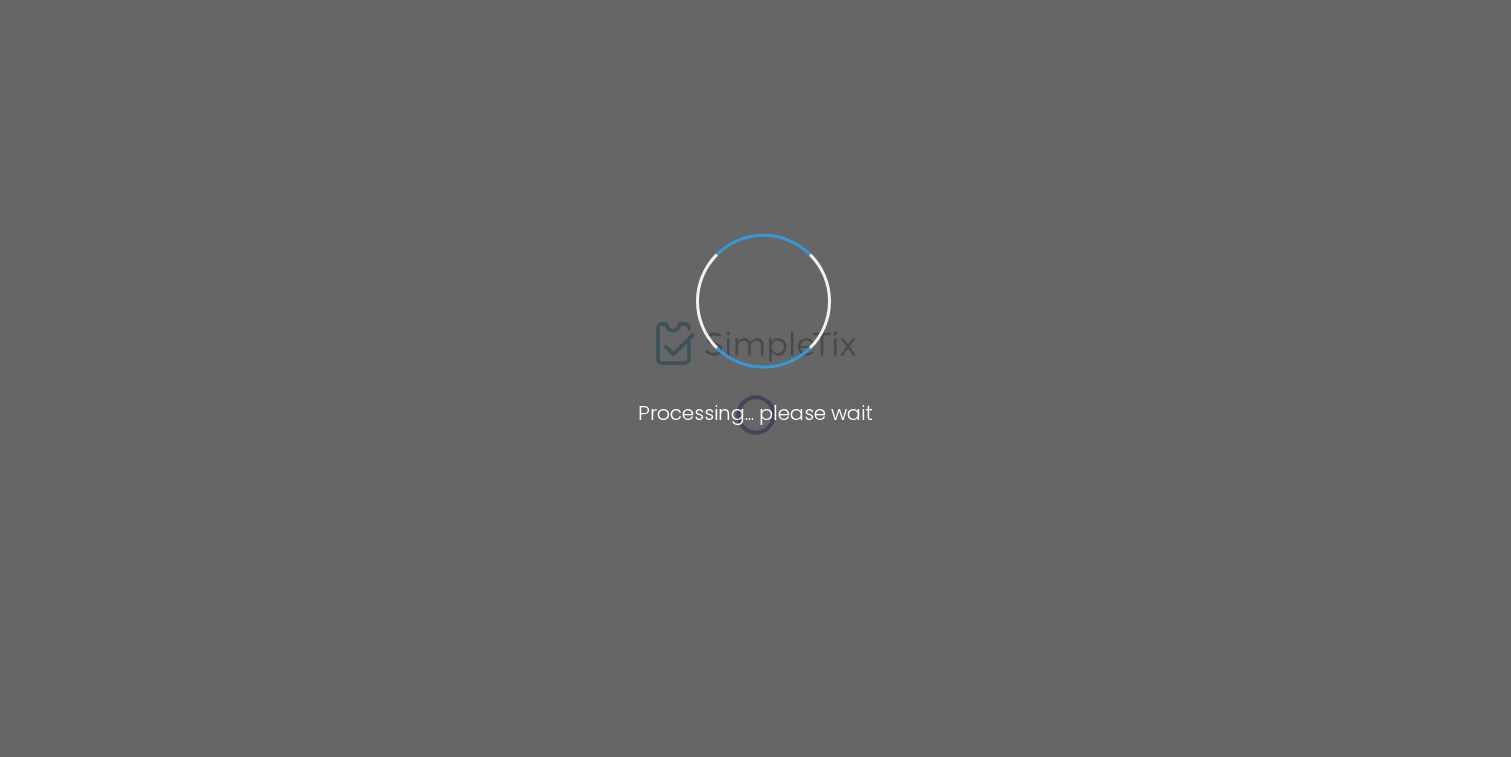 scroll, scrollTop: 0, scrollLeft: 0, axis: both 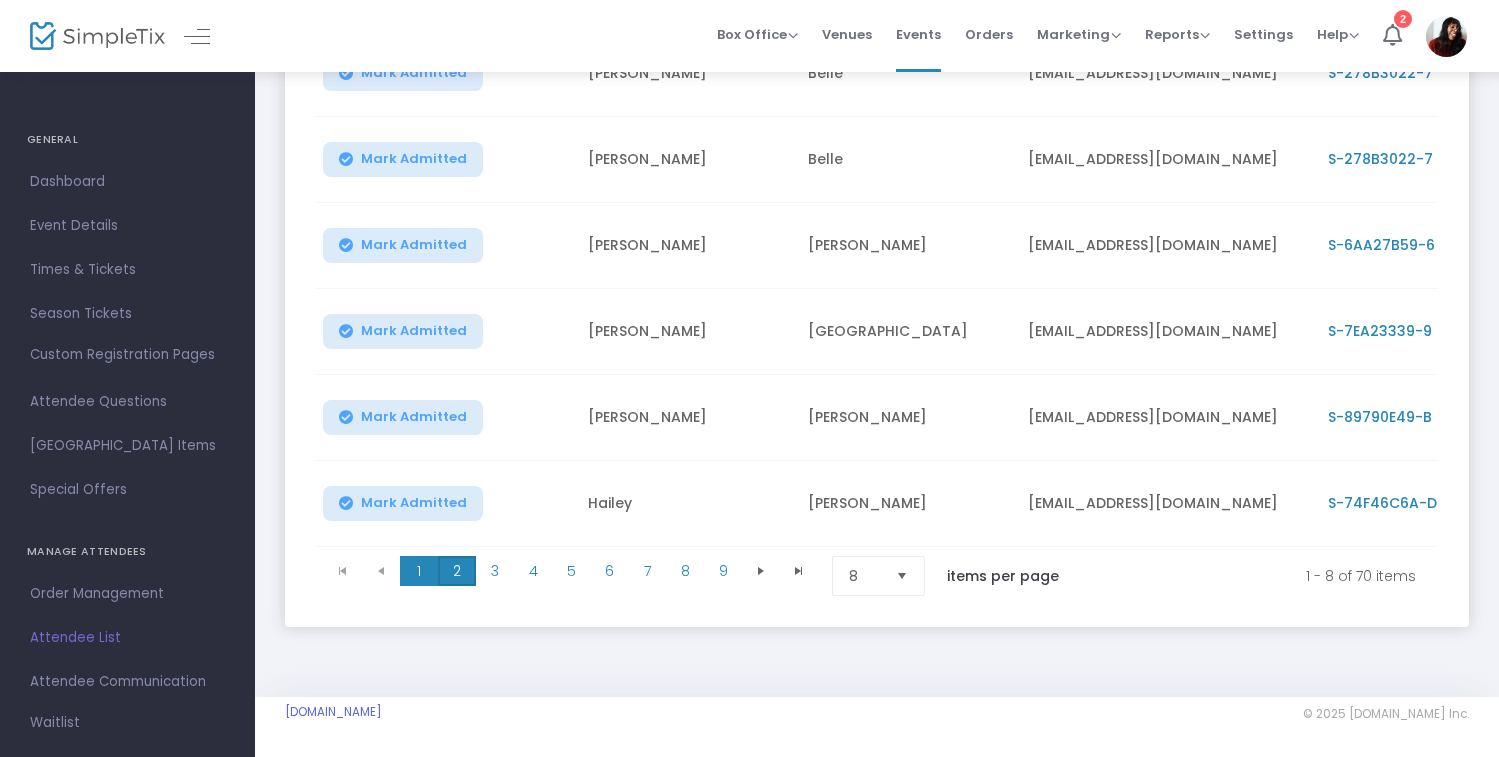 click on "2" 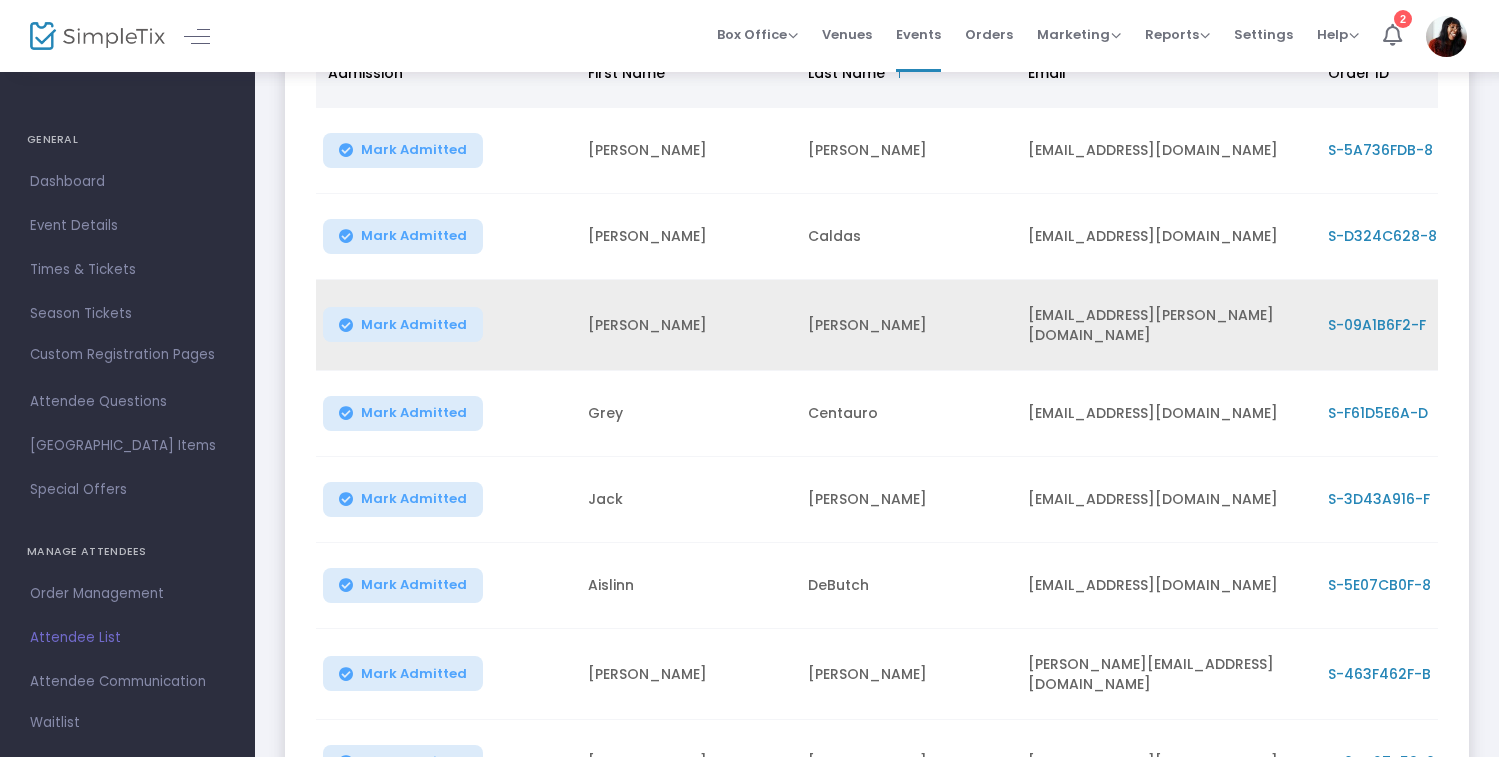 scroll, scrollTop: 550, scrollLeft: 0, axis: vertical 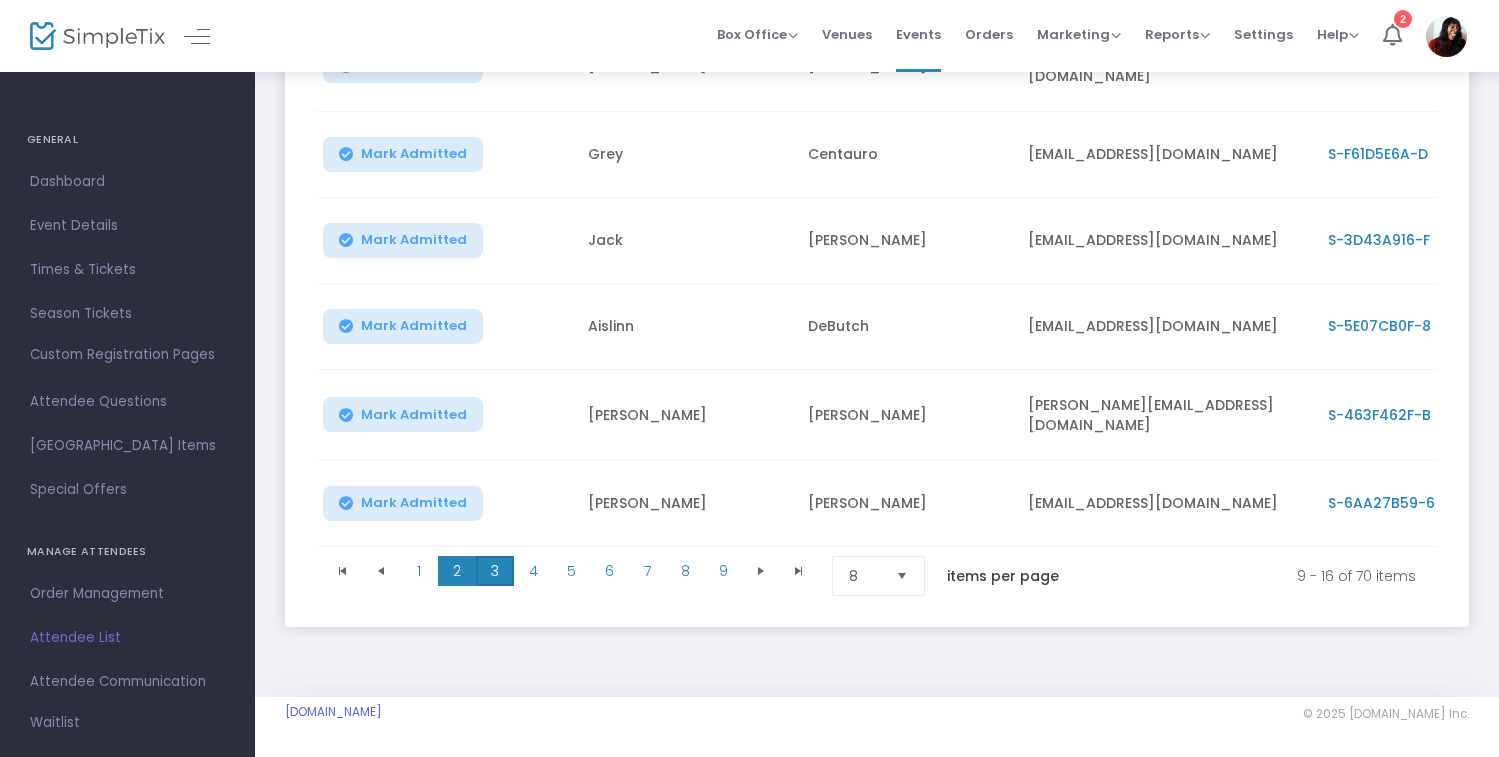 click on "3" 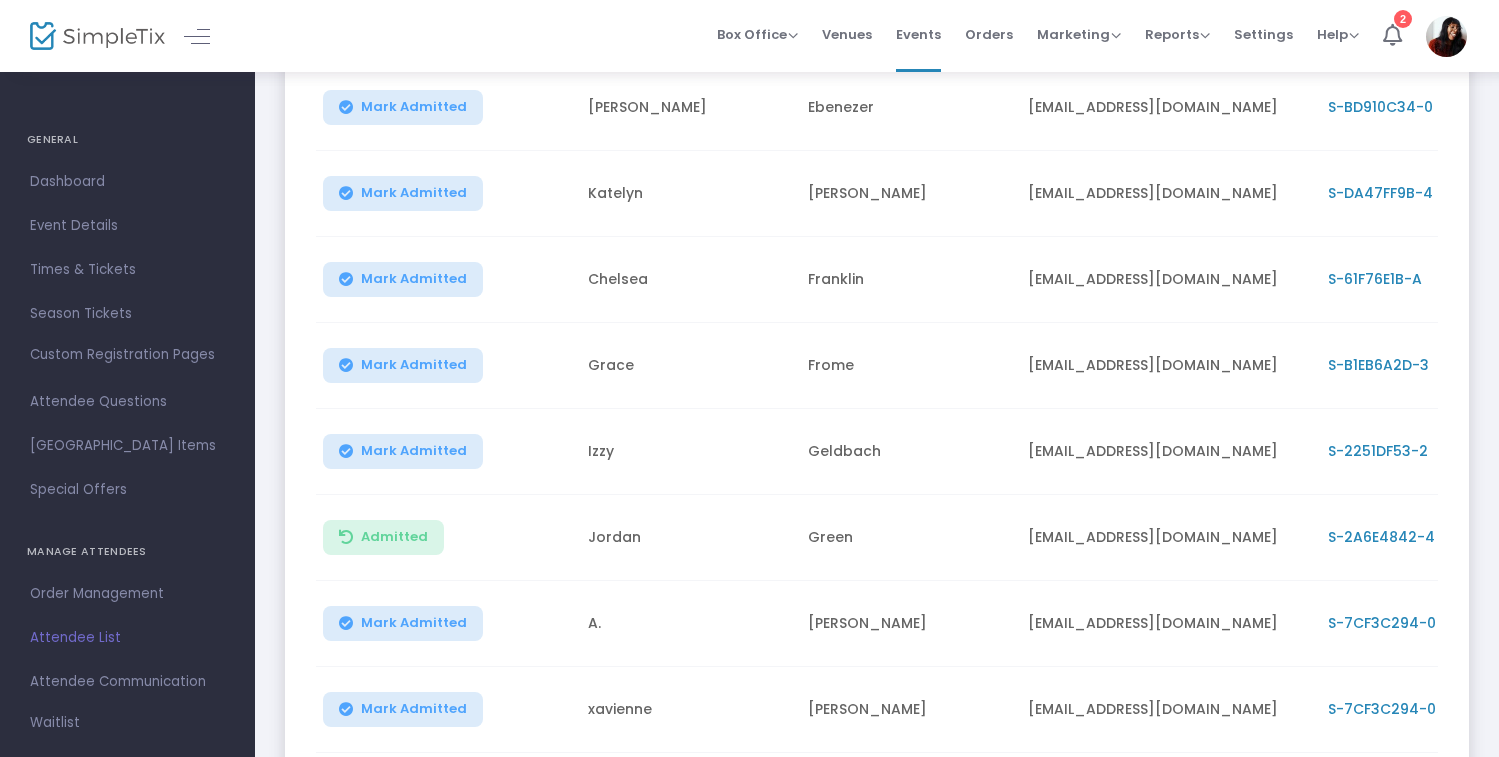 scroll, scrollTop: 377, scrollLeft: 0, axis: vertical 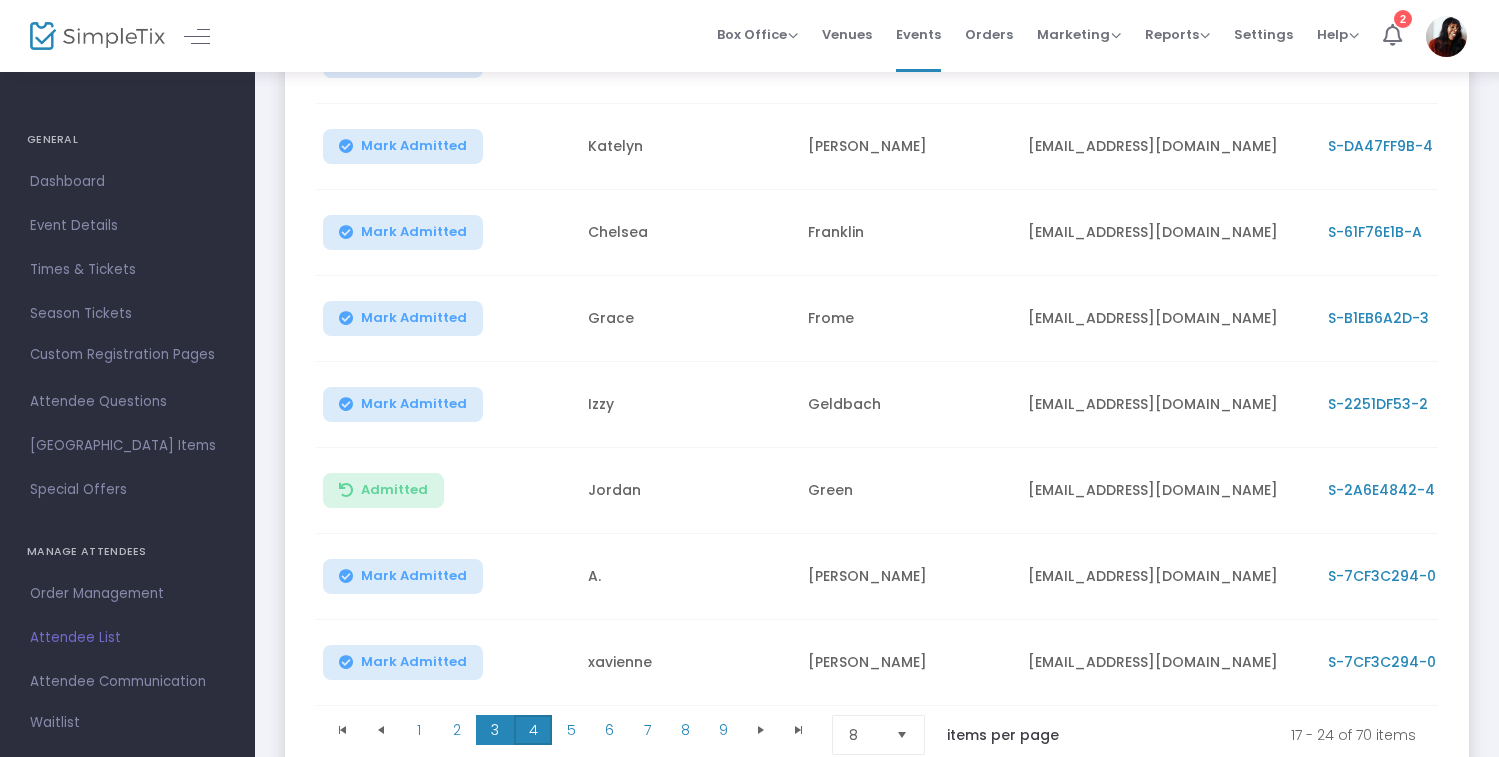 click on "4" 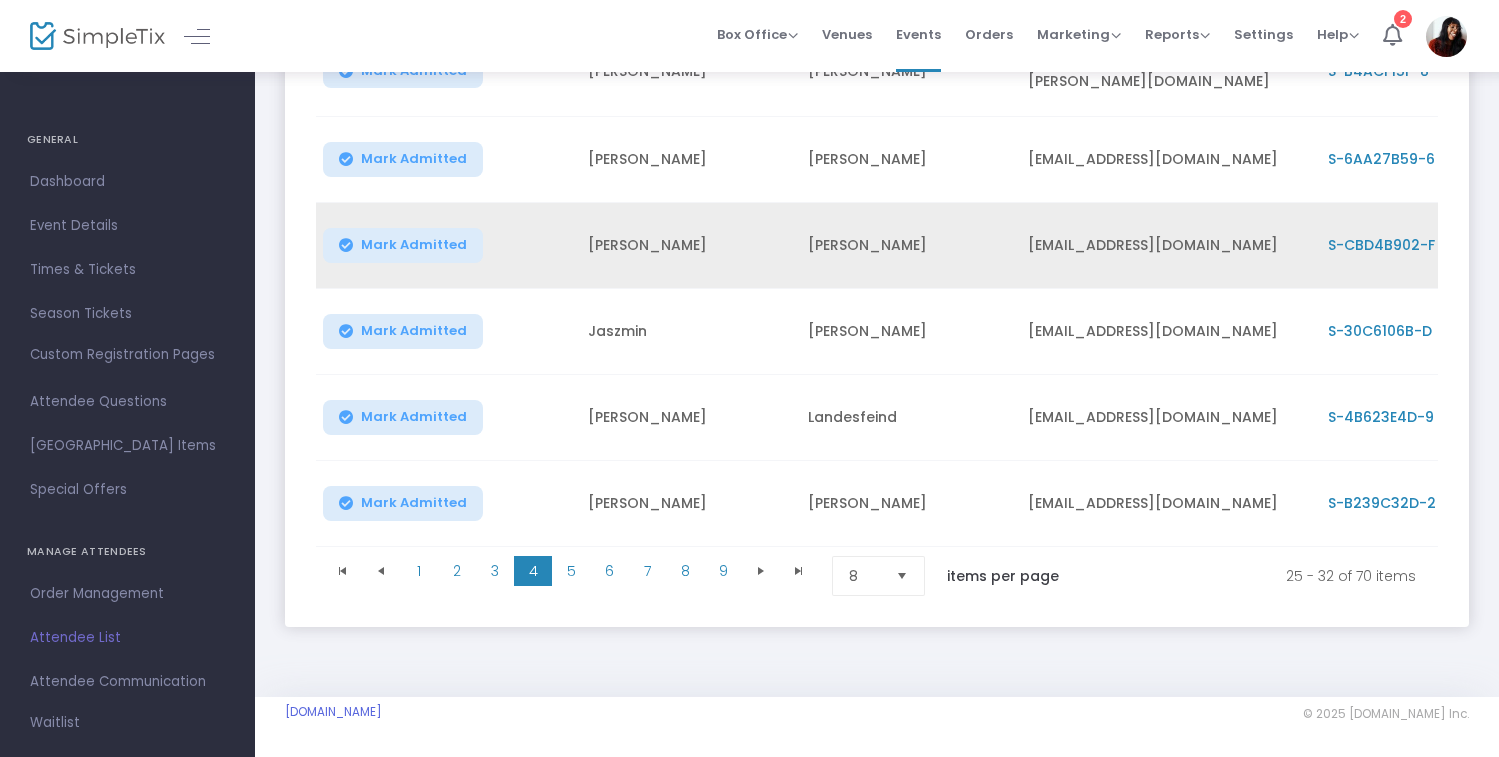 scroll, scrollTop: 0, scrollLeft: 0, axis: both 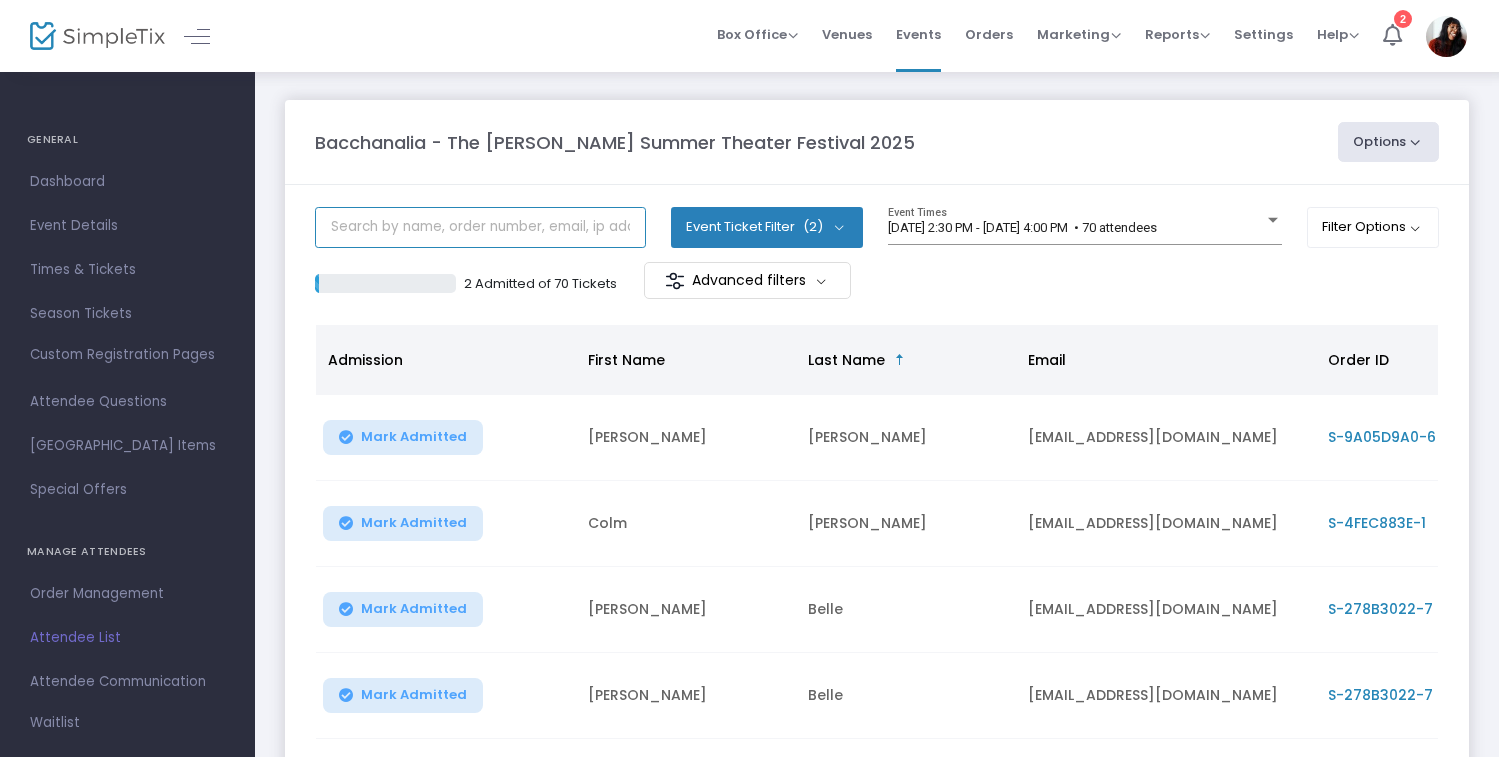 click 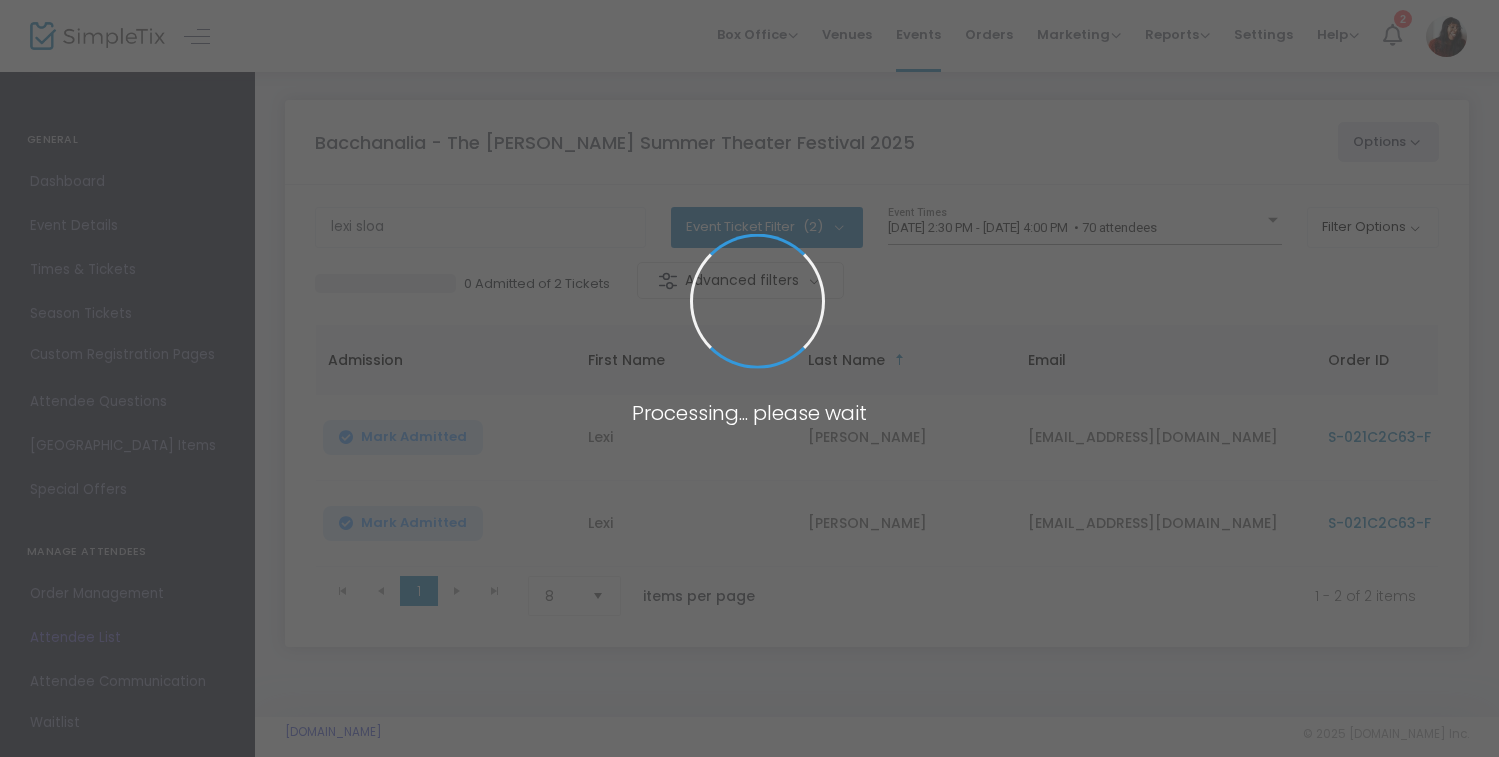 click at bounding box center [749, 378] 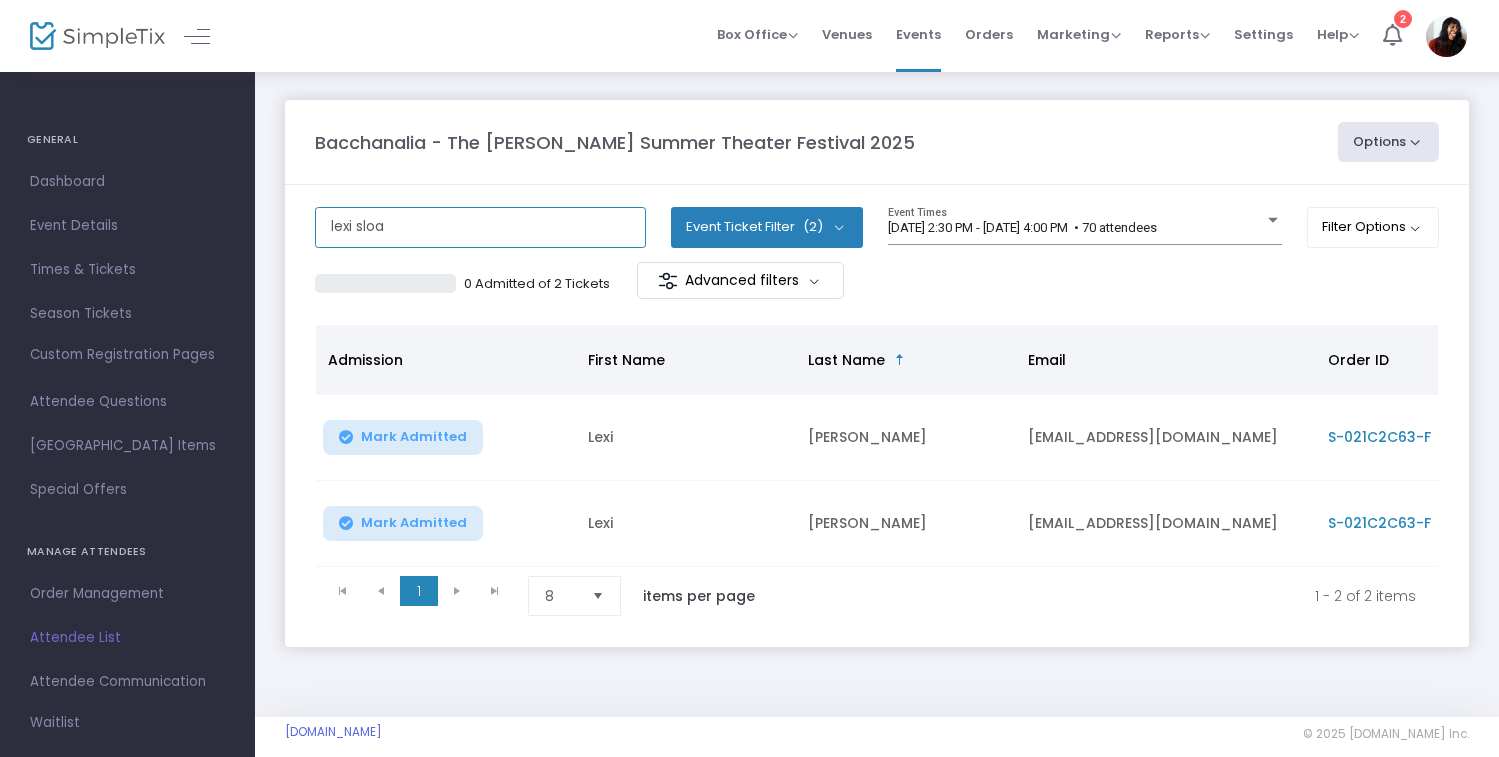 click on "lexi sloa" 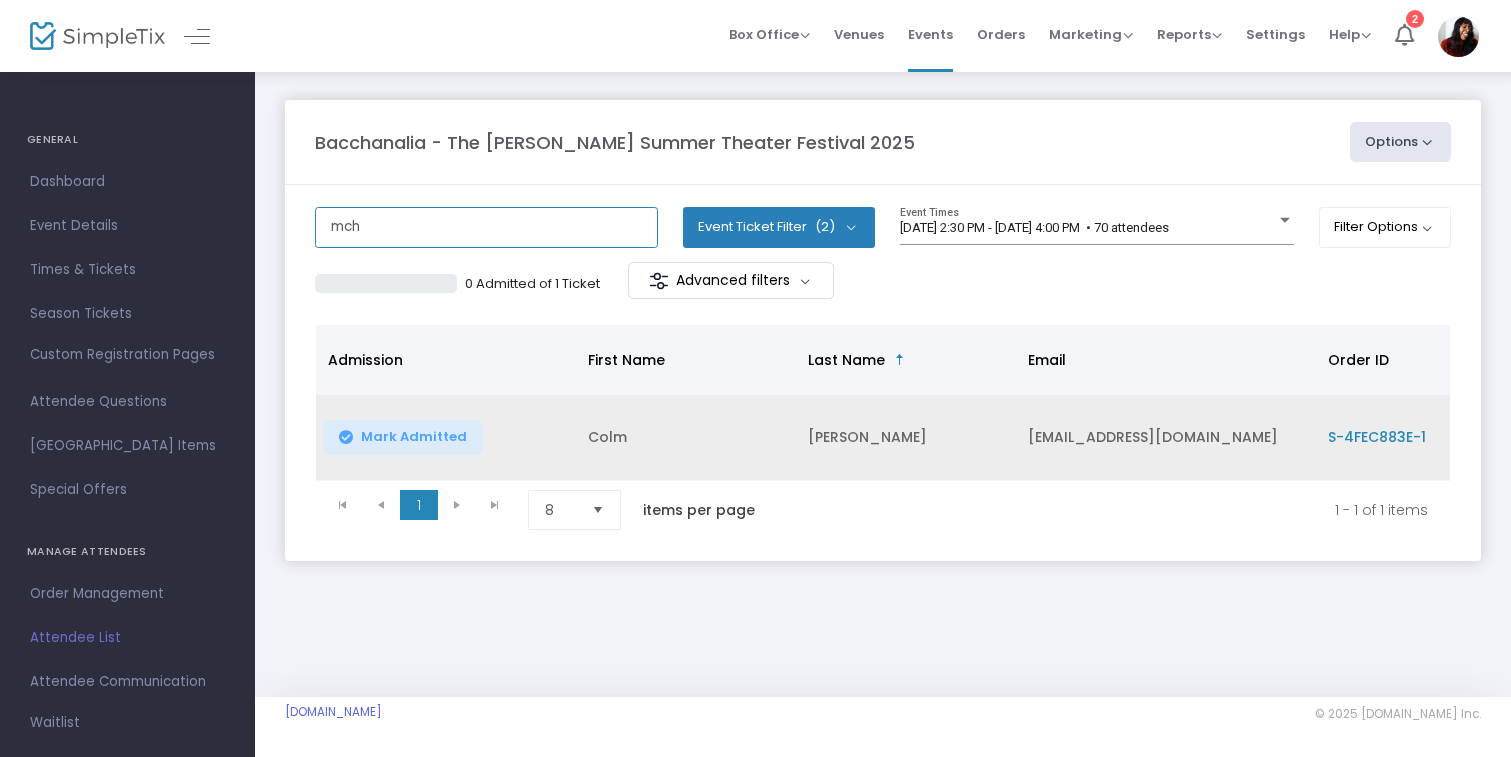 type on "mch" 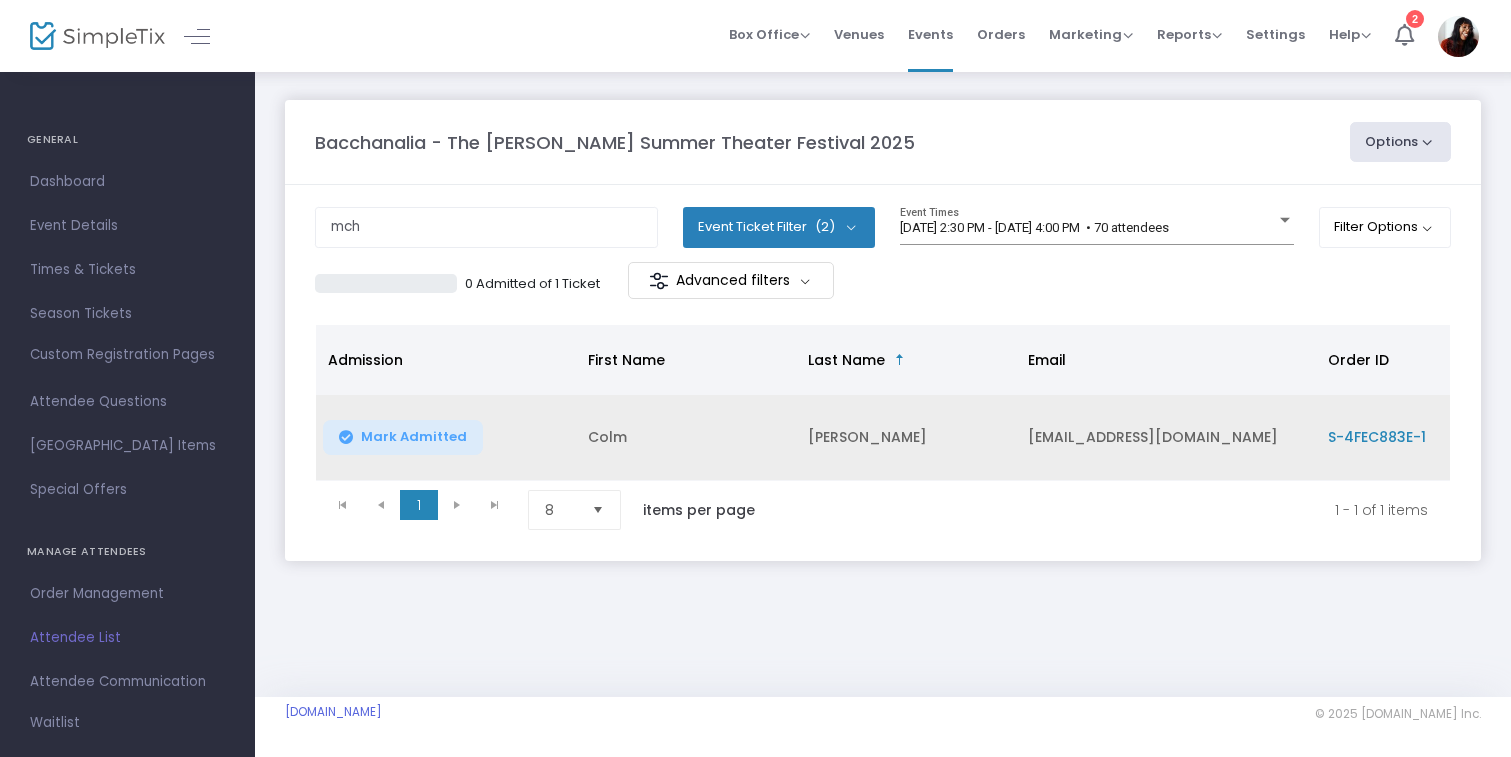 click on "Mark Admitted" 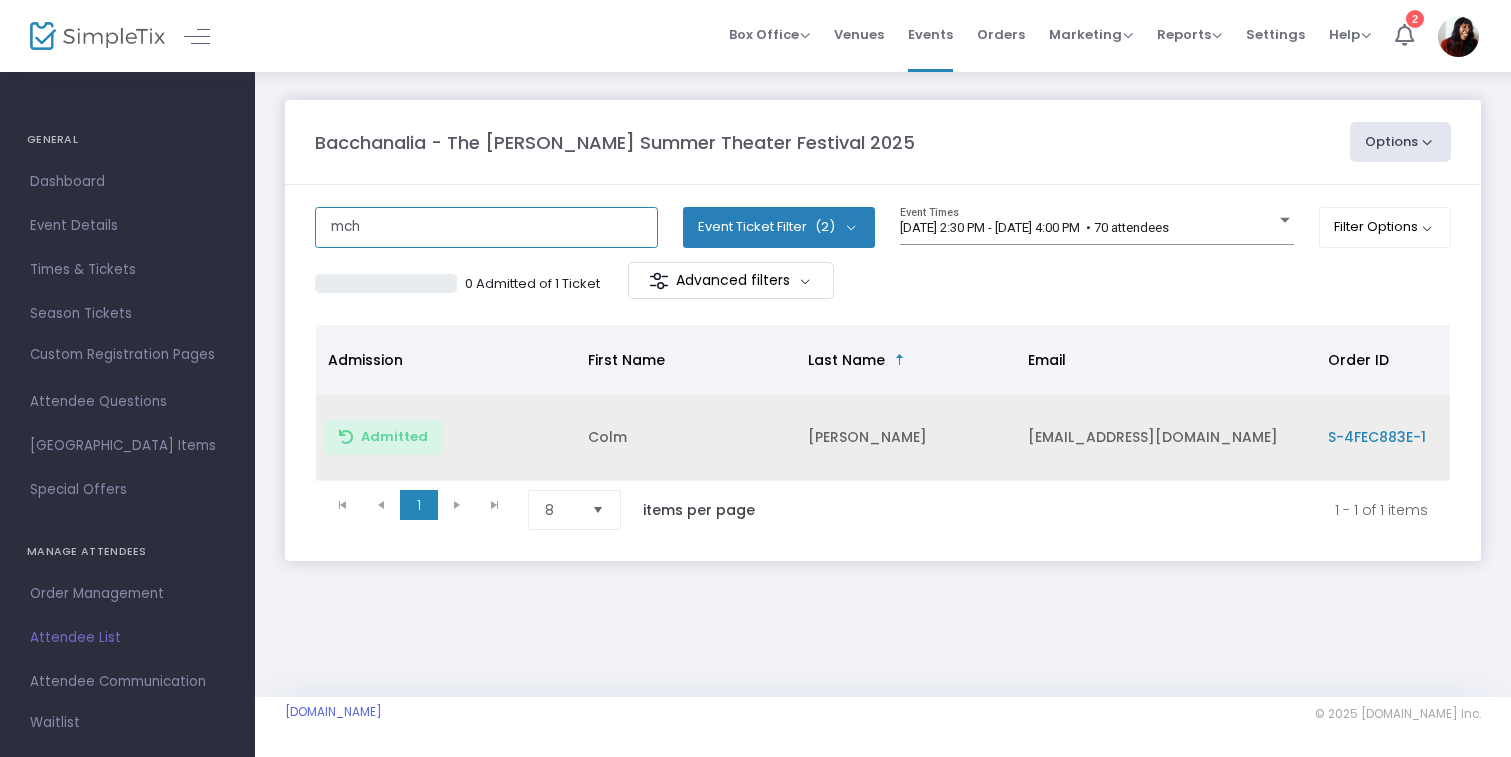 click on "mch" 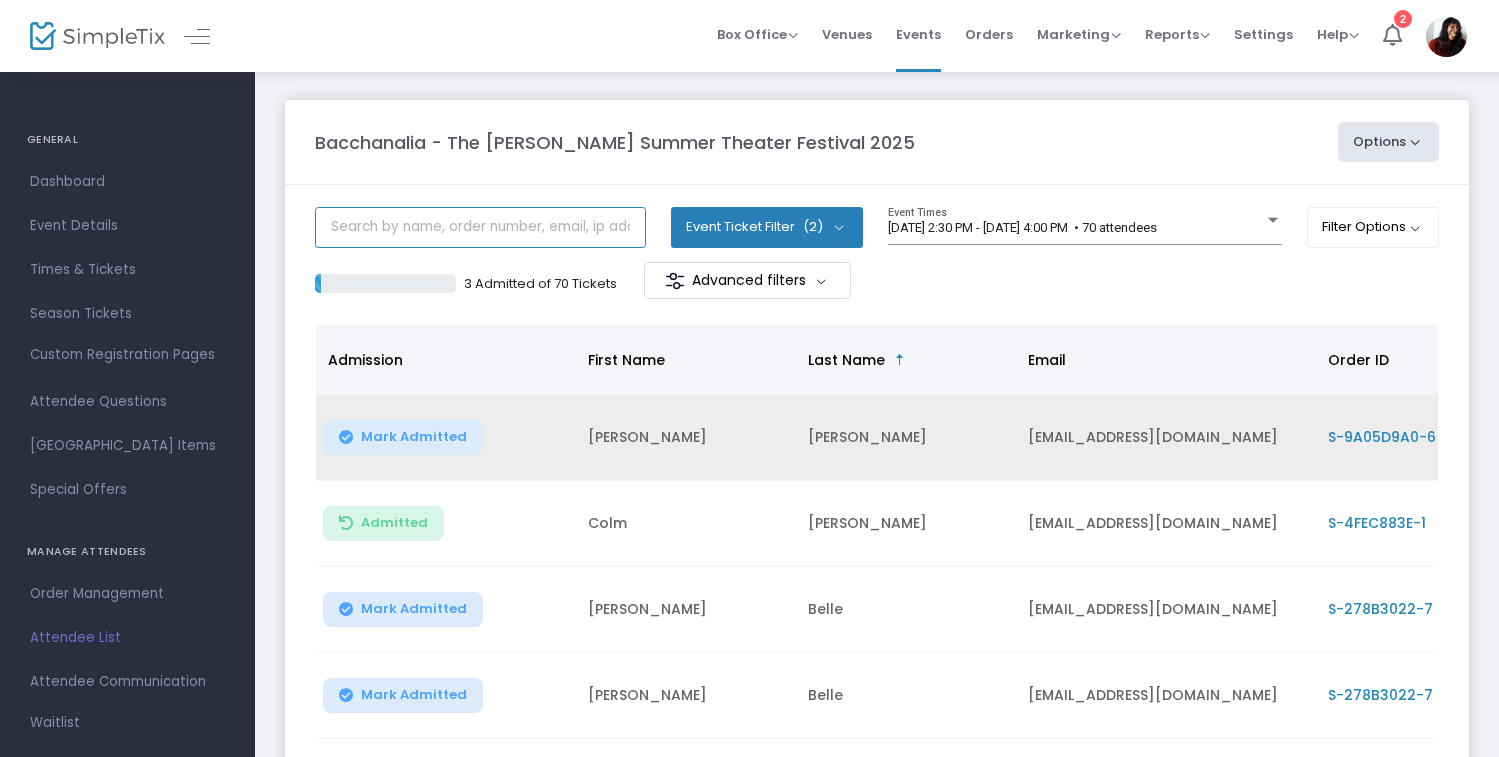 scroll, scrollTop: 391, scrollLeft: 0, axis: vertical 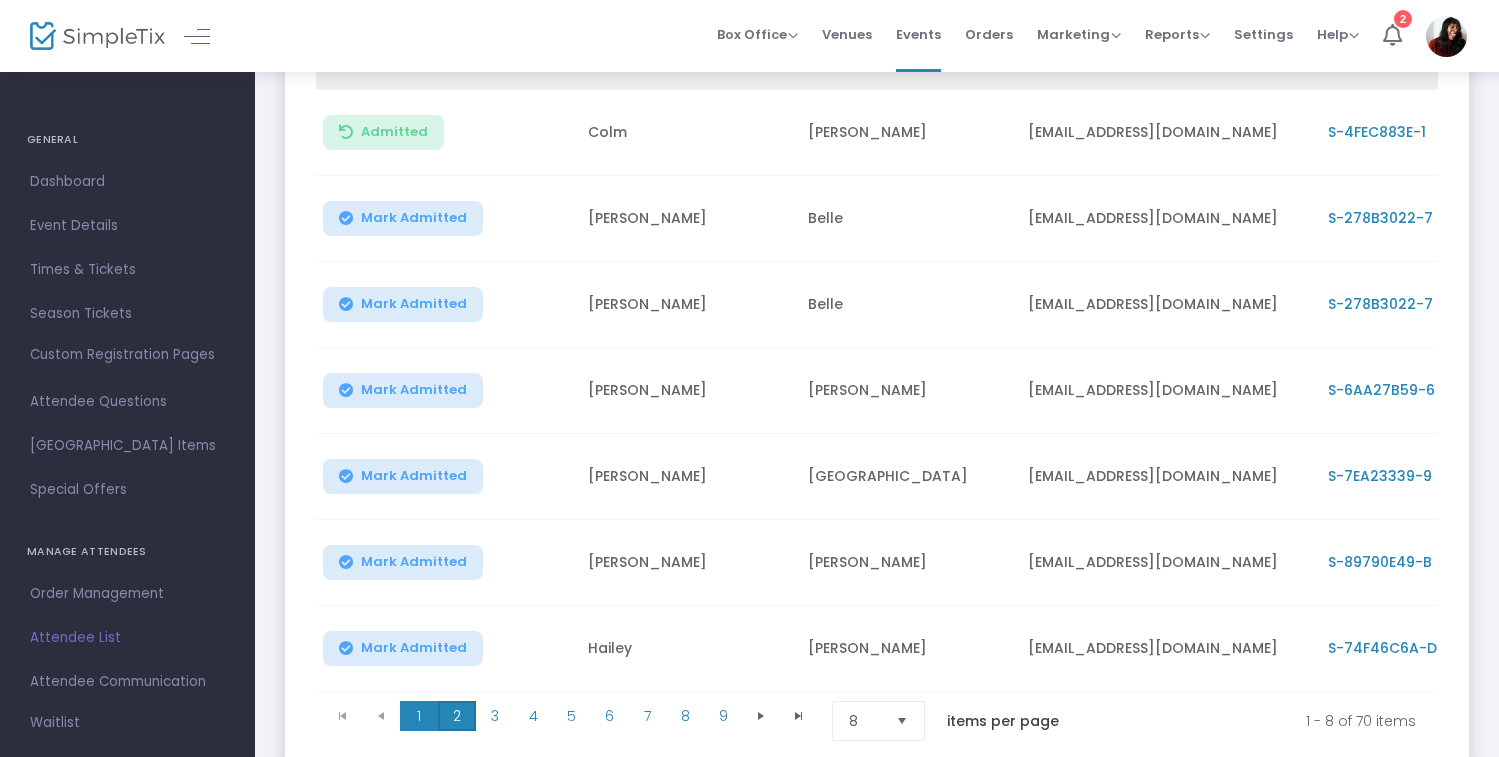 click on "2" 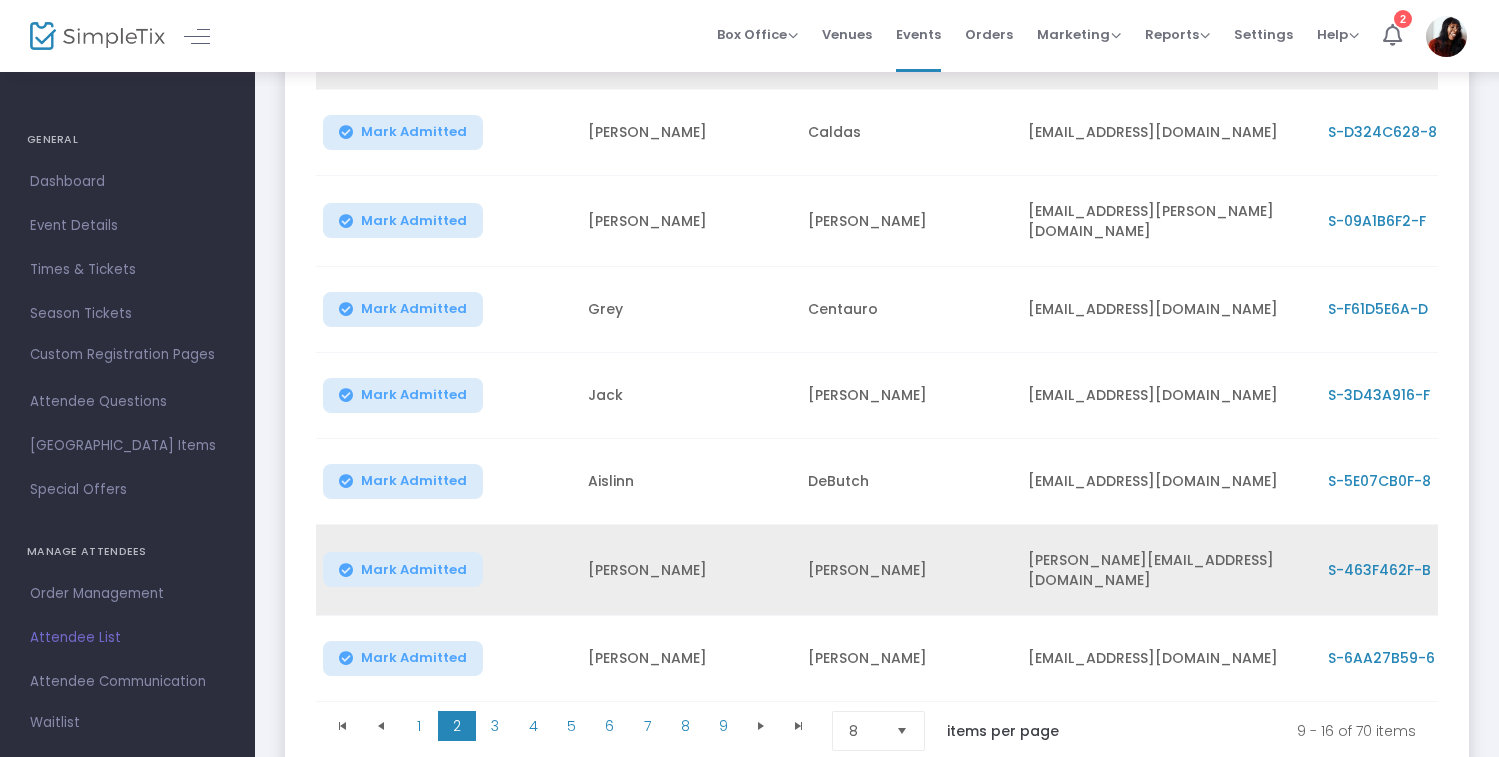 scroll, scrollTop: 0, scrollLeft: 0, axis: both 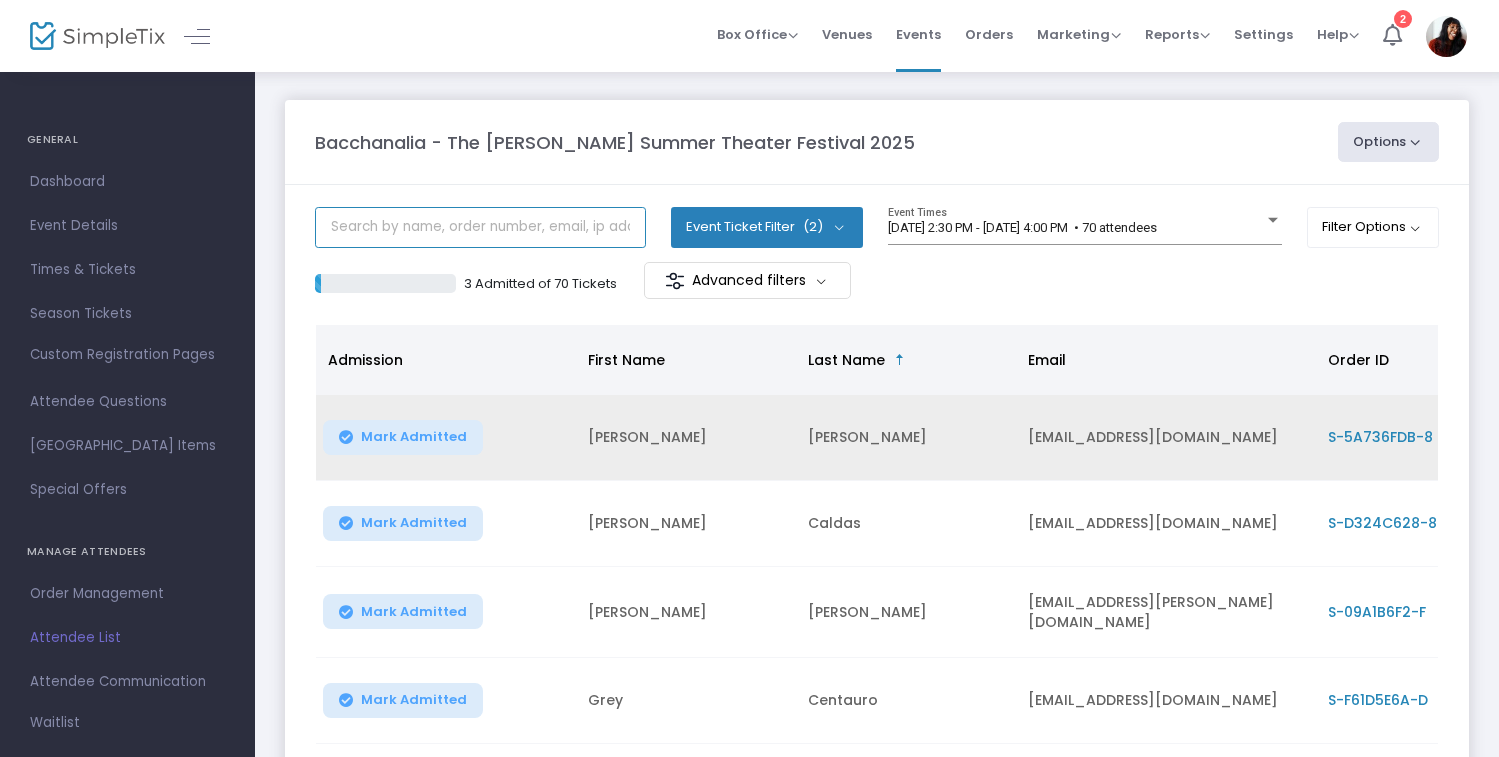 click 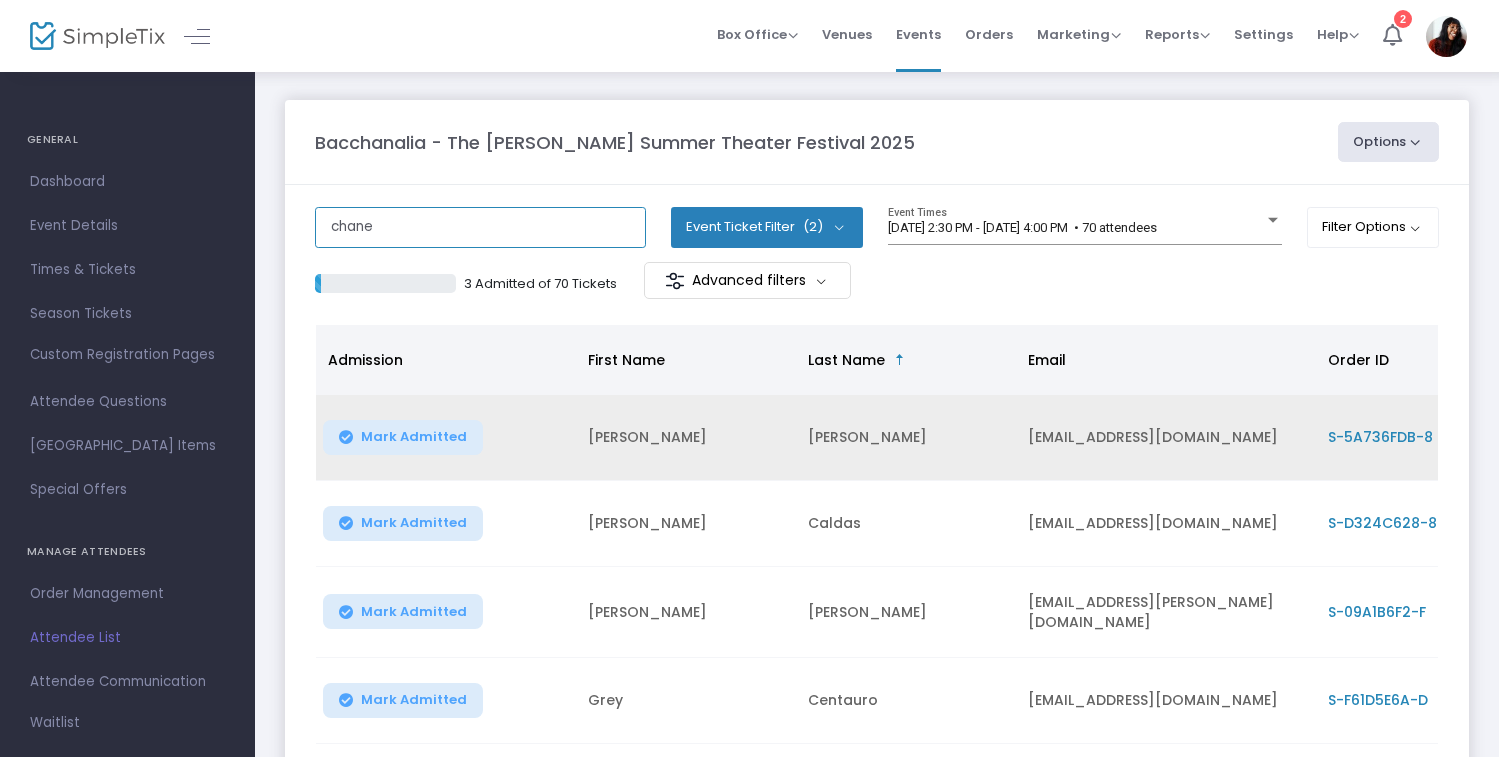 type on "chaney" 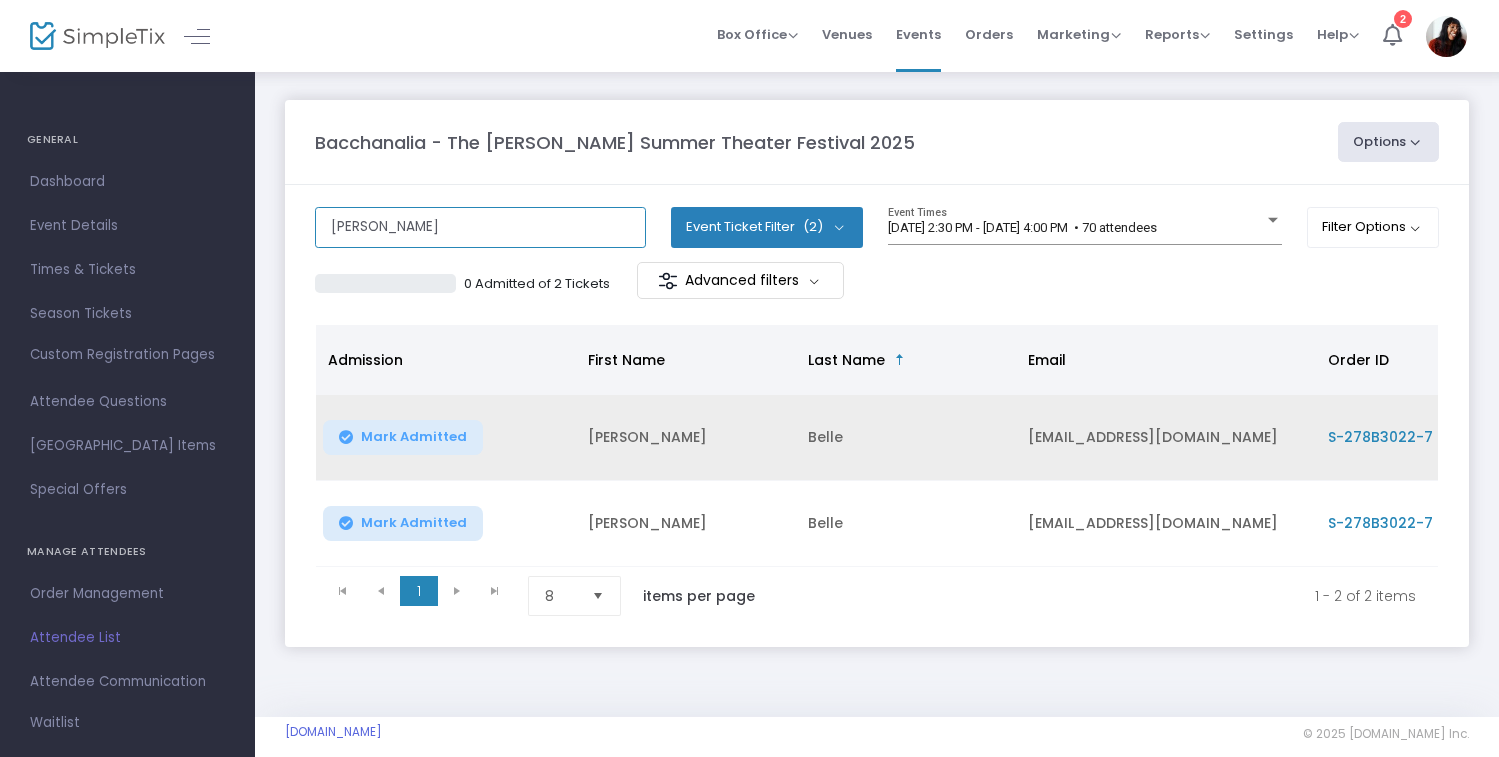 click on "chaney" 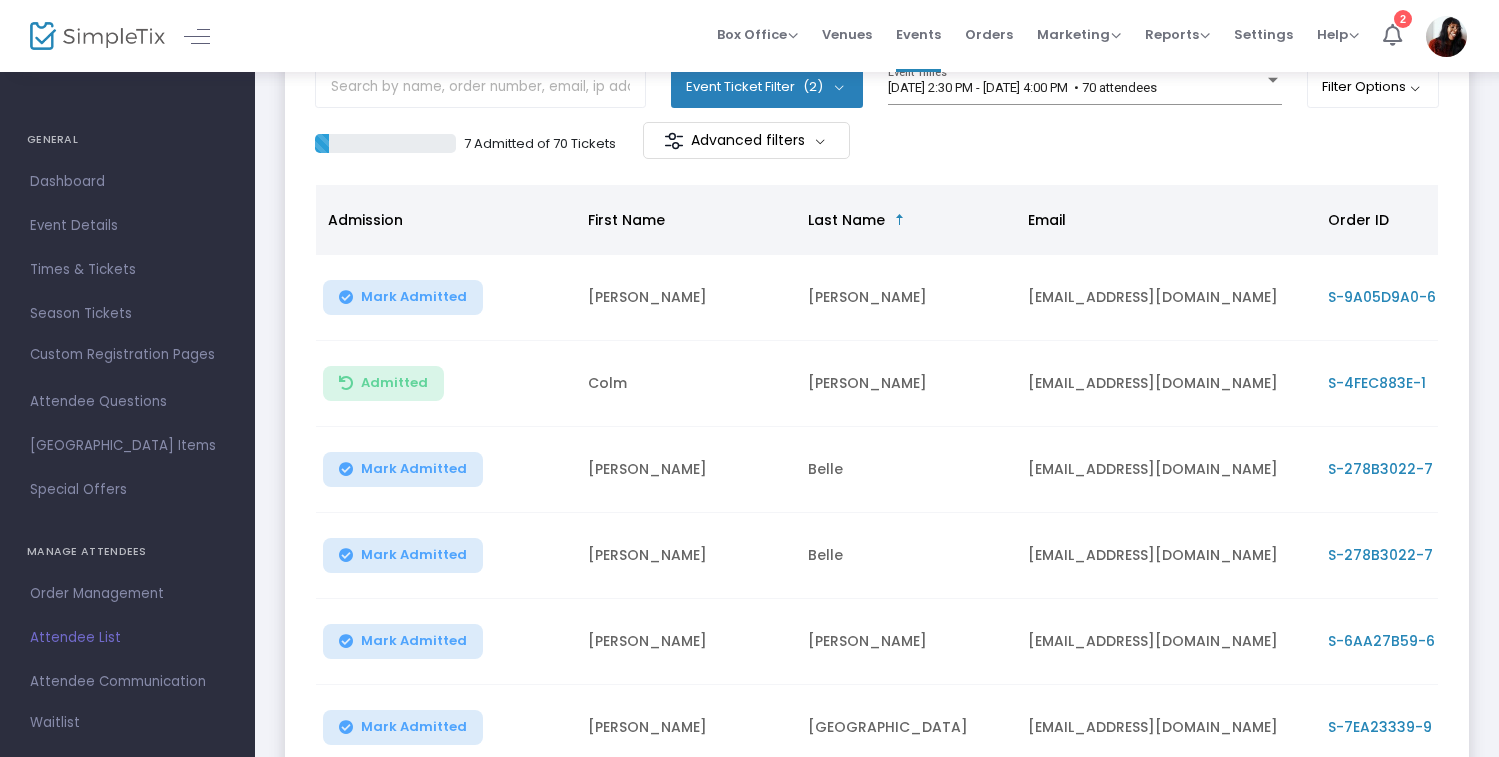 scroll, scrollTop: 62, scrollLeft: 0, axis: vertical 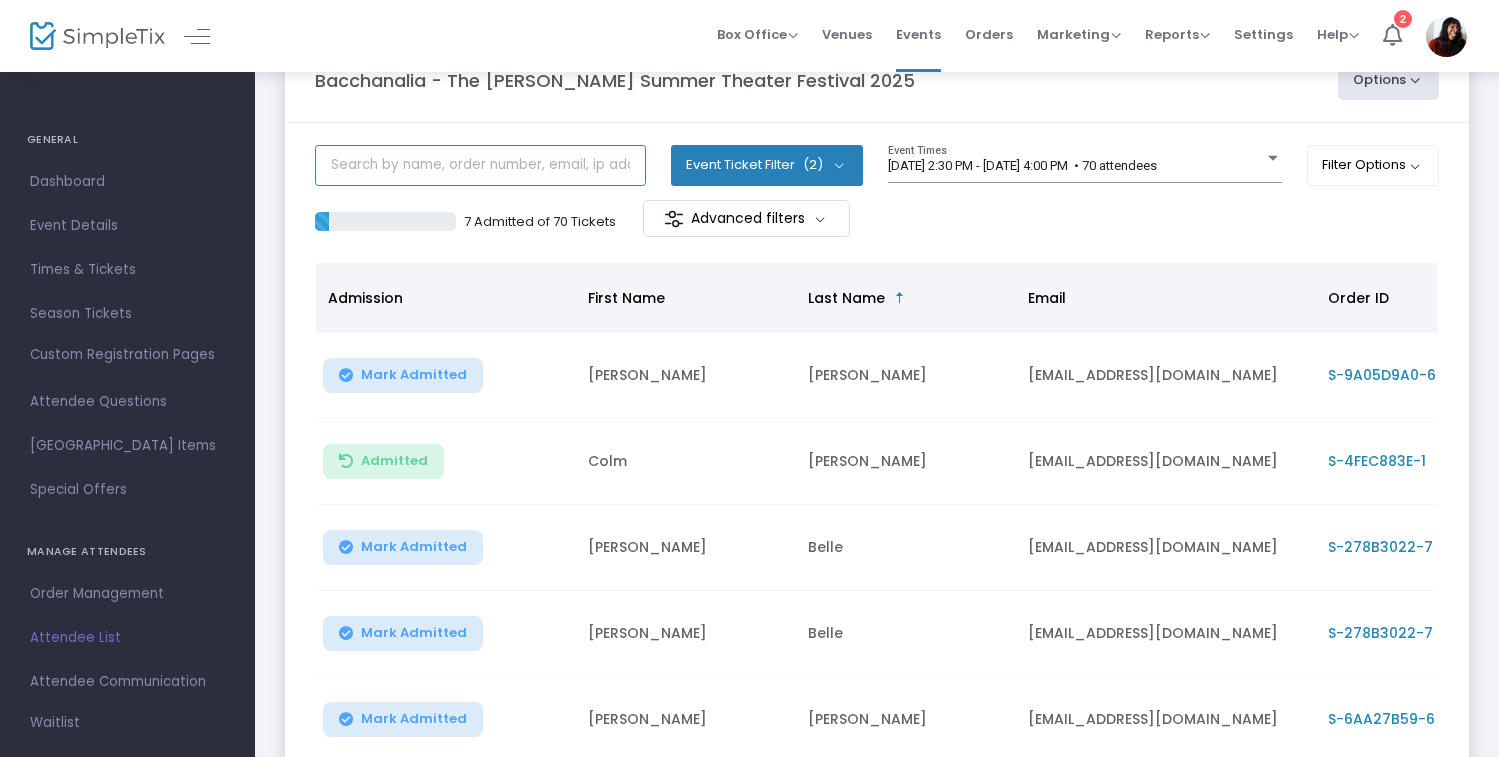click 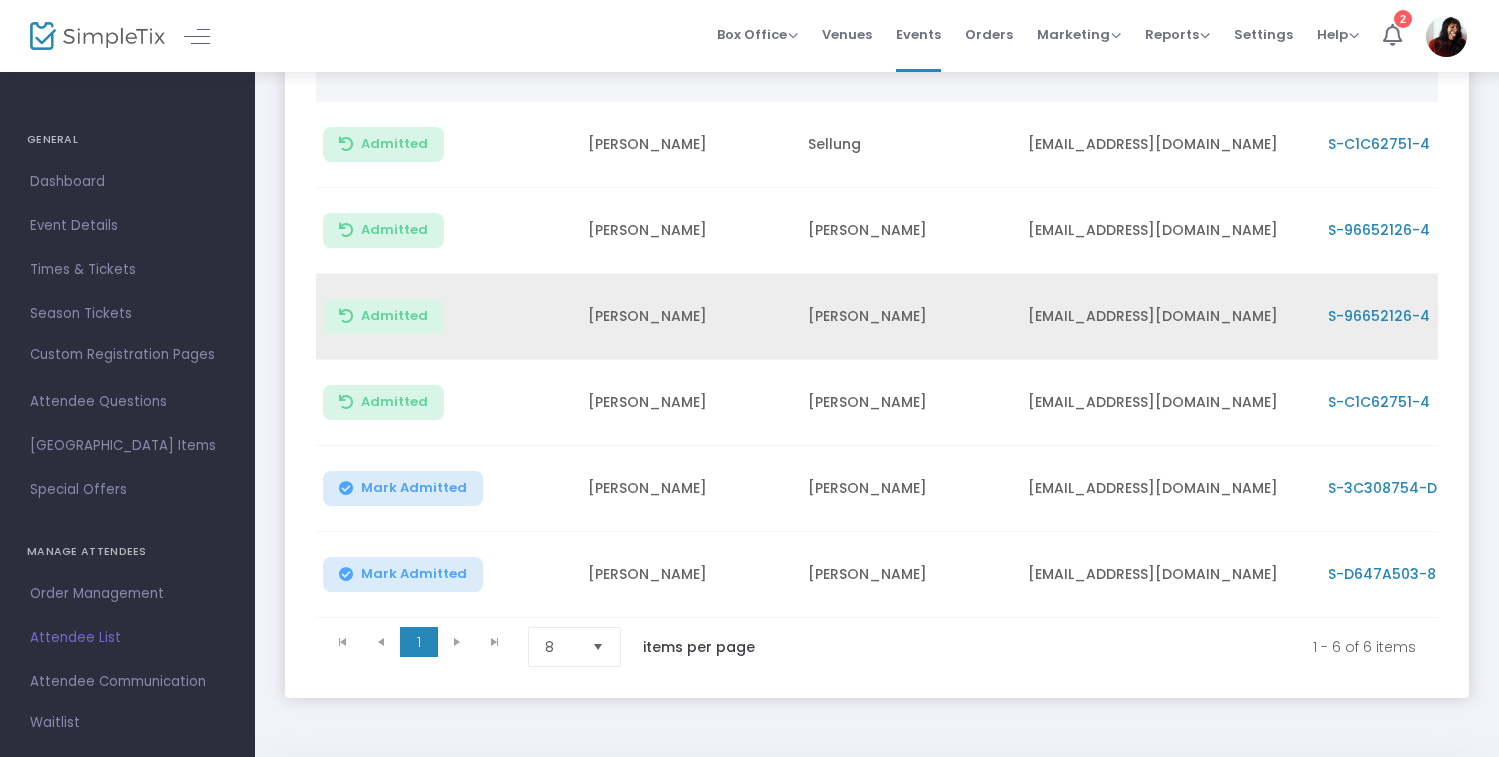 scroll, scrollTop: 0, scrollLeft: 0, axis: both 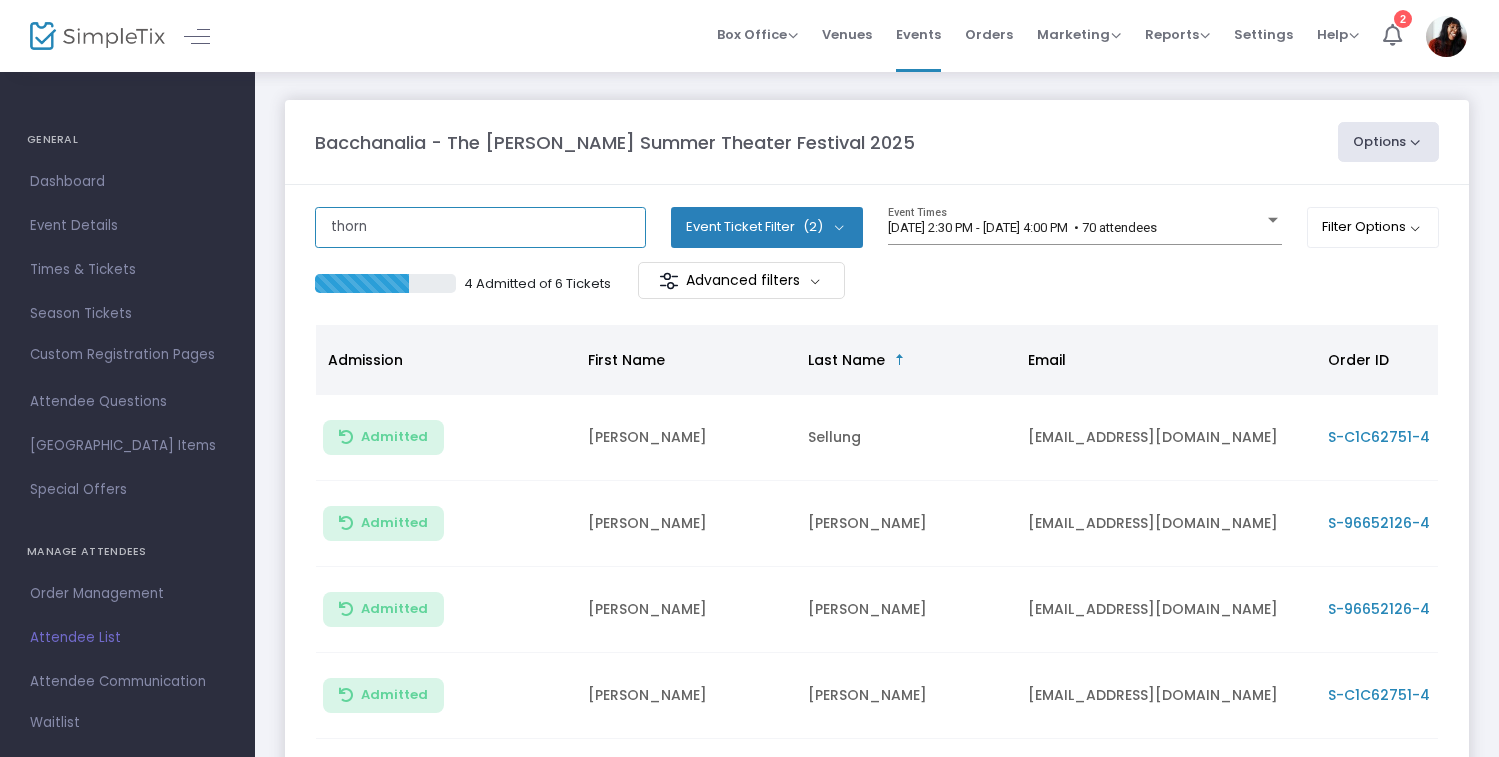 click on "thorn" 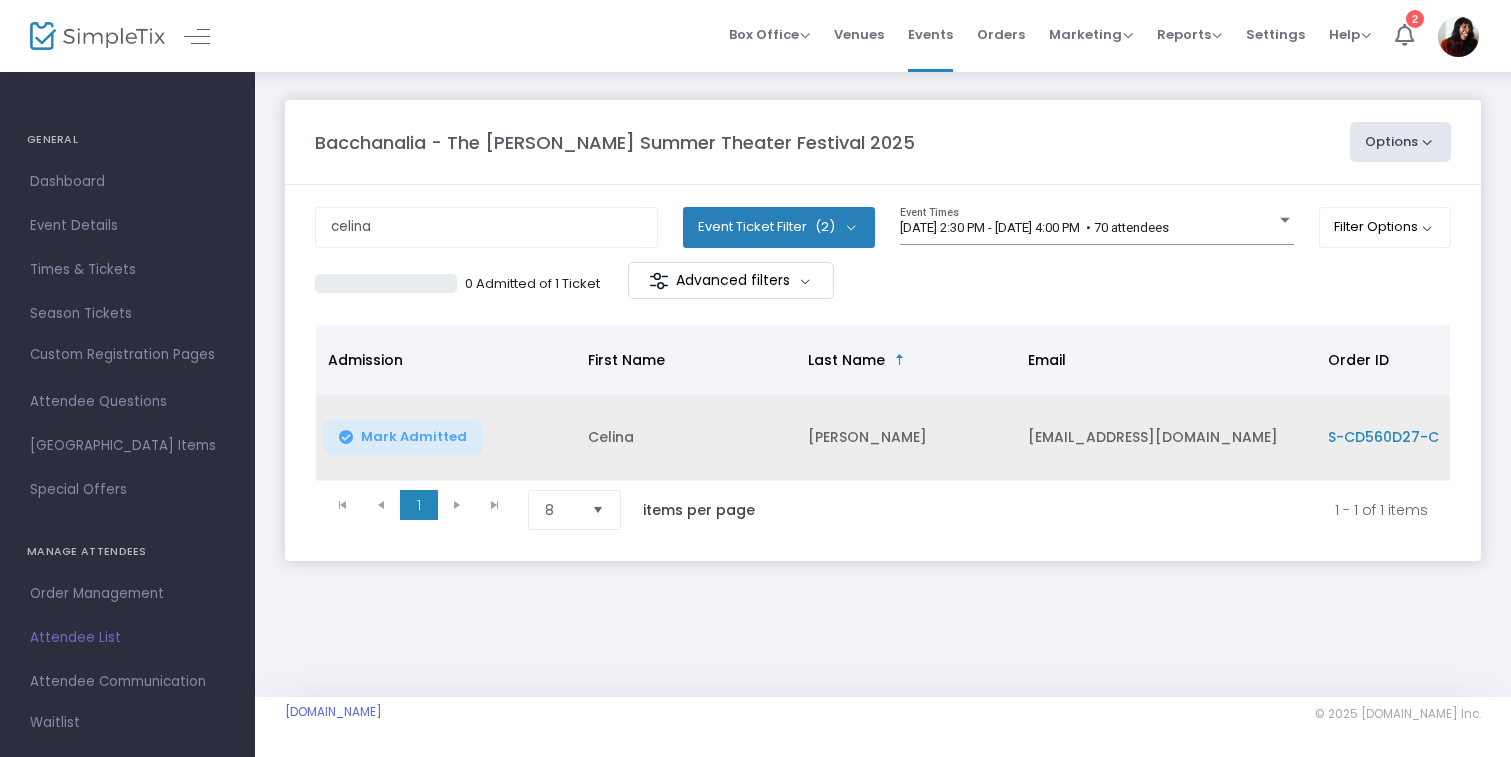 click on "Mark Admitted" 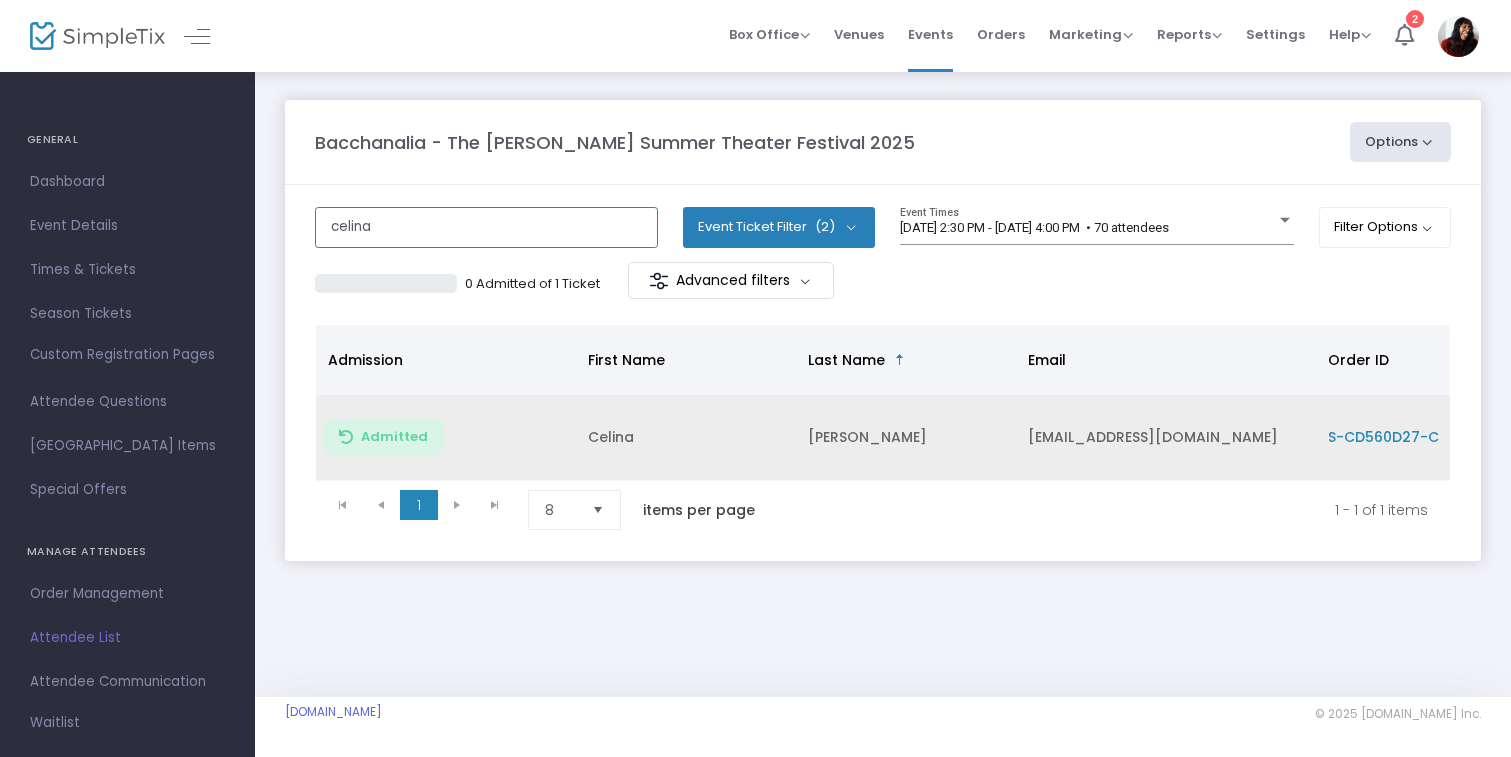 click on "celina" 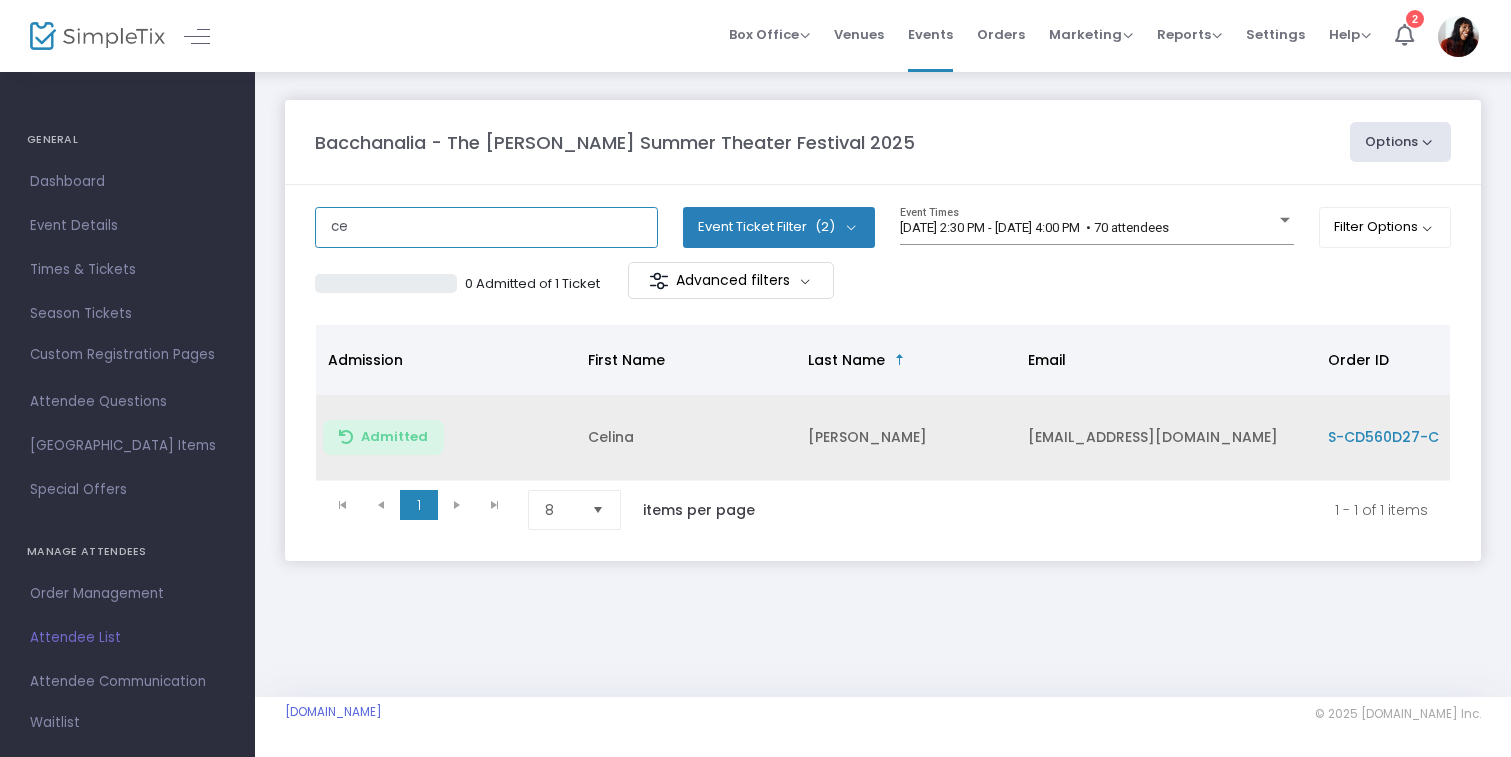 type on "c" 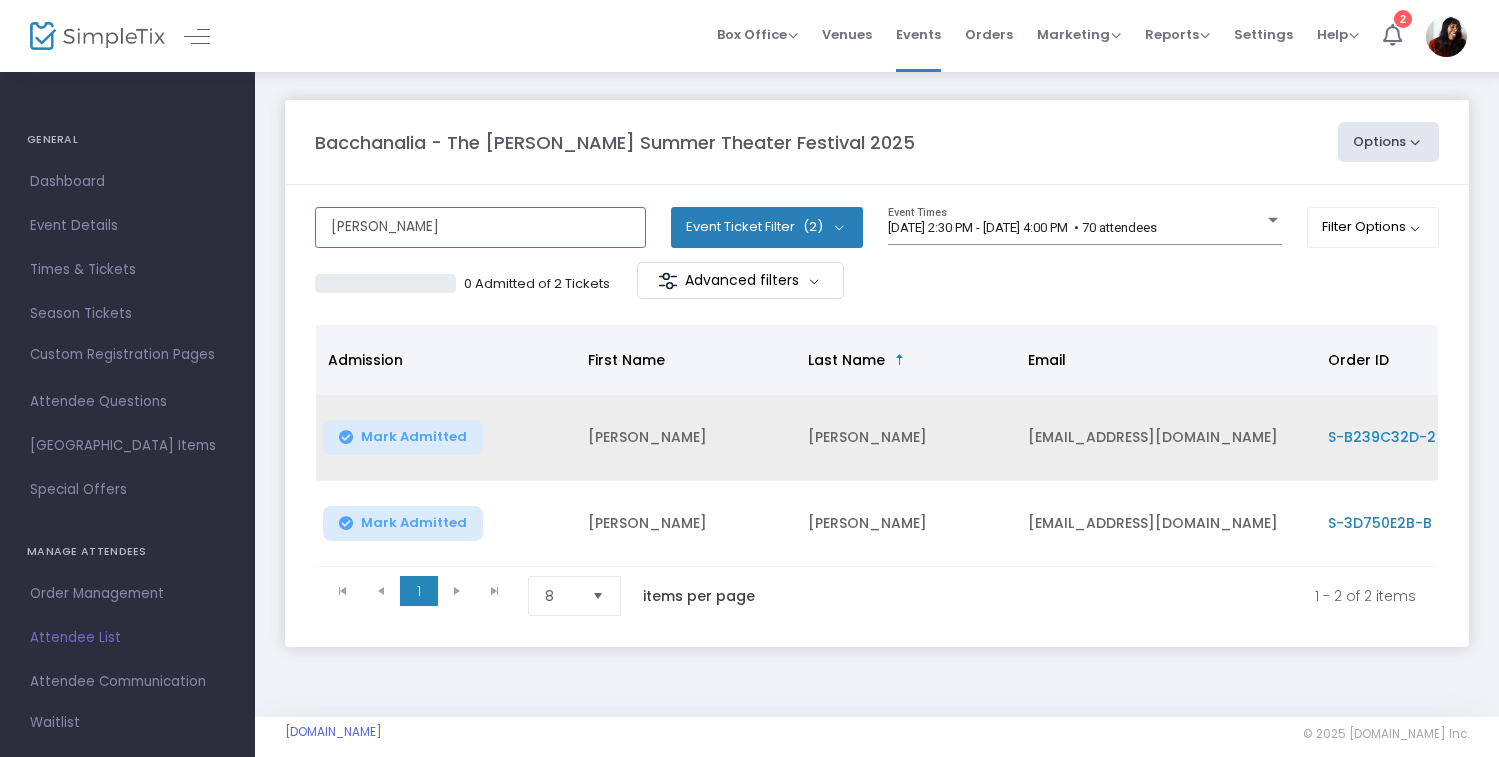 type on "lavin" 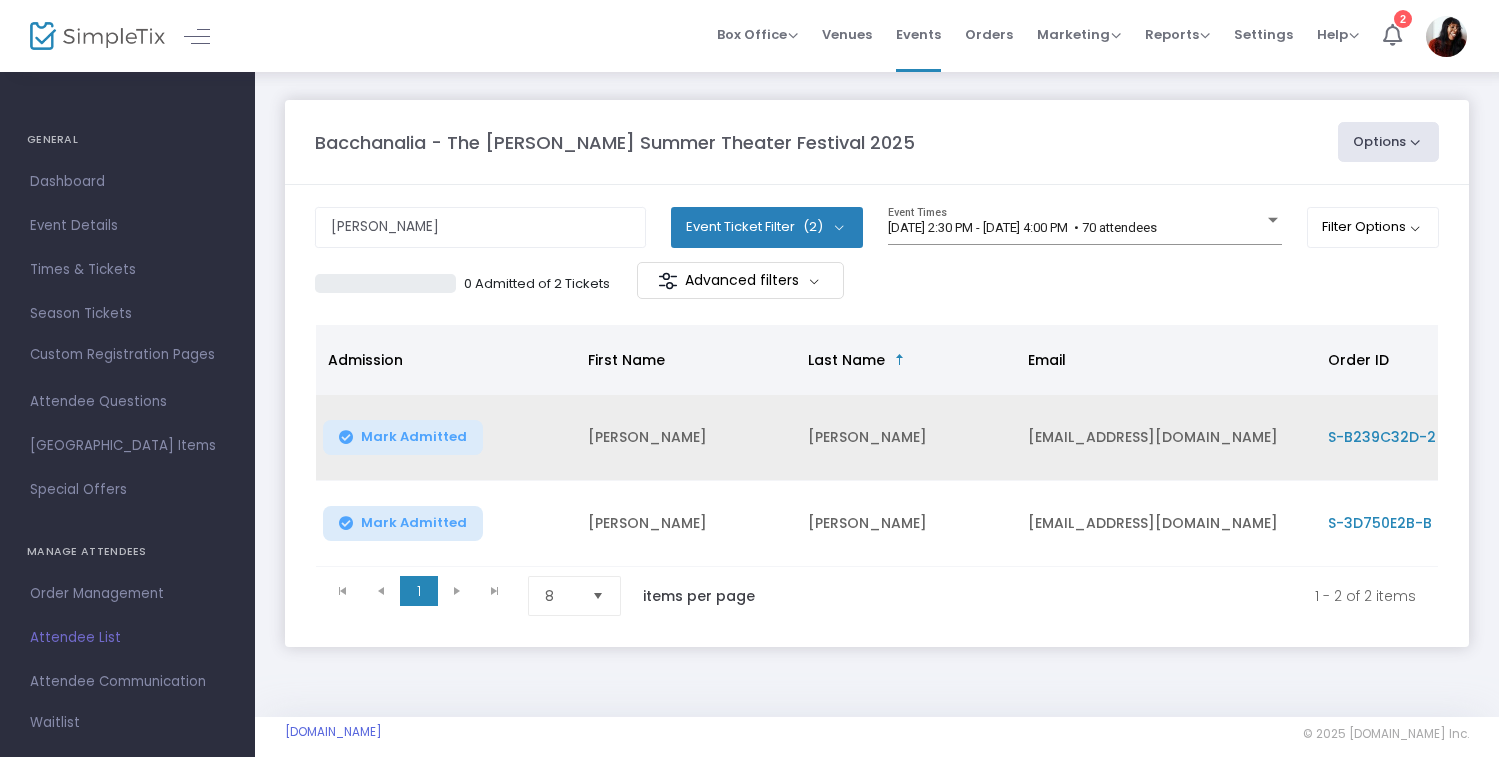 click on "Mark Admitted" 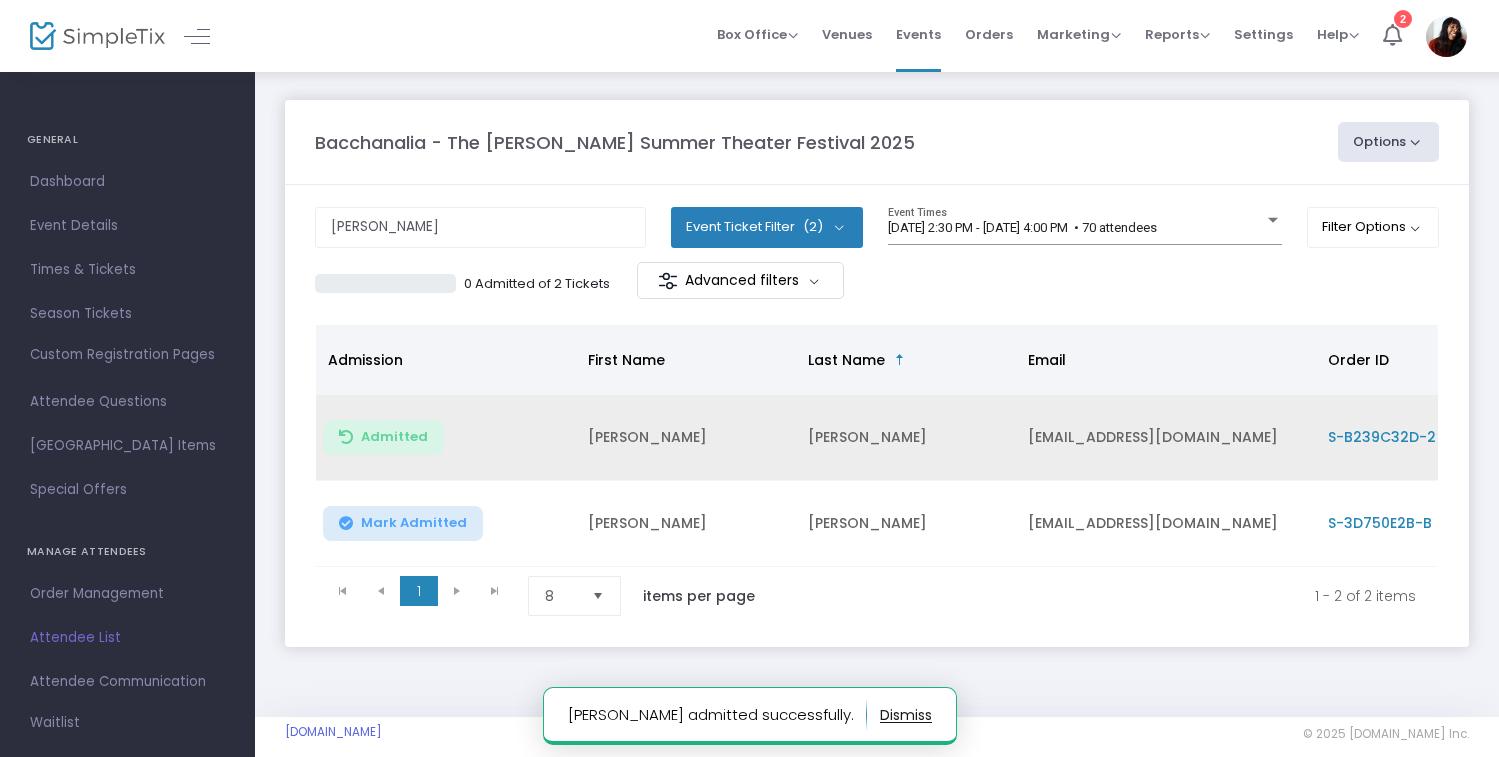 click on "Mark Admitted" 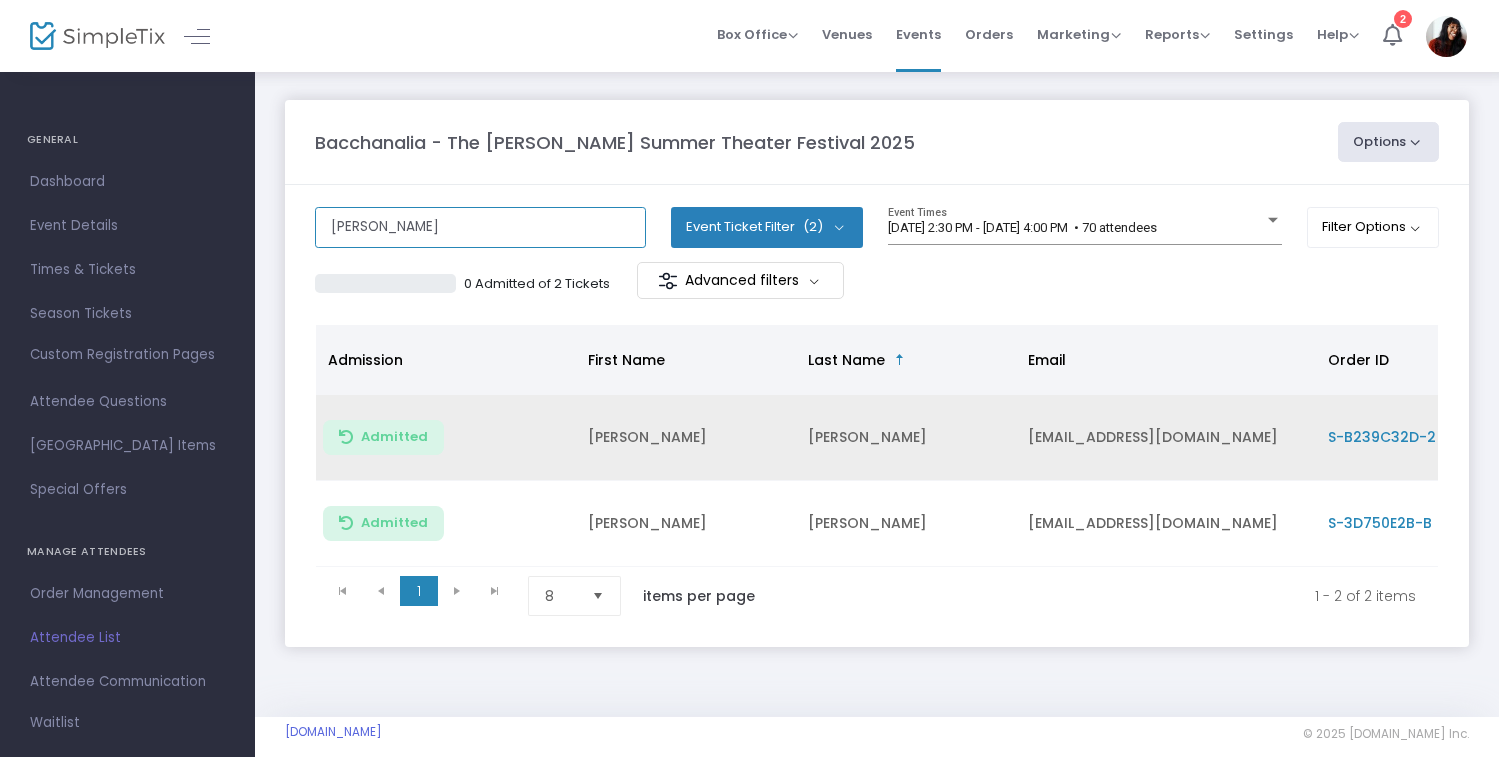 click on "lavin" 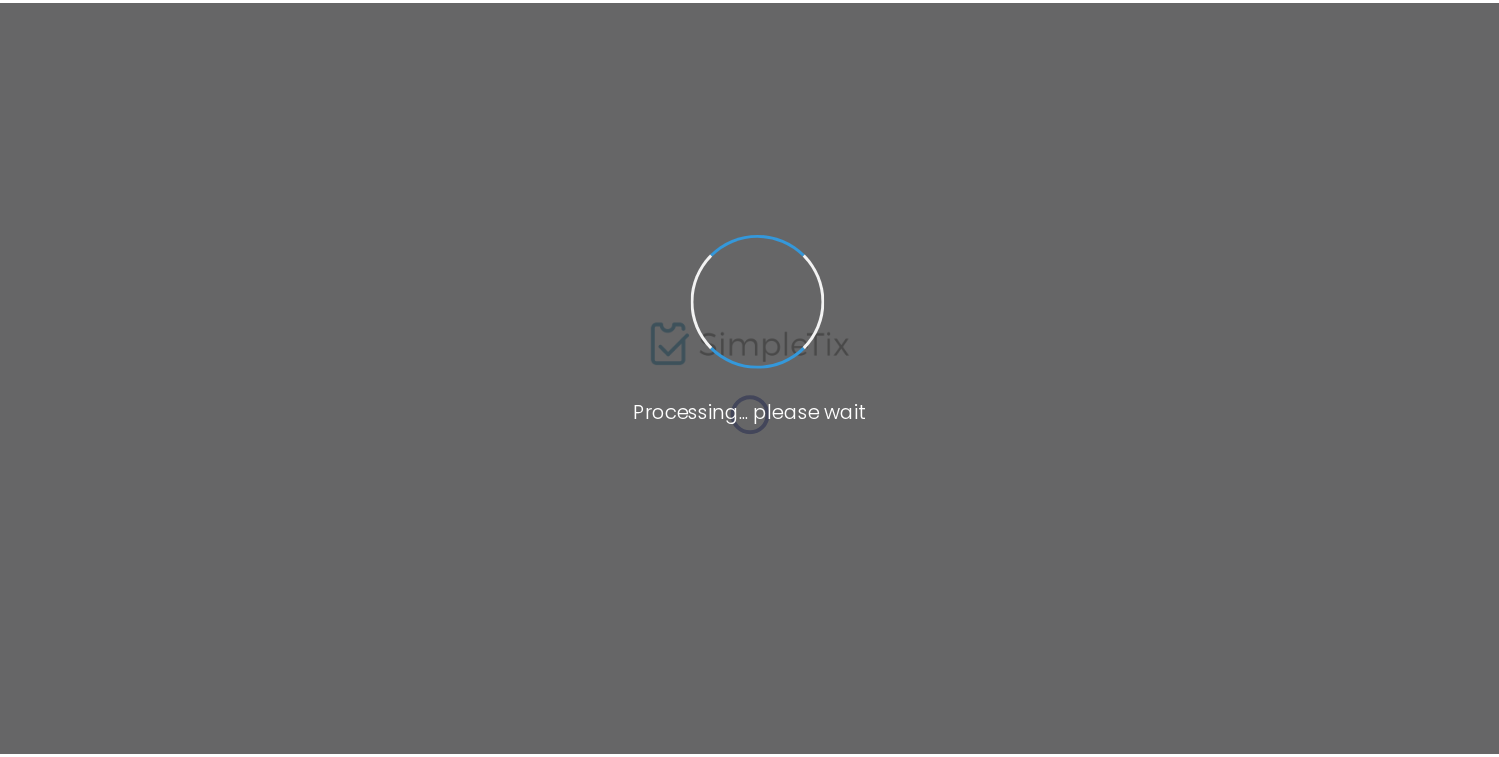 scroll, scrollTop: 0, scrollLeft: 0, axis: both 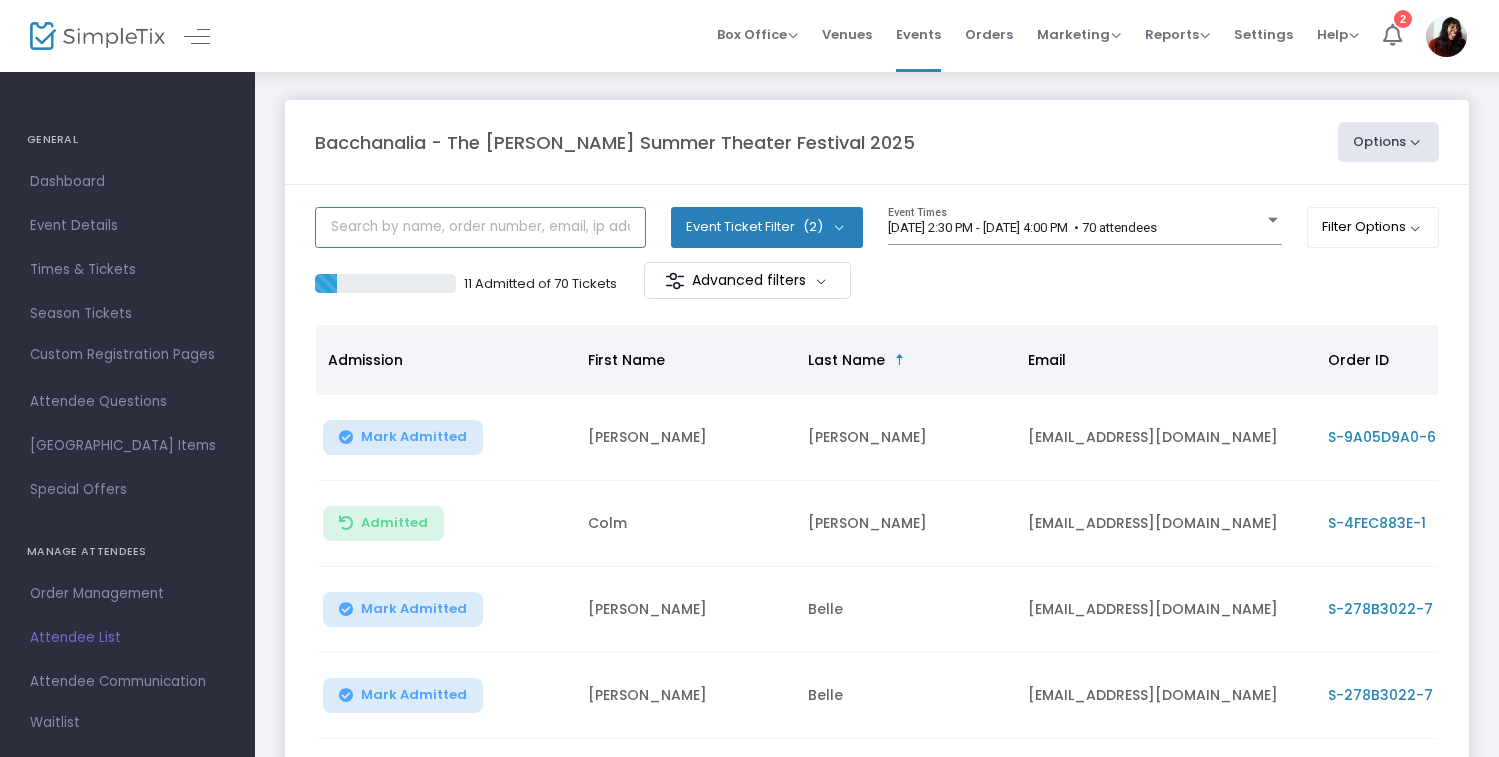 click 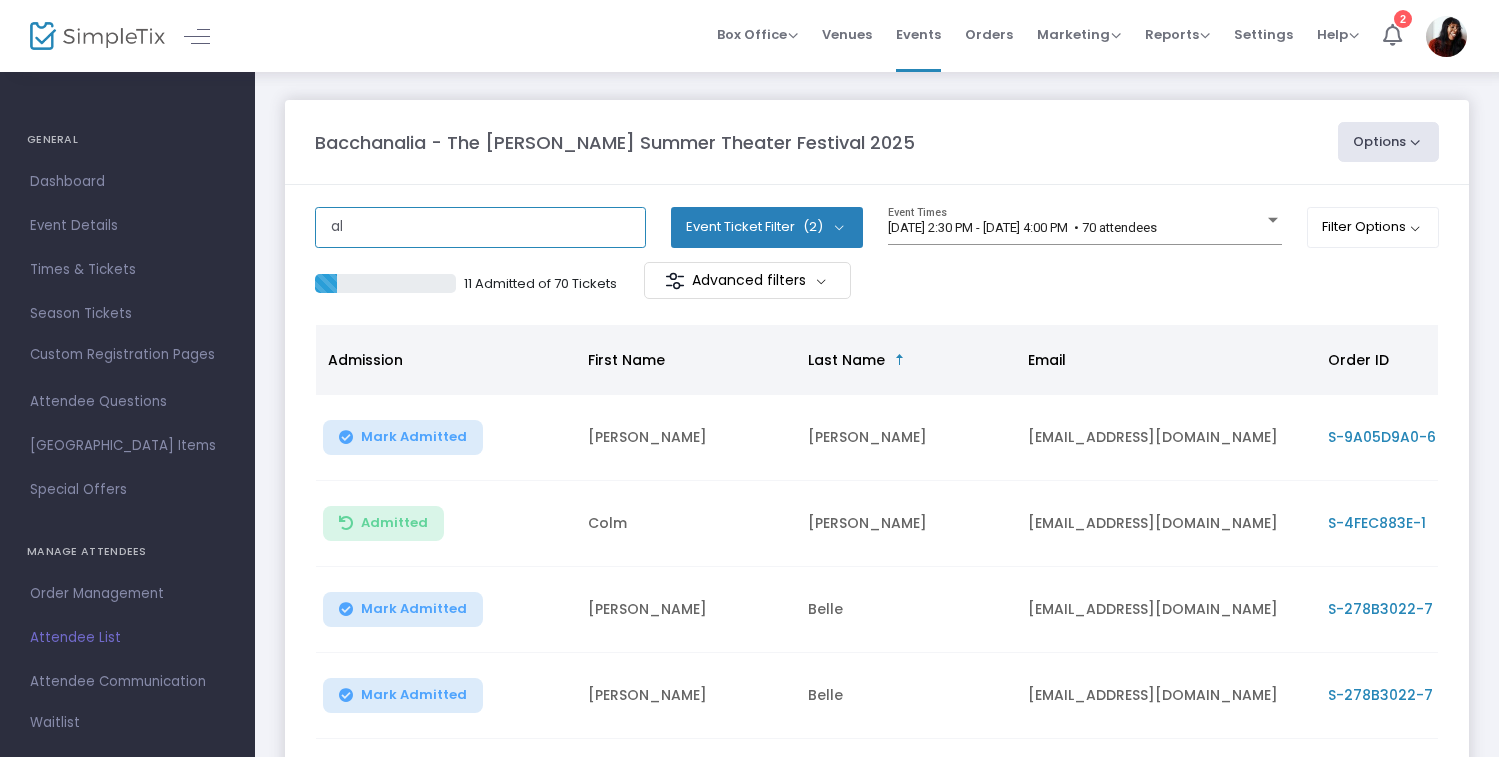 type on "a" 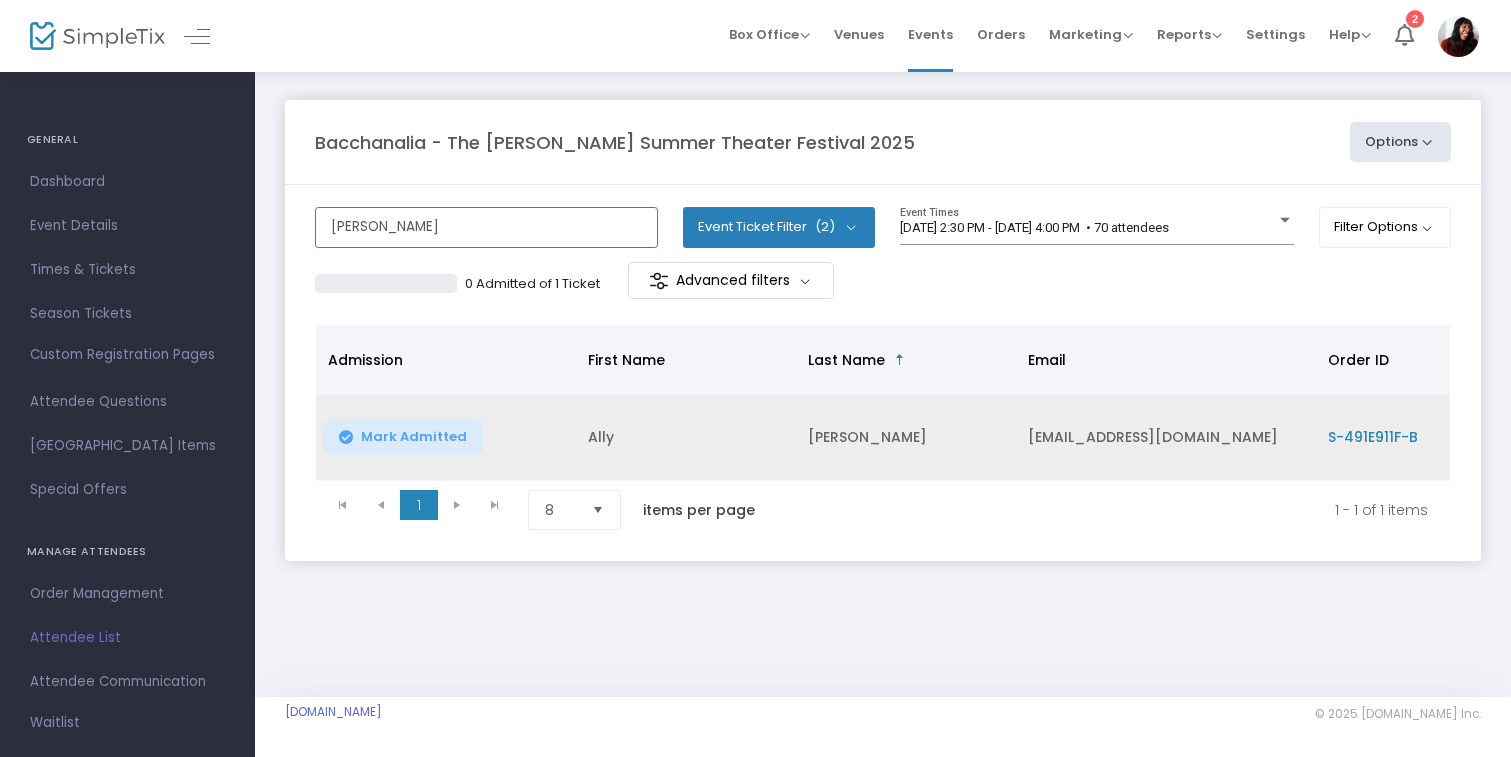 type on "moore" 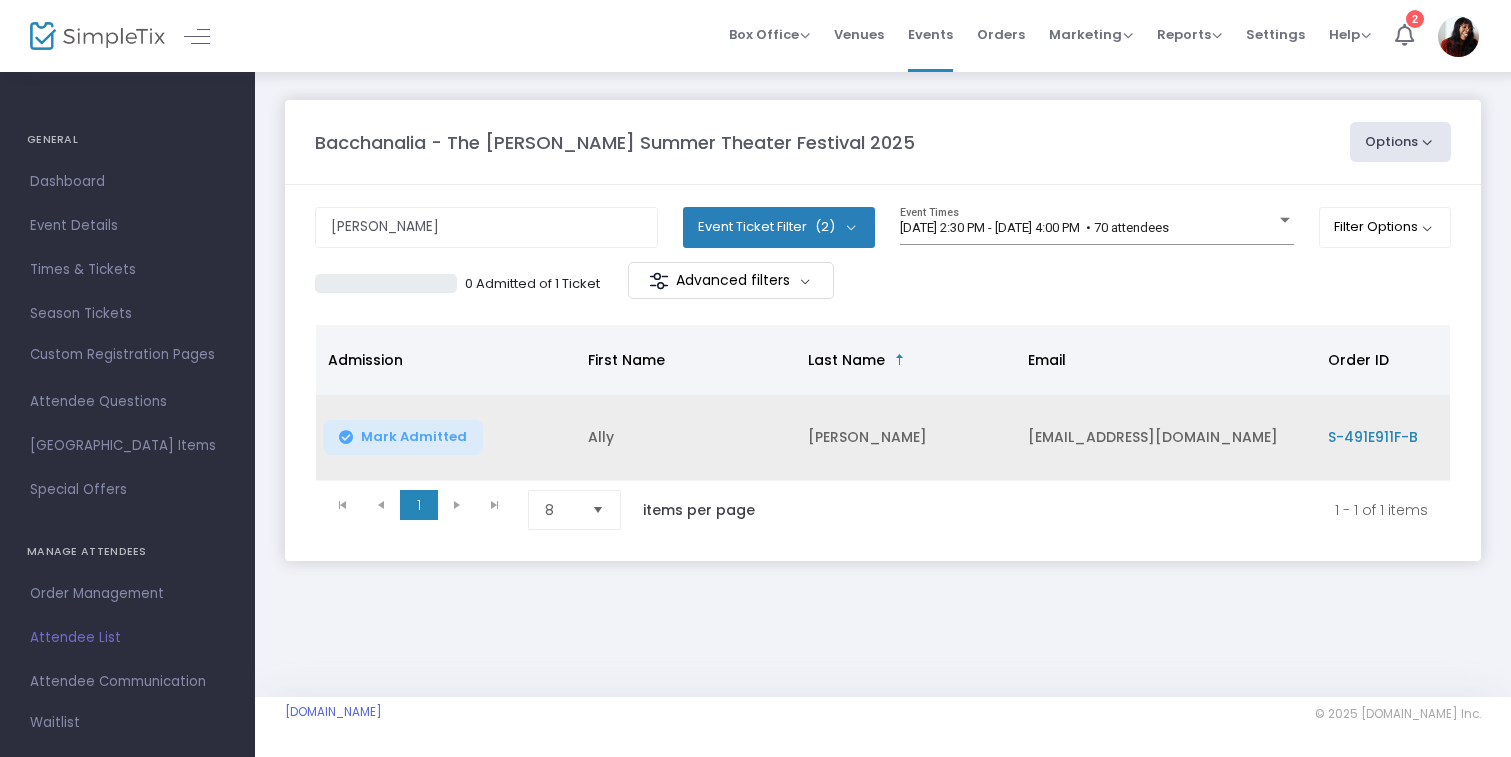 click on "Mark Admitted" 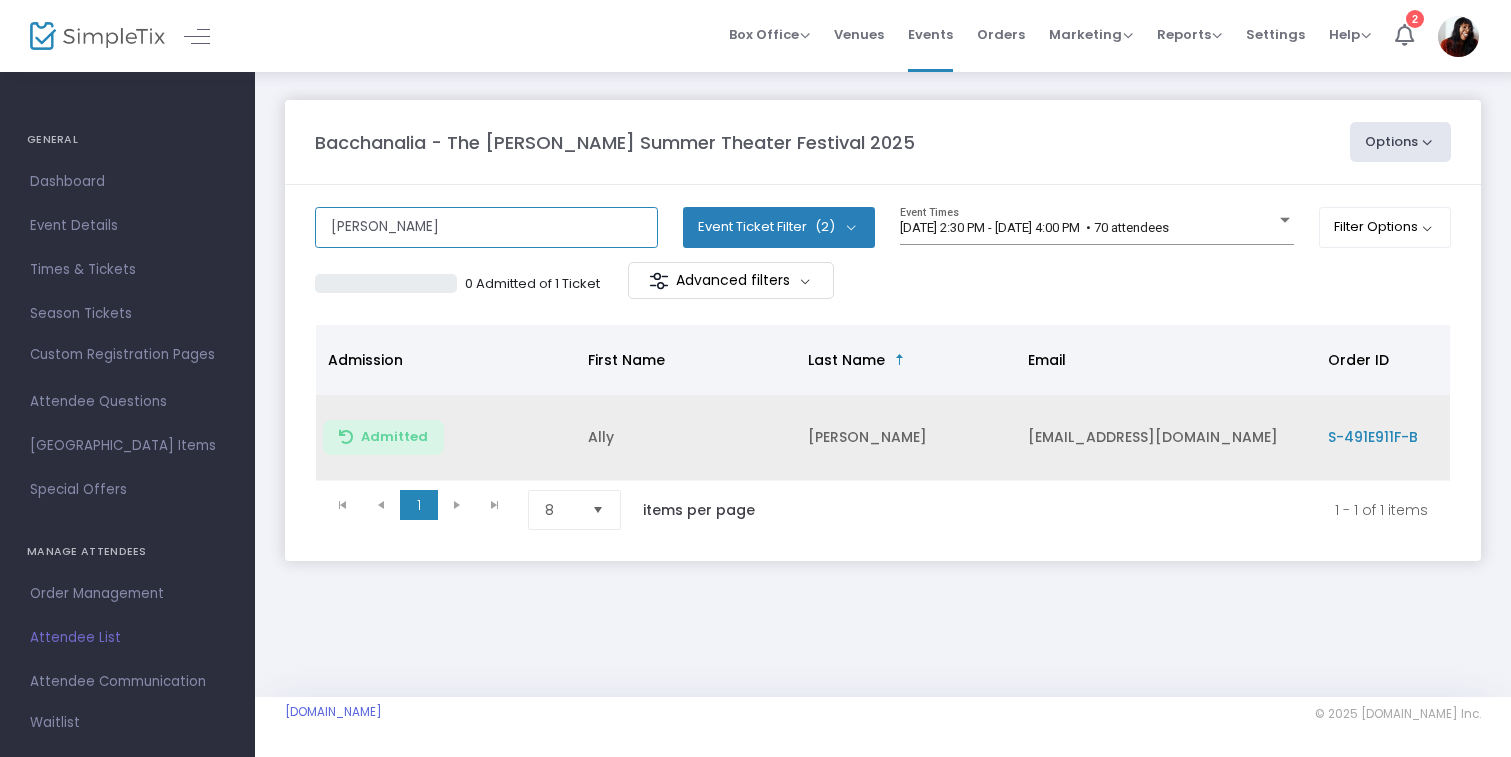 click on "moore" 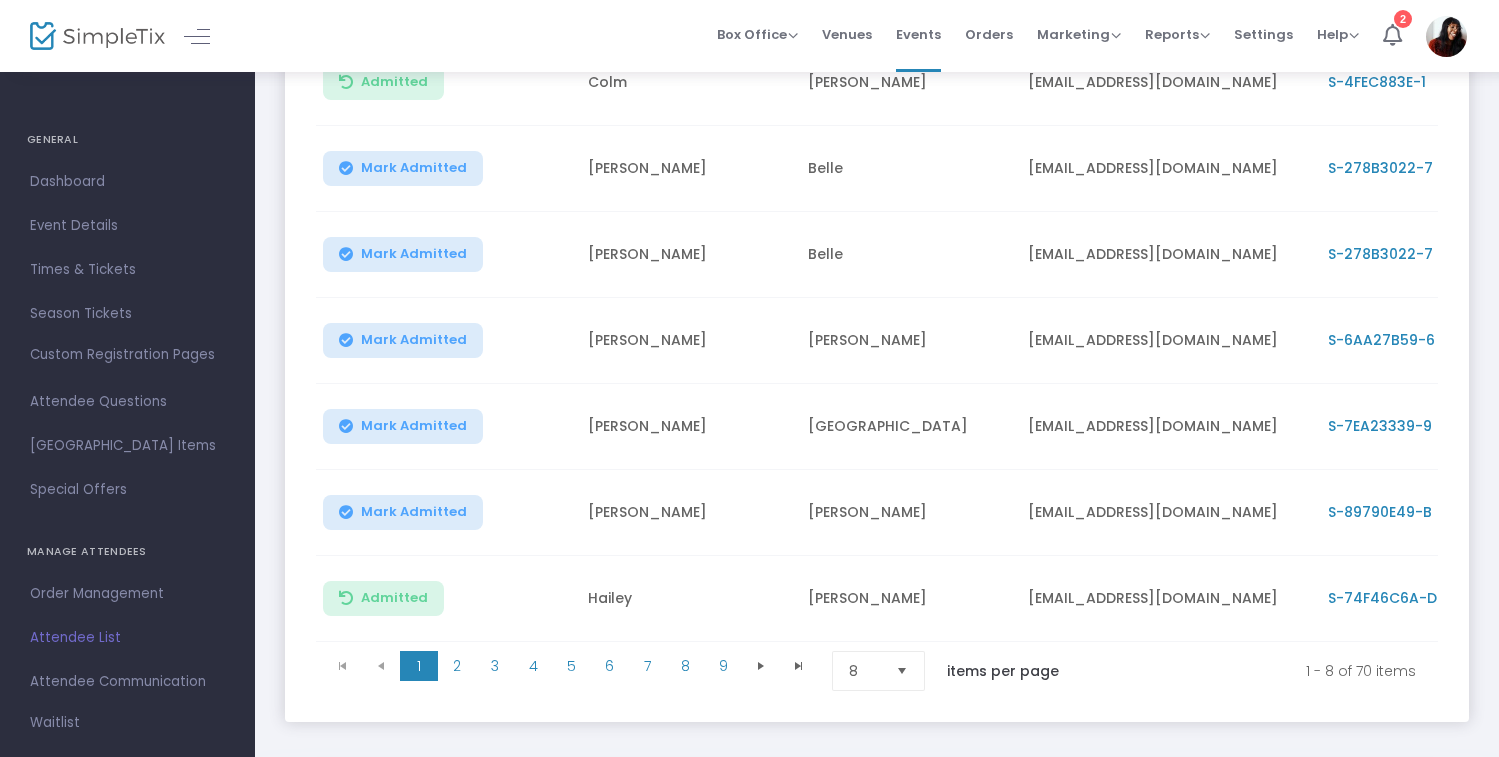 scroll, scrollTop: 445, scrollLeft: 0, axis: vertical 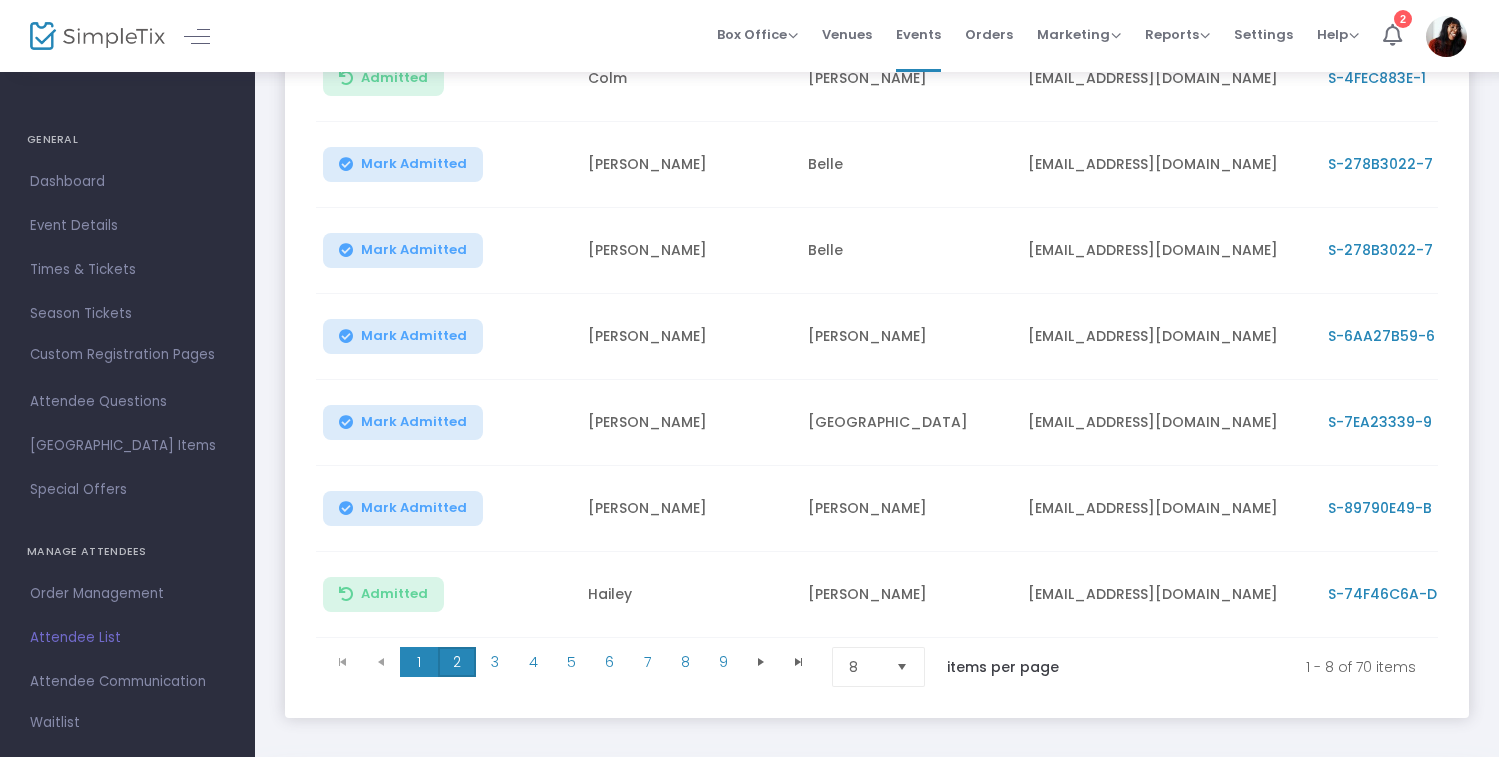 click on "2" 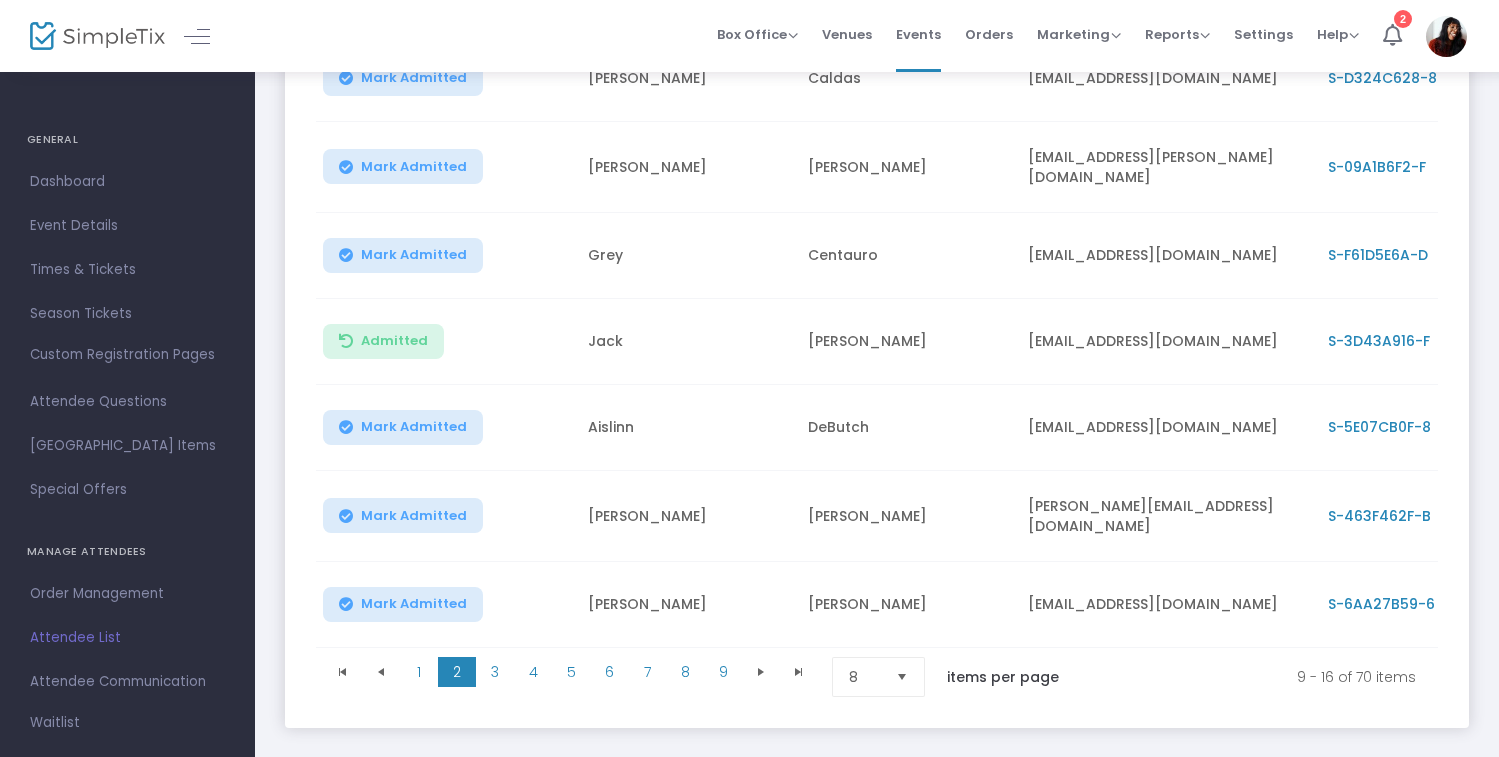 scroll, scrollTop: 0, scrollLeft: 0, axis: both 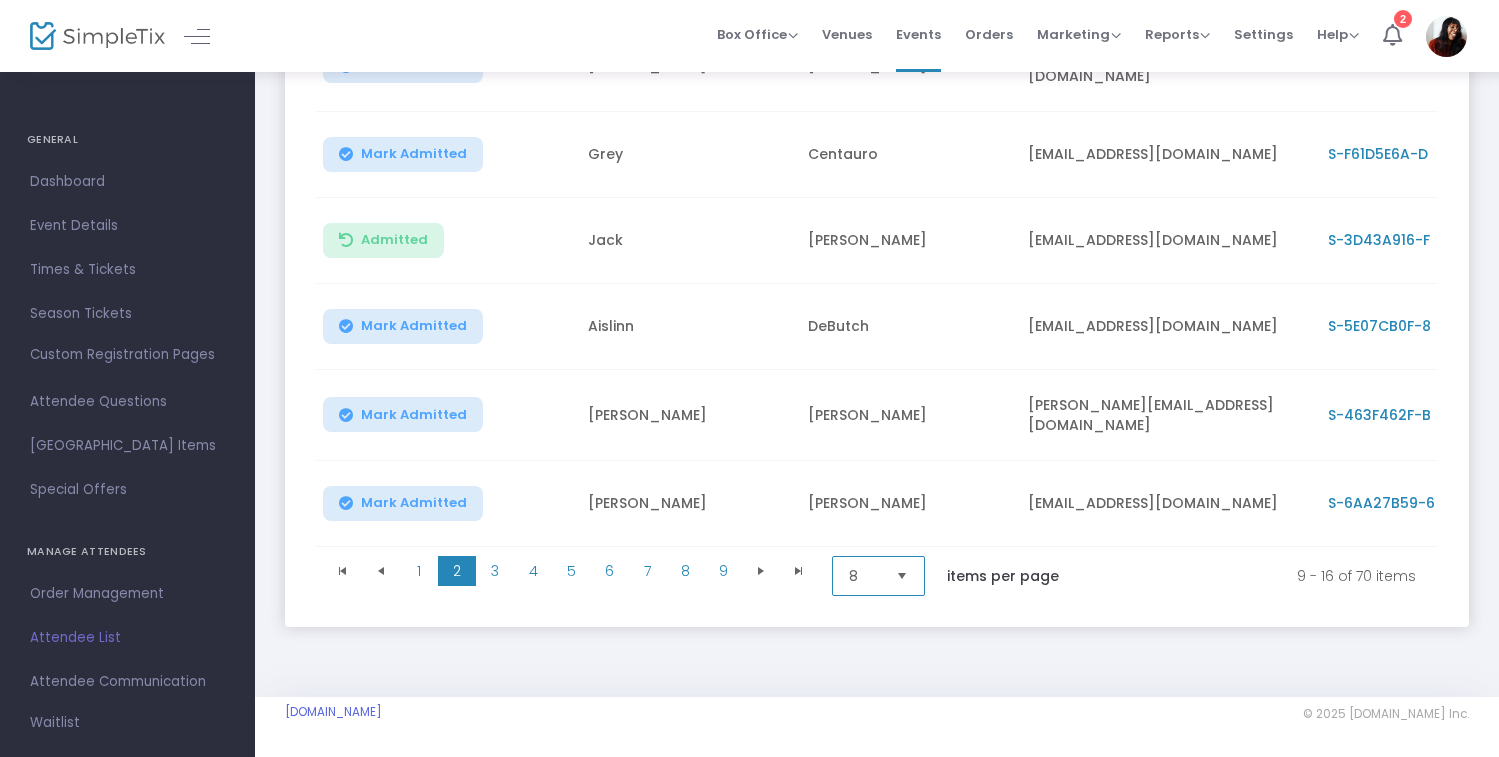 click on "8" at bounding box center (864, 576) 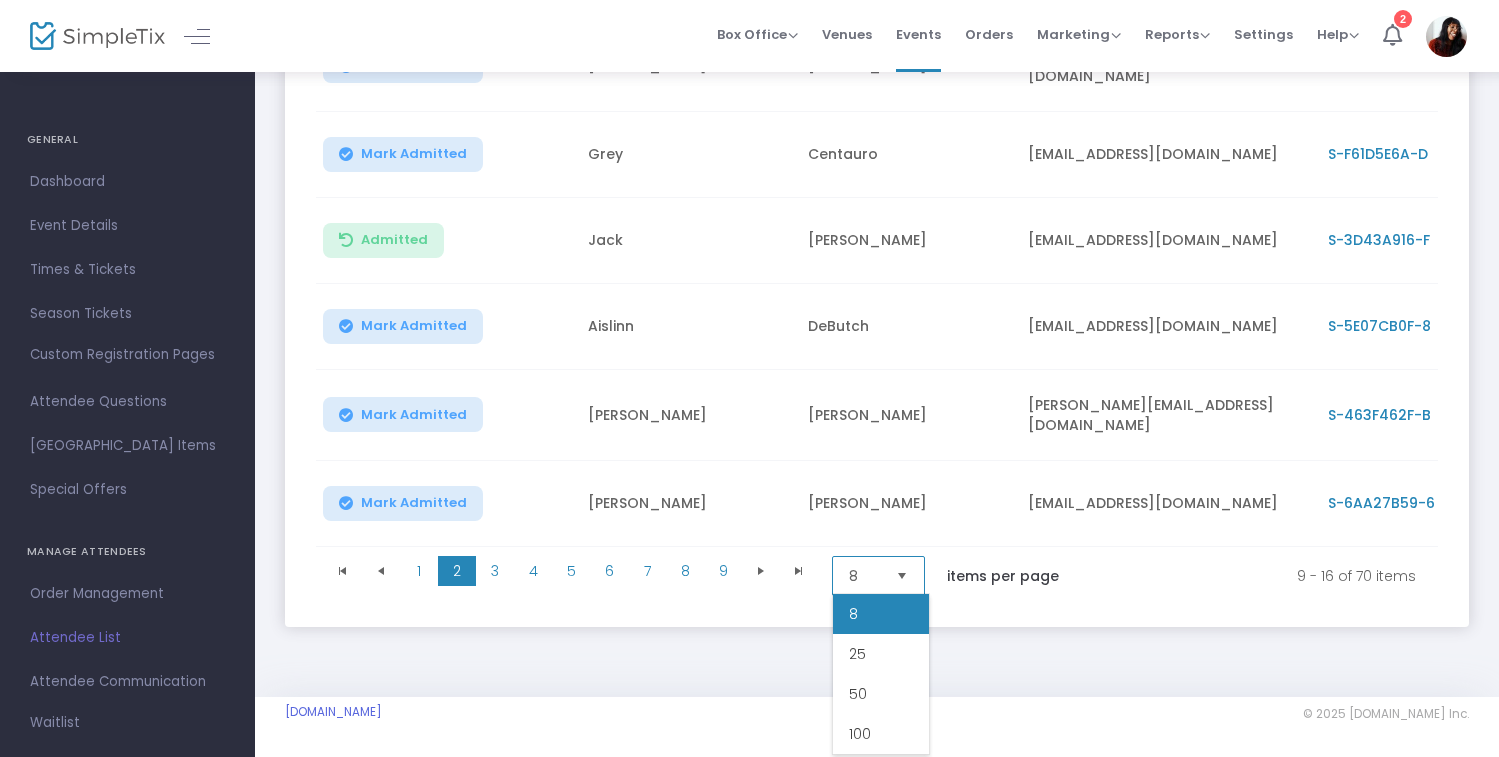 click on "100" at bounding box center [860, 734] 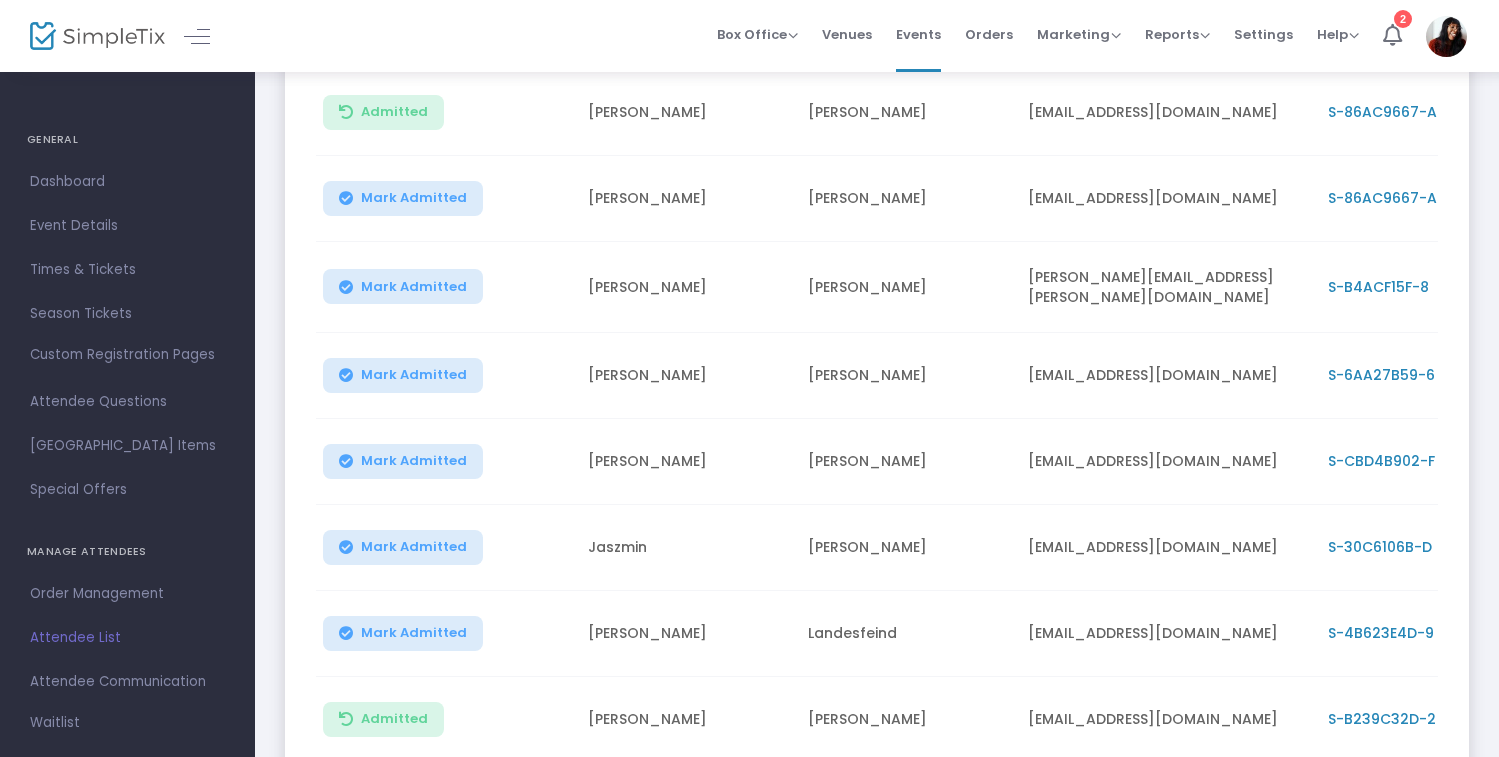scroll, scrollTop: 2398, scrollLeft: 0, axis: vertical 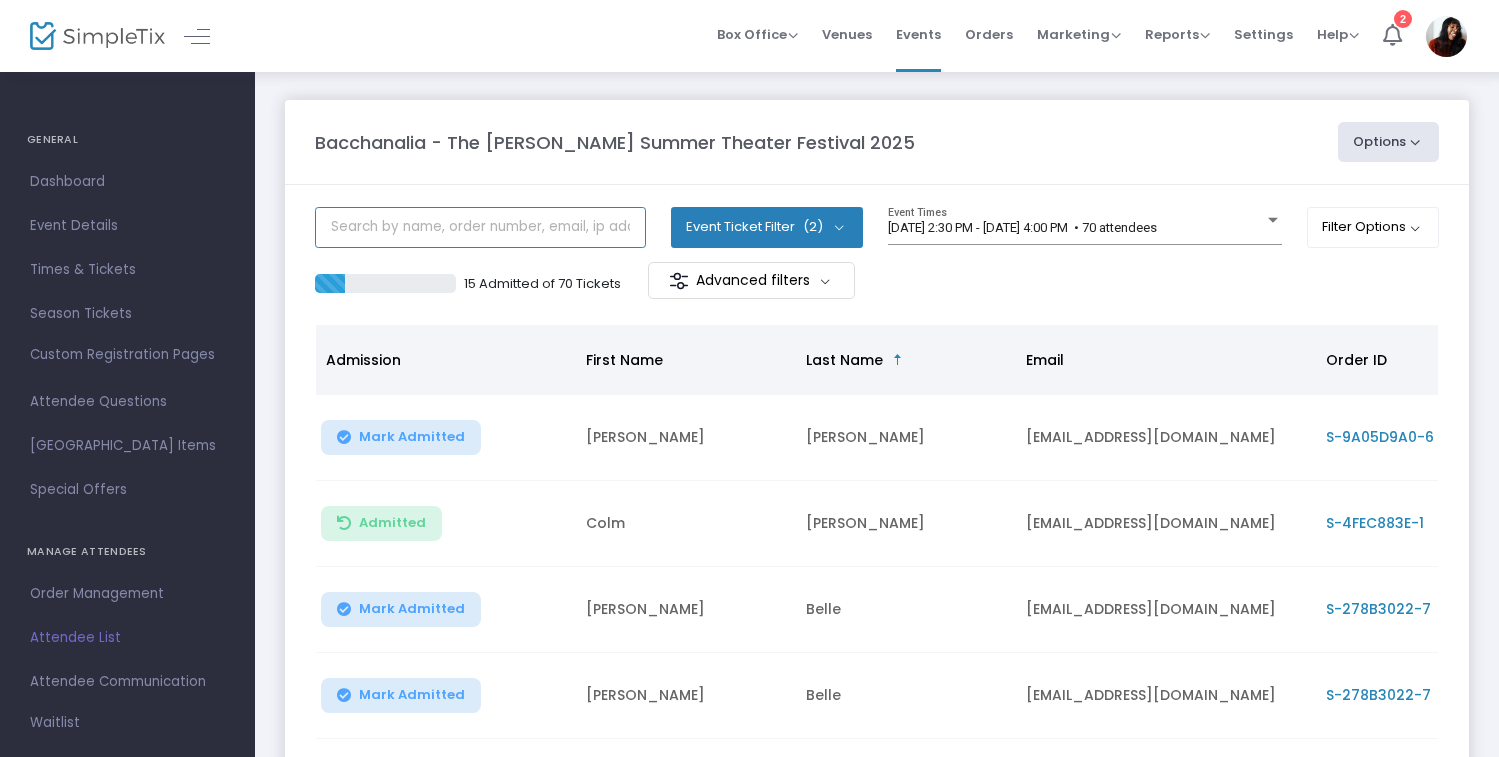 click 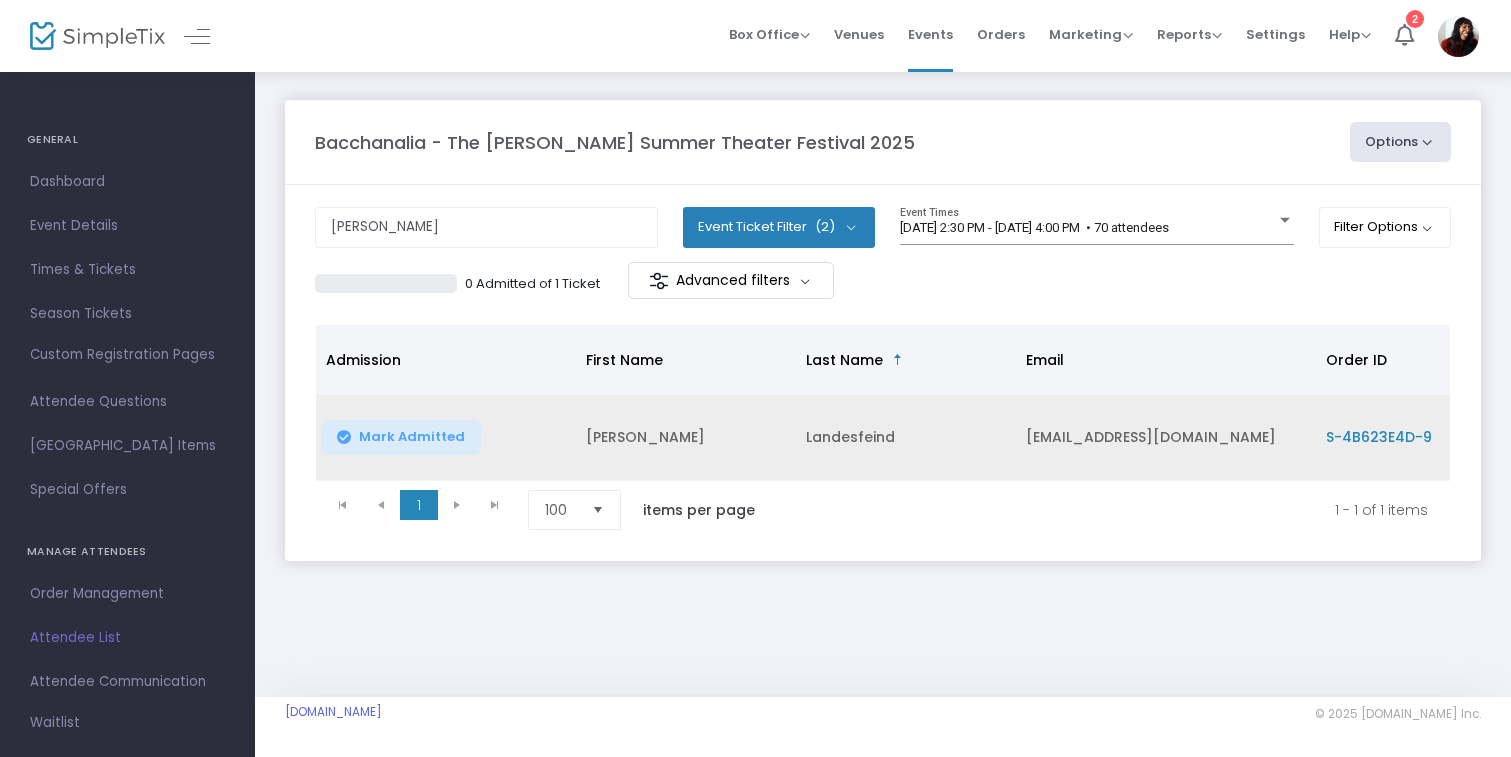 click on "Mark Admitted" 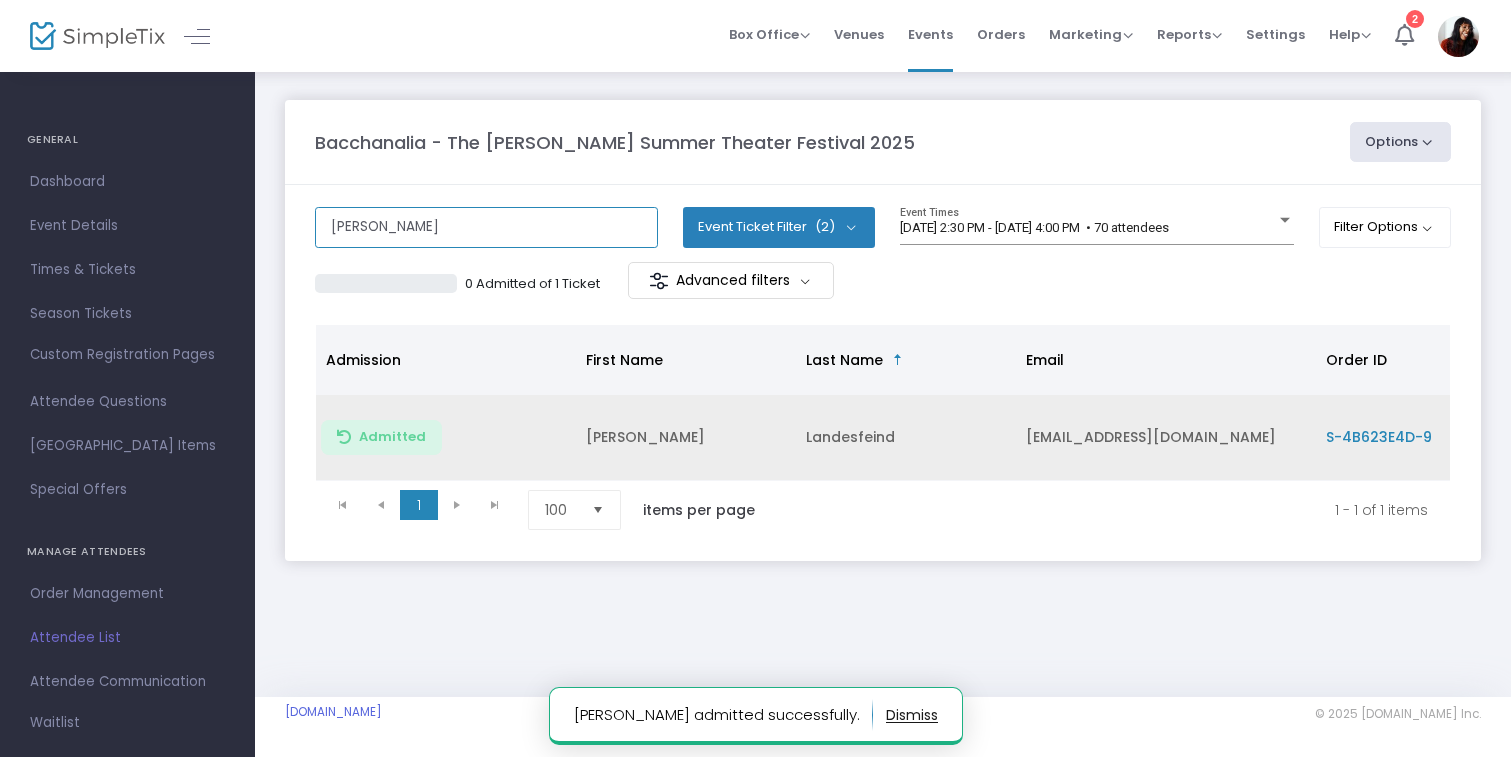 click on "vanessa" 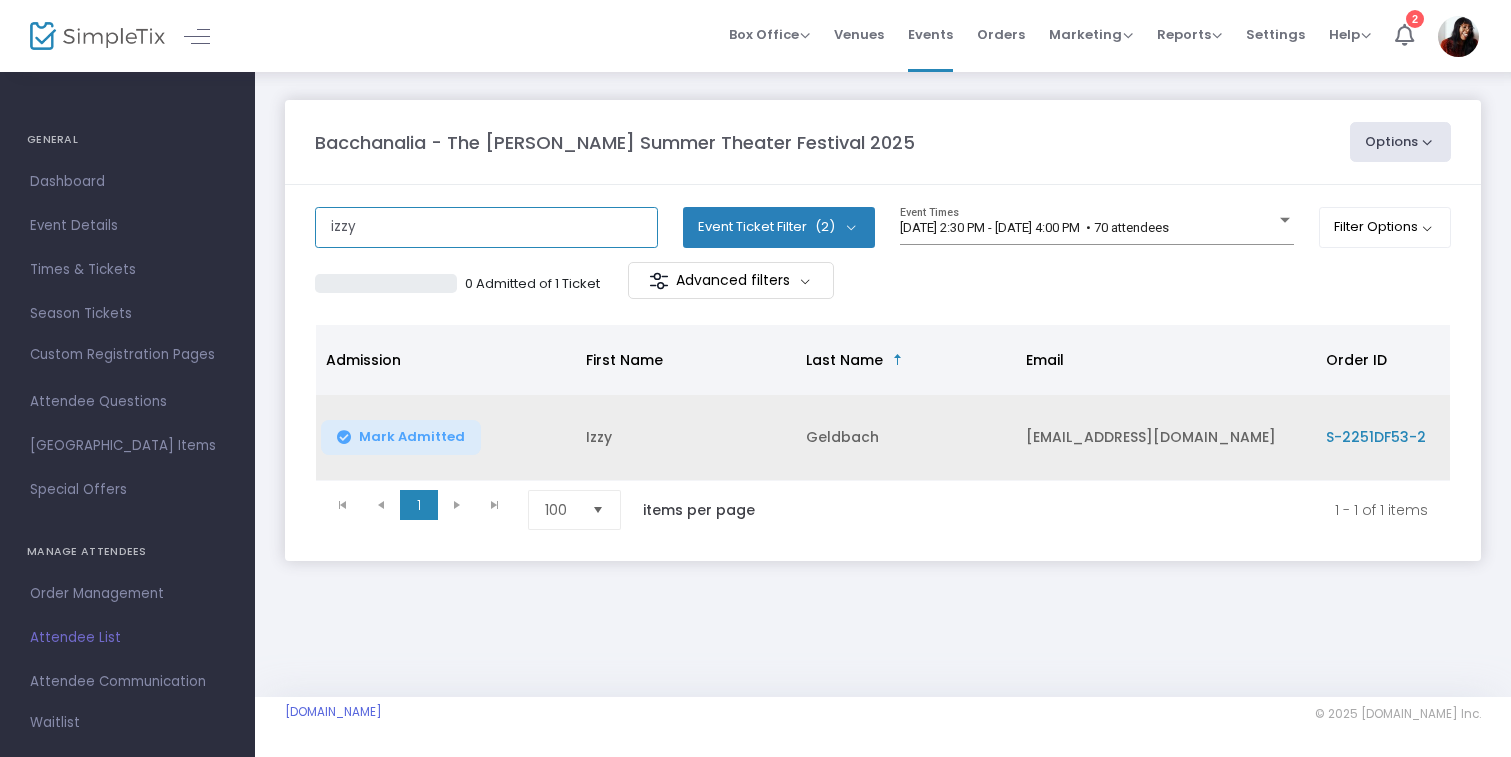 type on "izzy" 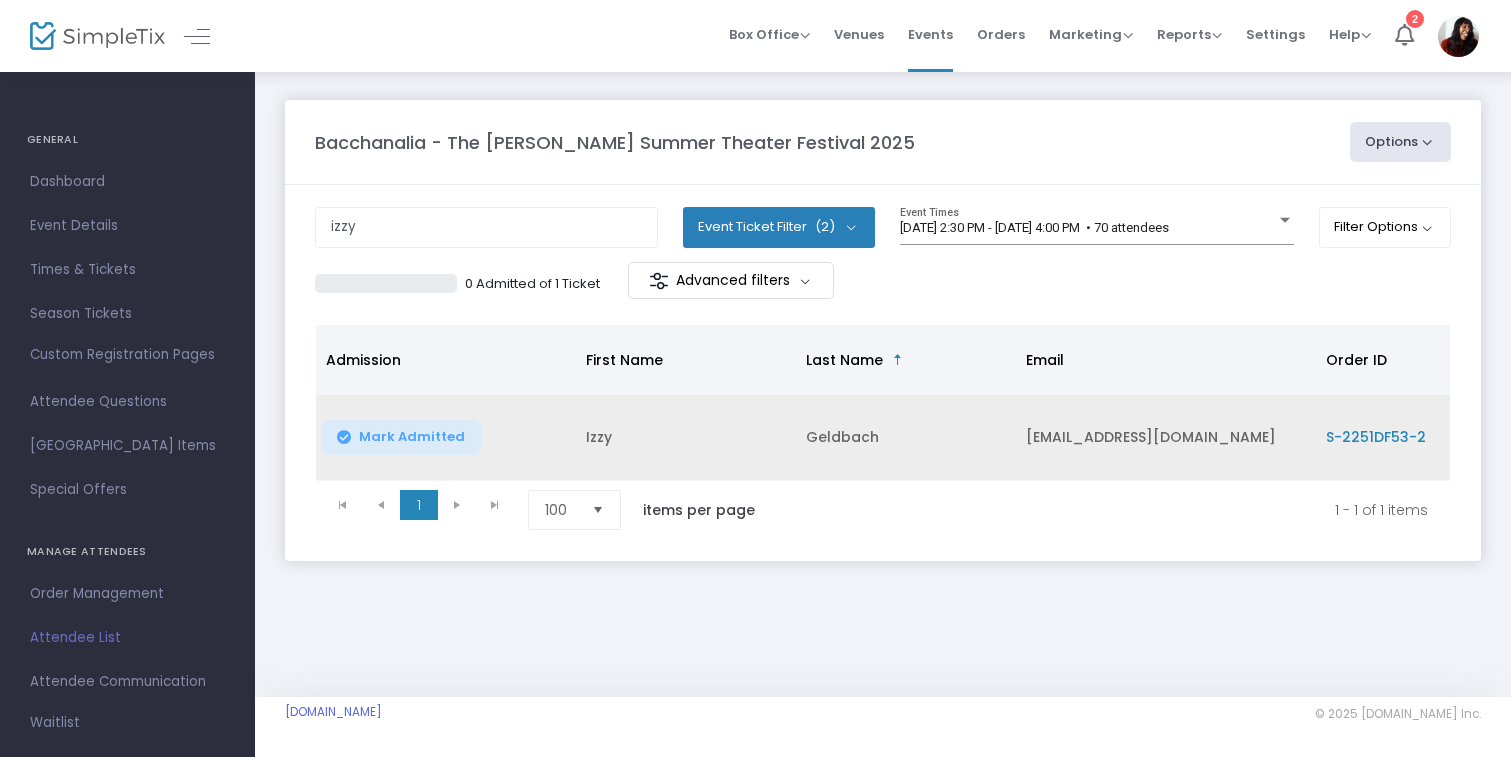 click on "Mark Admitted" 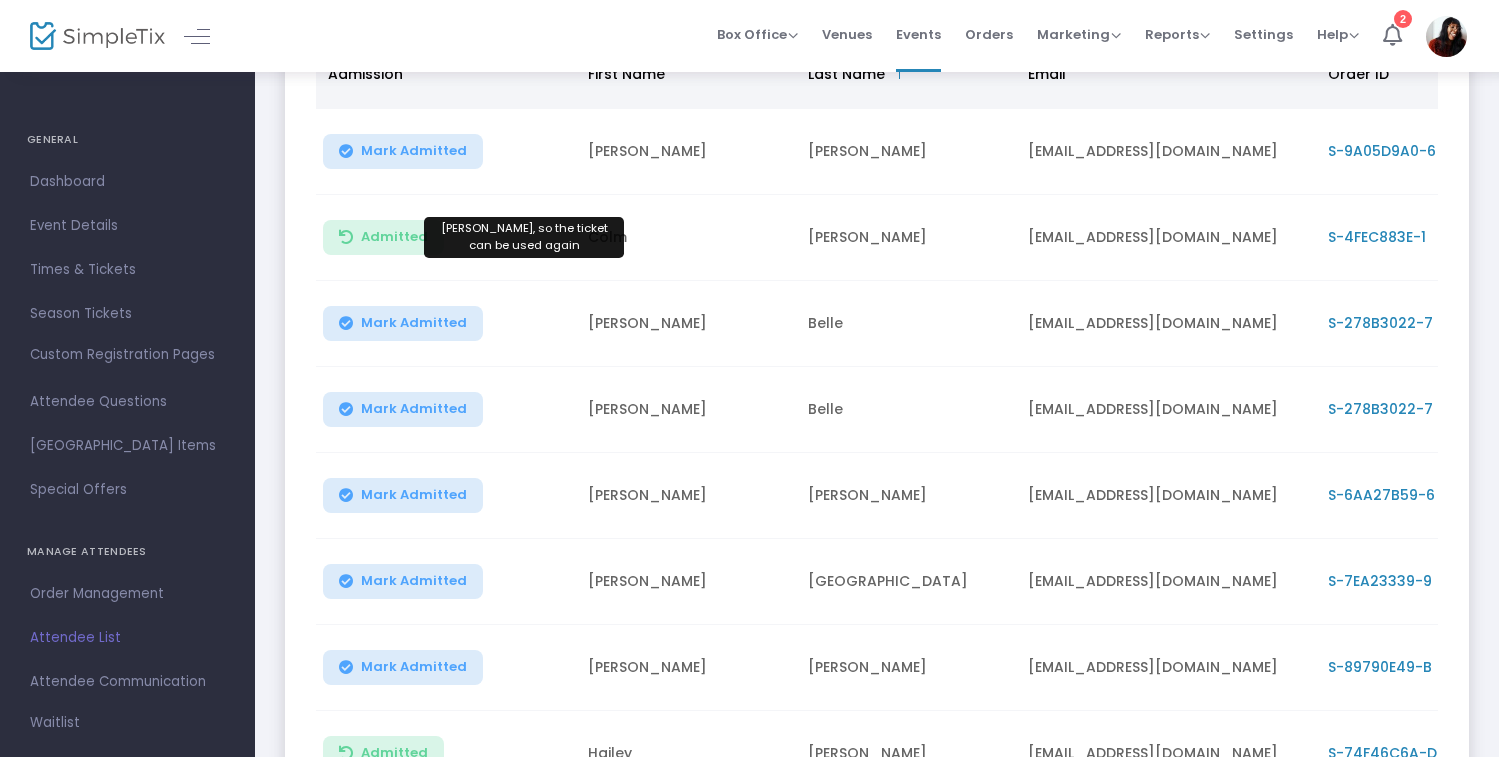 scroll, scrollTop: 550, scrollLeft: 0, axis: vertical 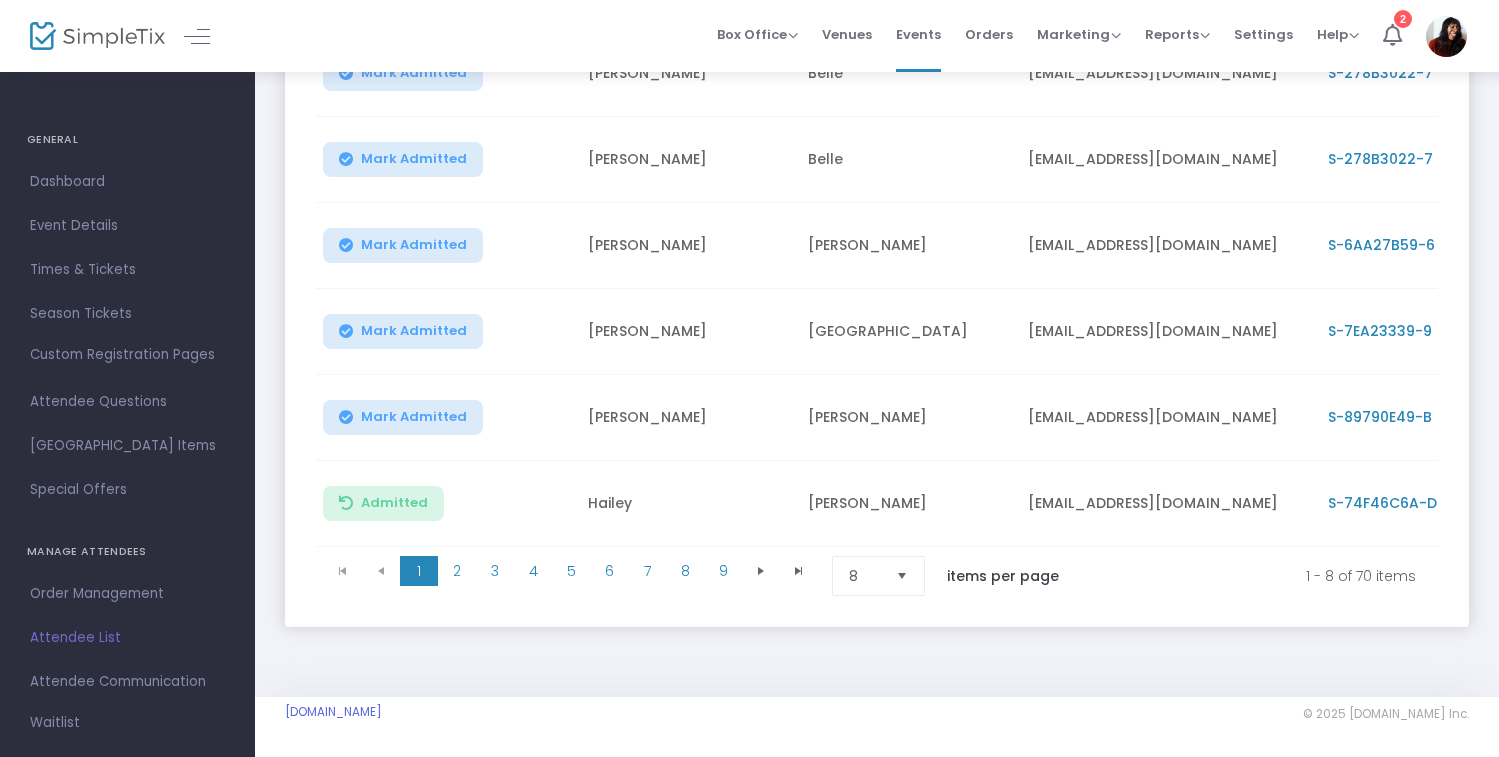 click at bounding box center [902, 576] 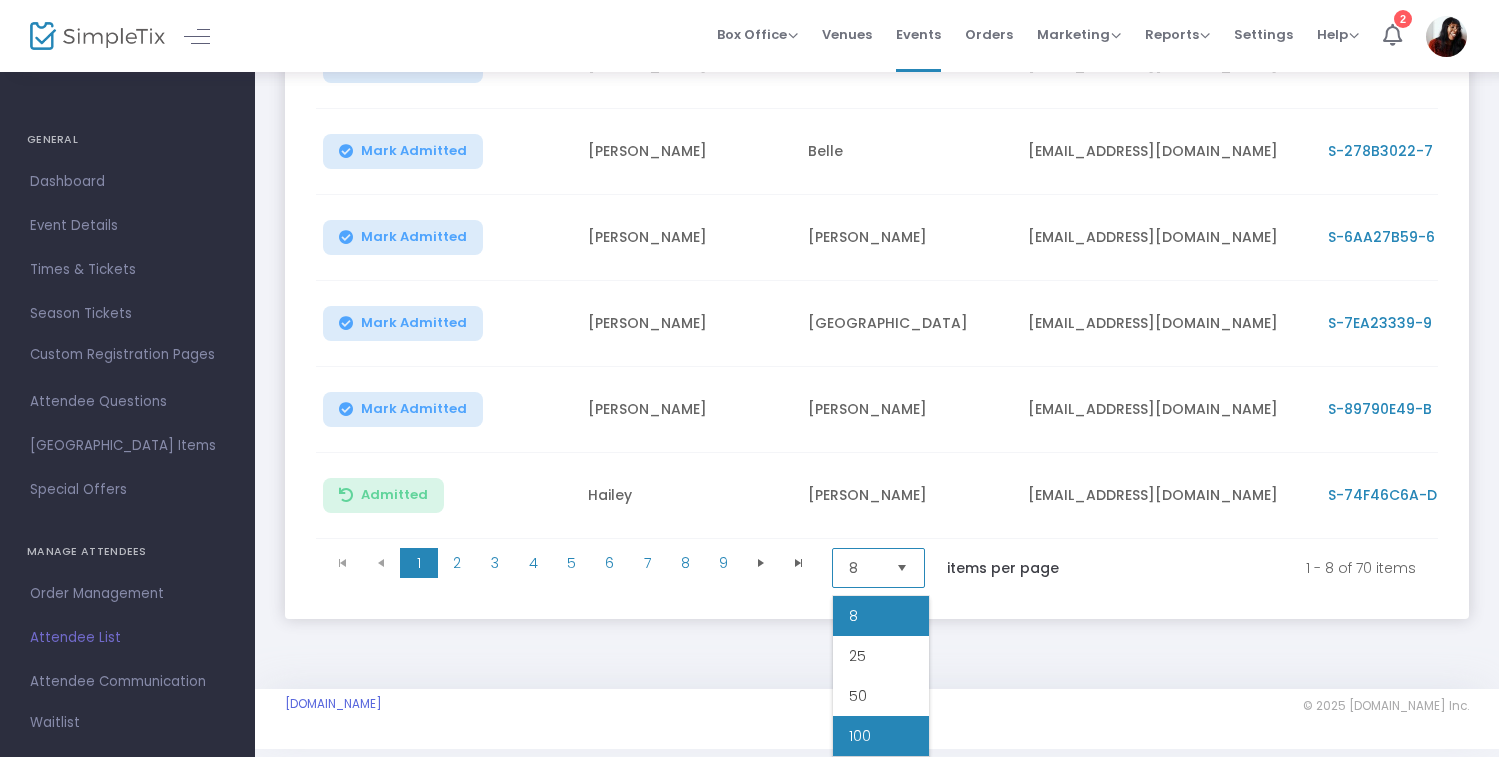 click on "100" at bounding box center (860, 736) 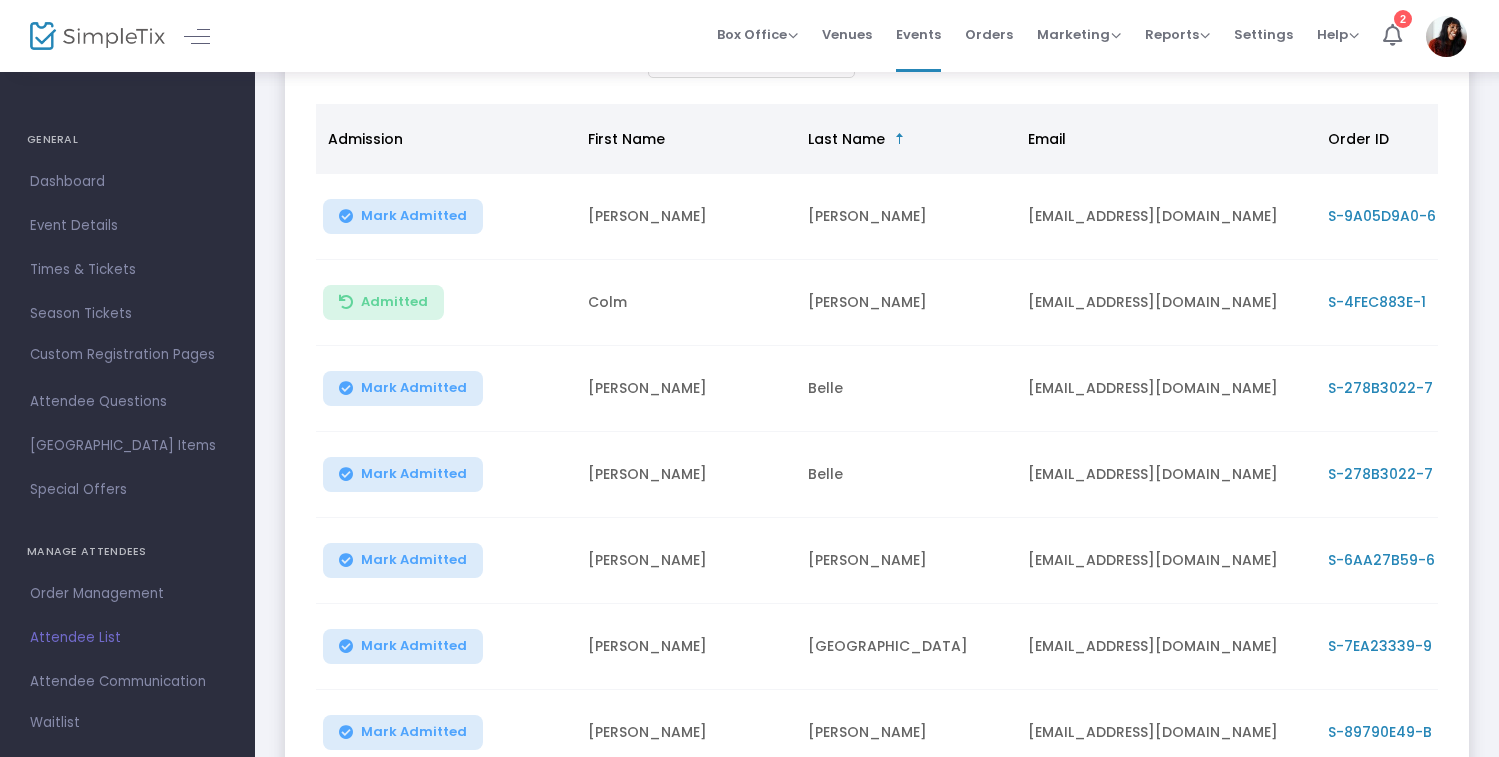 scroll, scrollTop: 0, scrollLeft: 0, axis: both 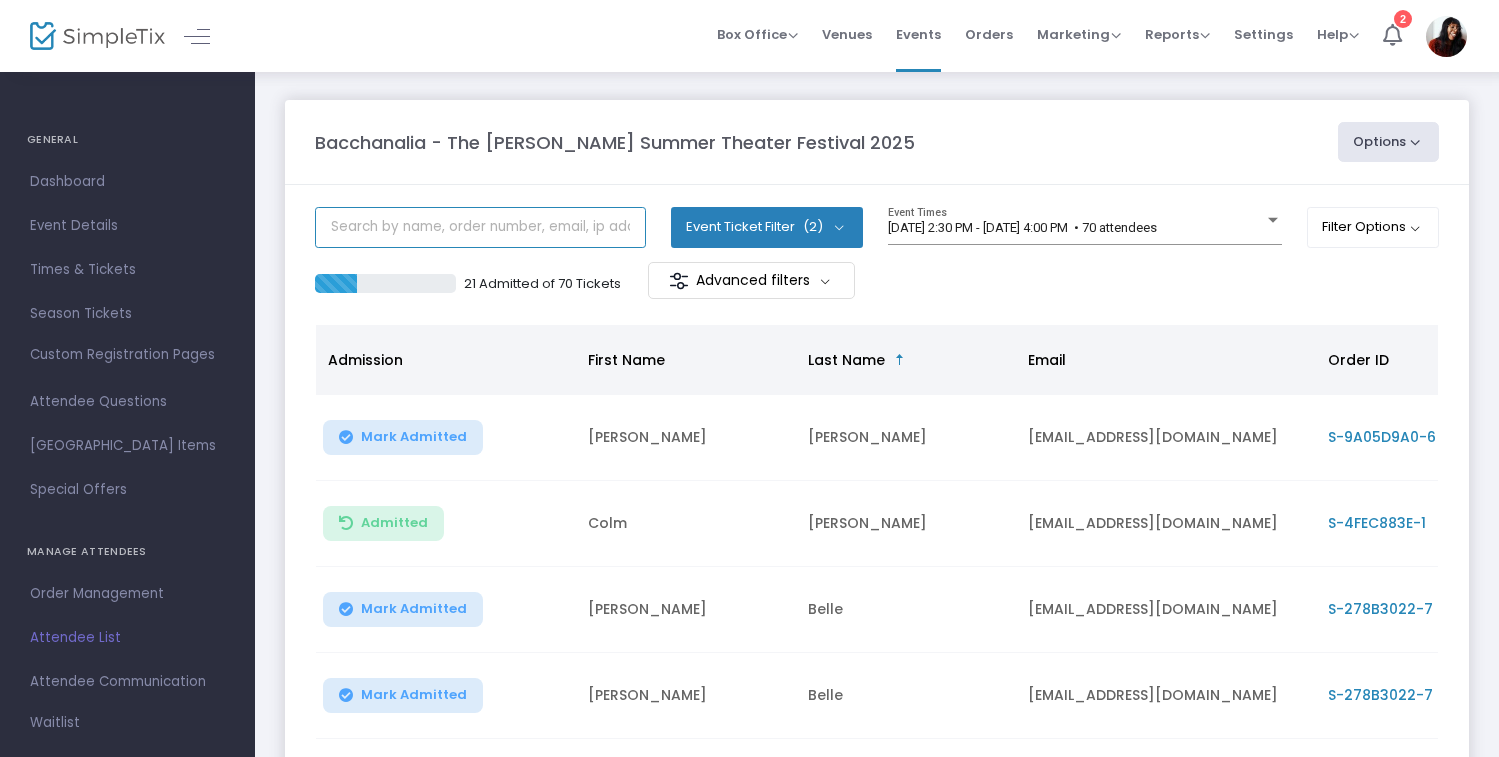 click 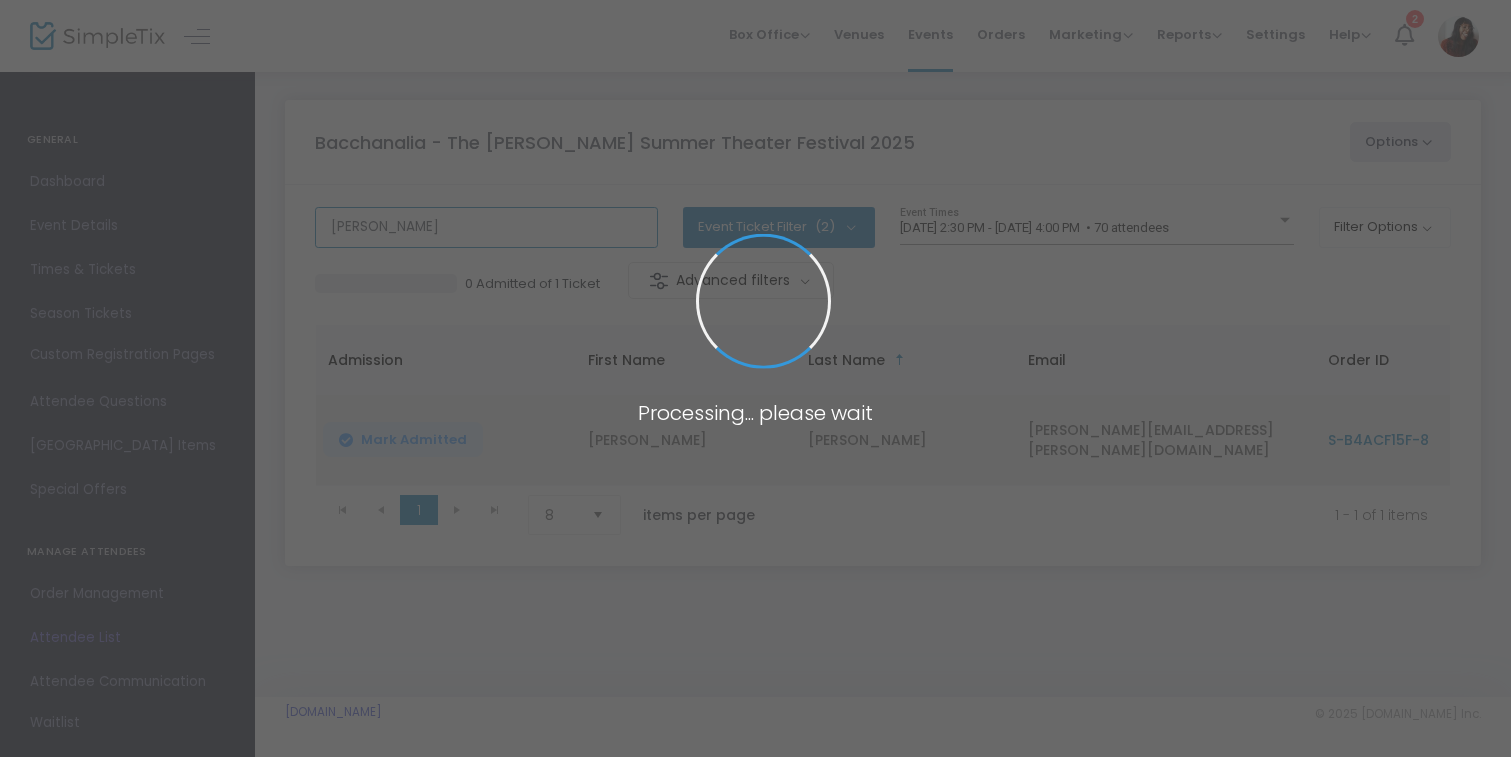type on "martina" 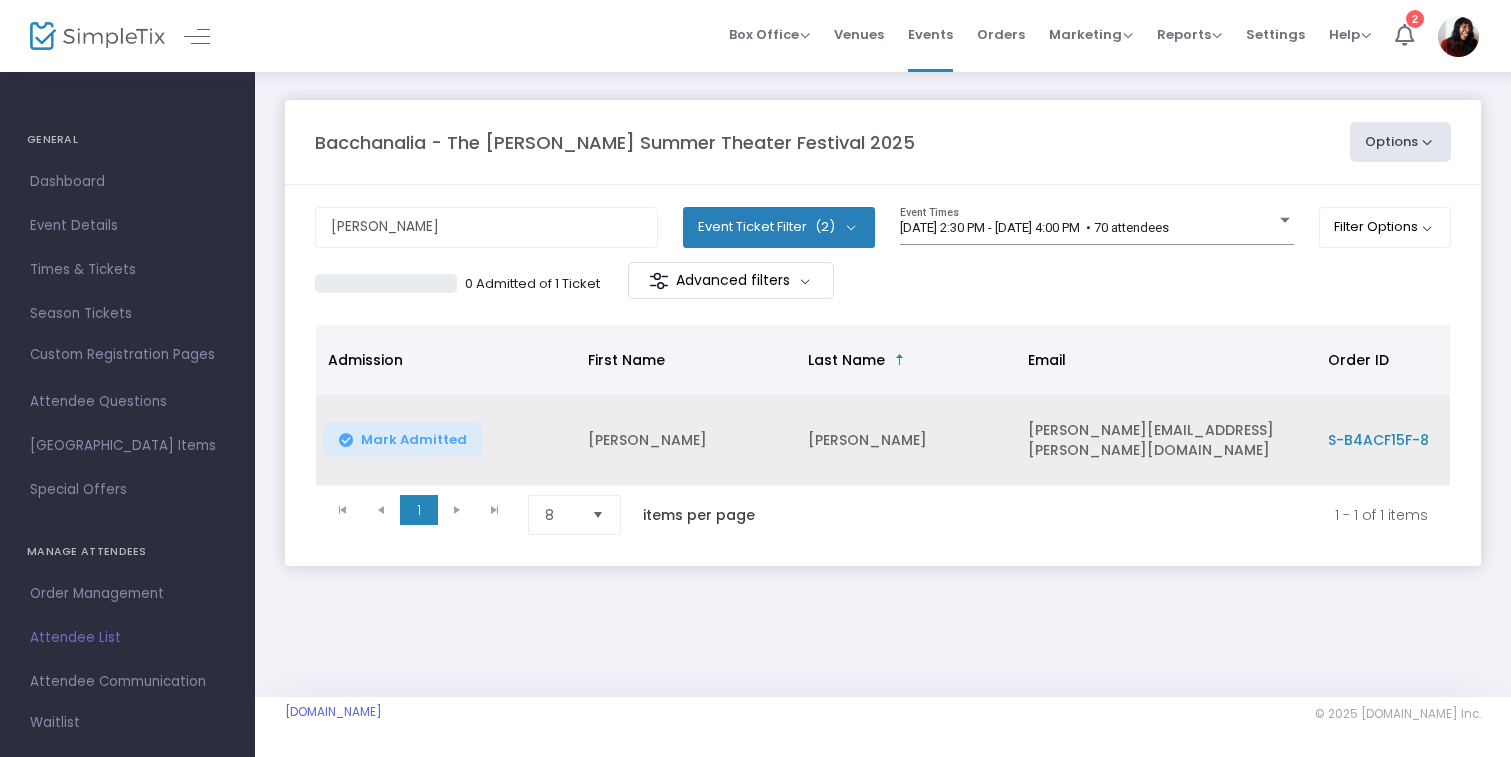 click on "Mark Admitted" 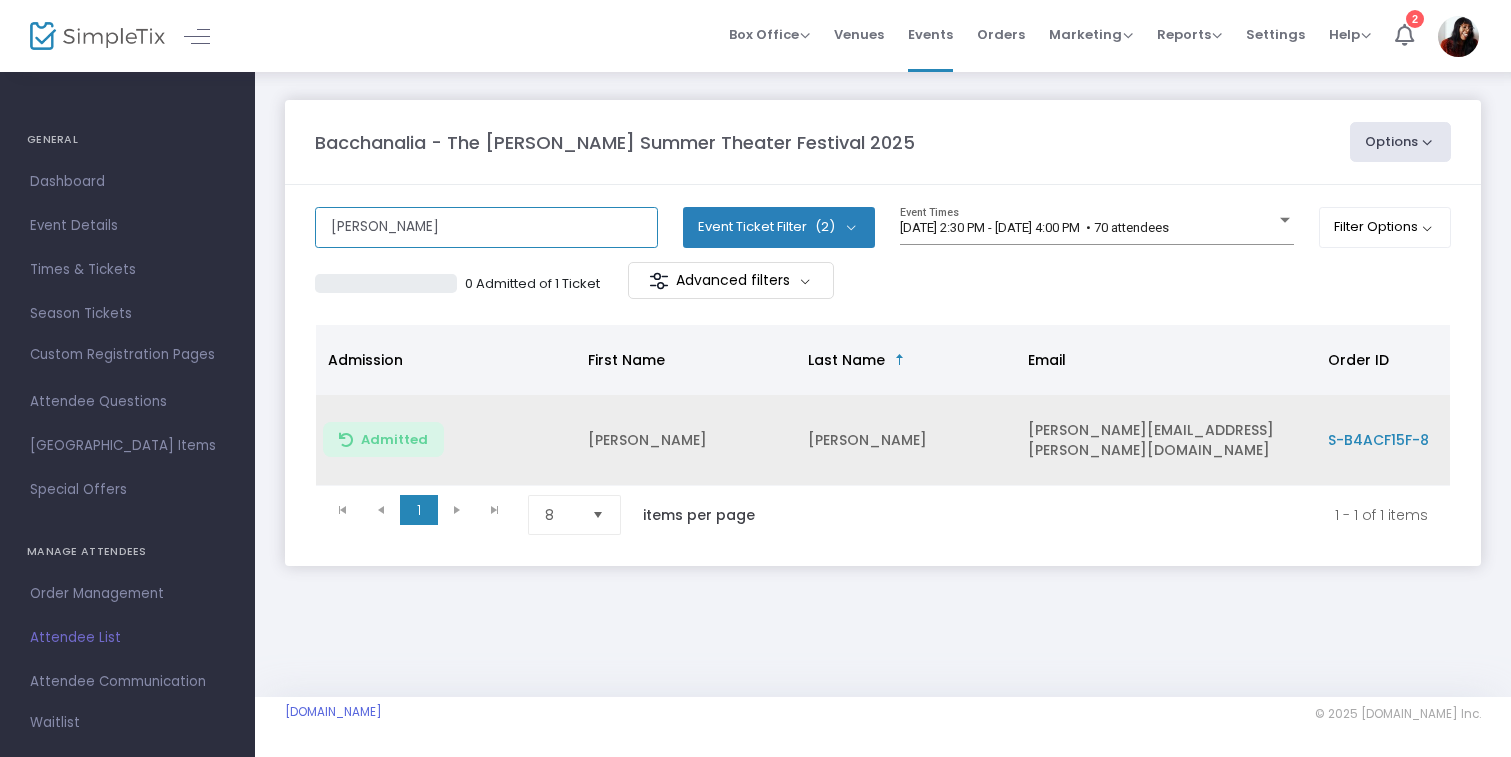 click on "martina" 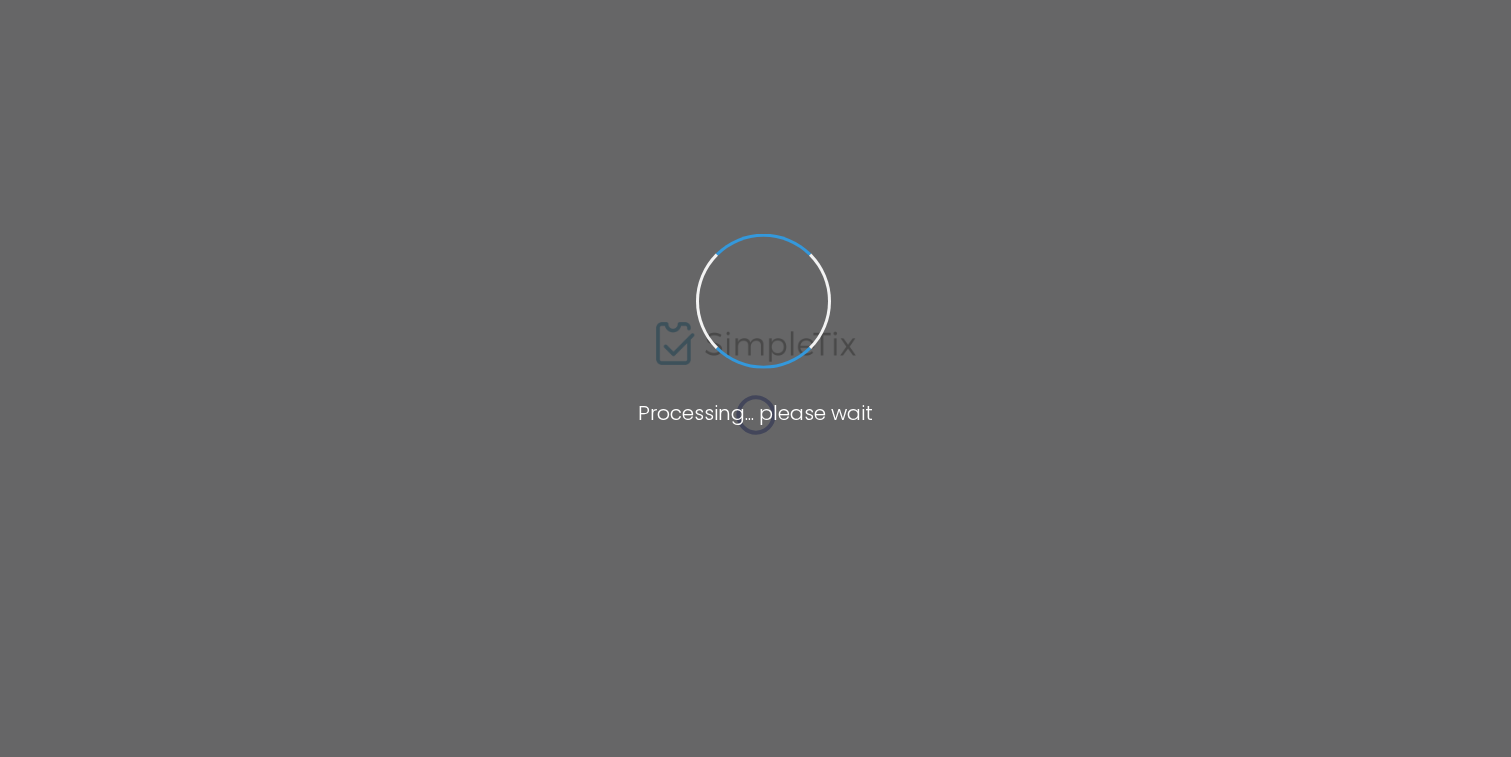 scroll, scrollTop: 0, scrollLeft: 0, axis: both 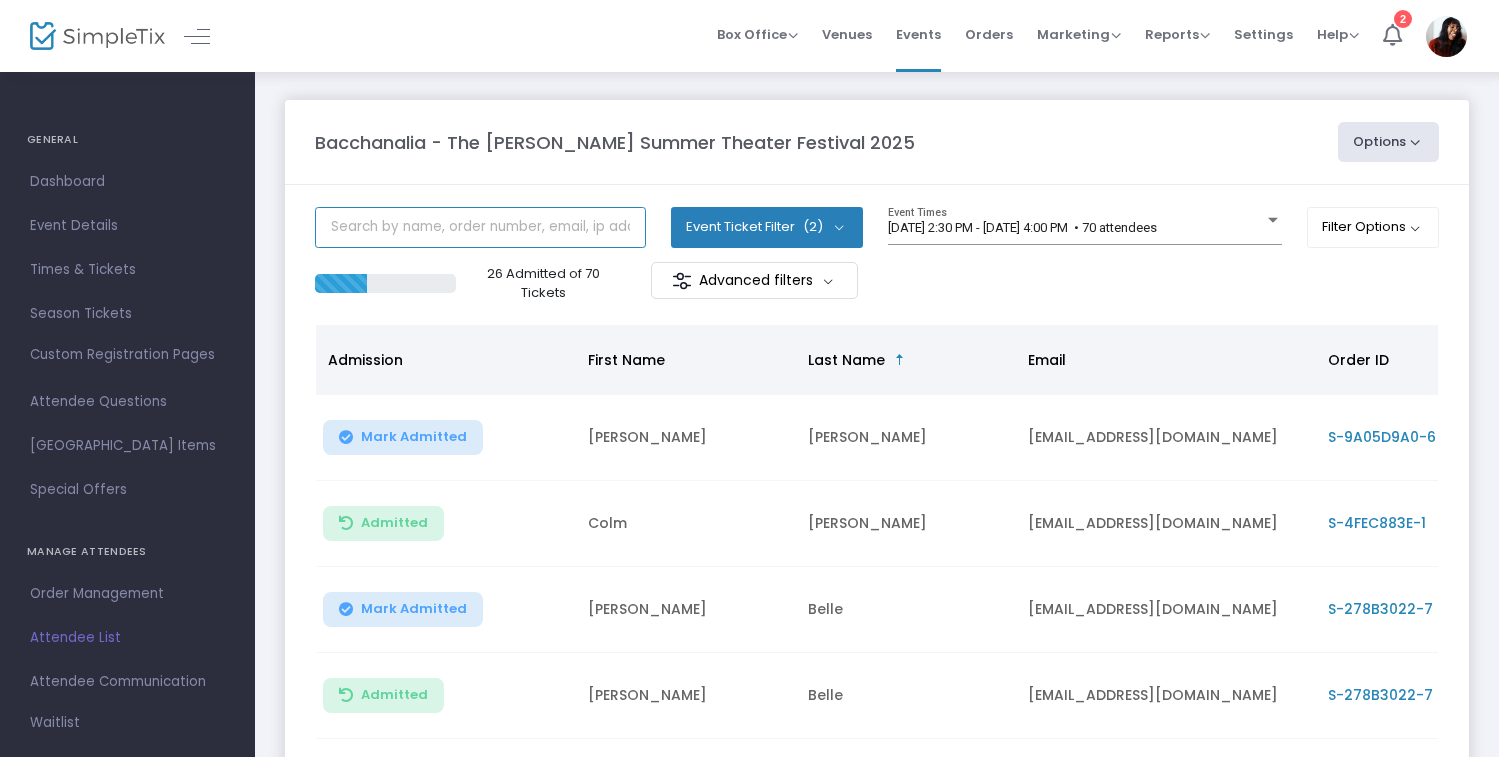 click 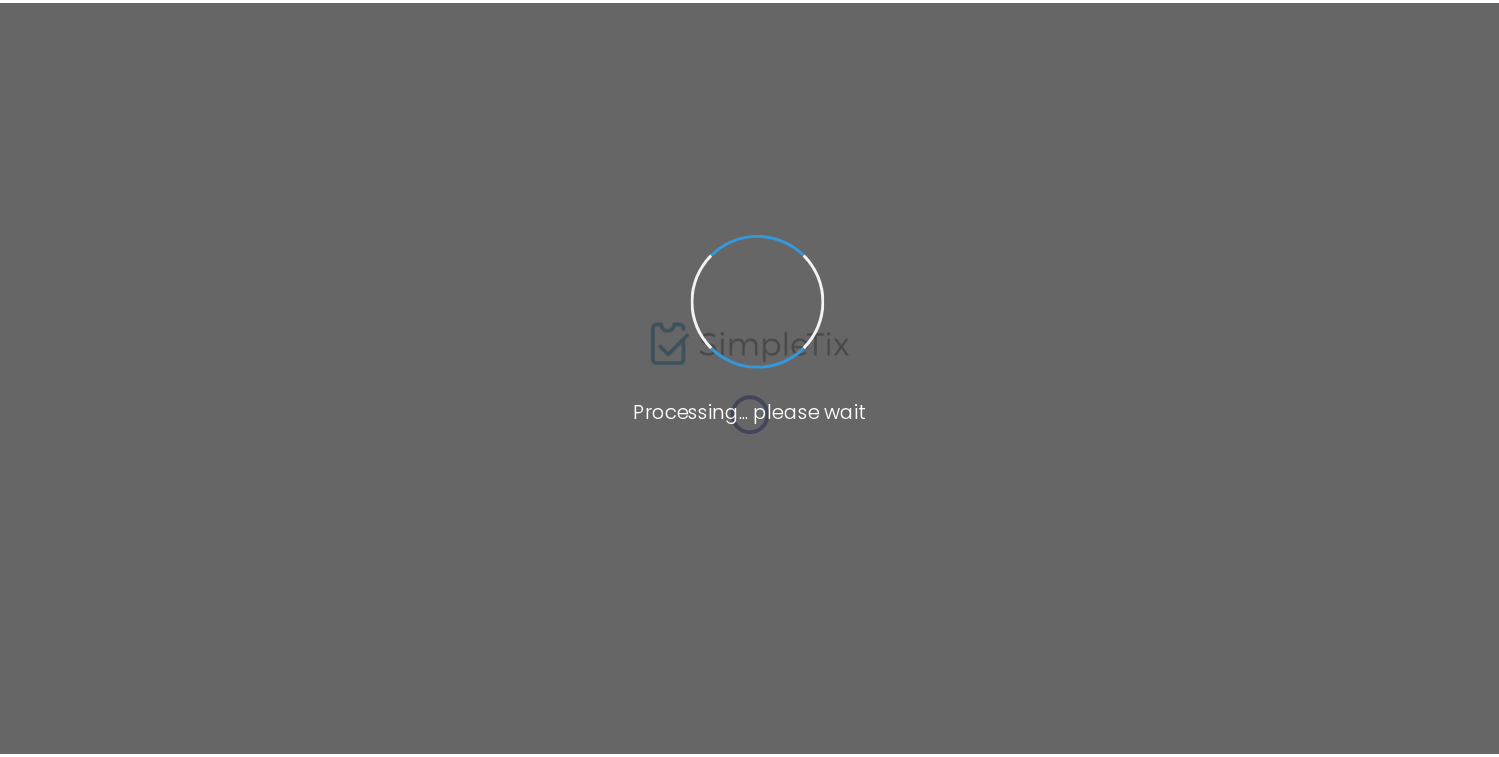 scroll, scrollTop: 0, scrollLeft: 0, axis: both 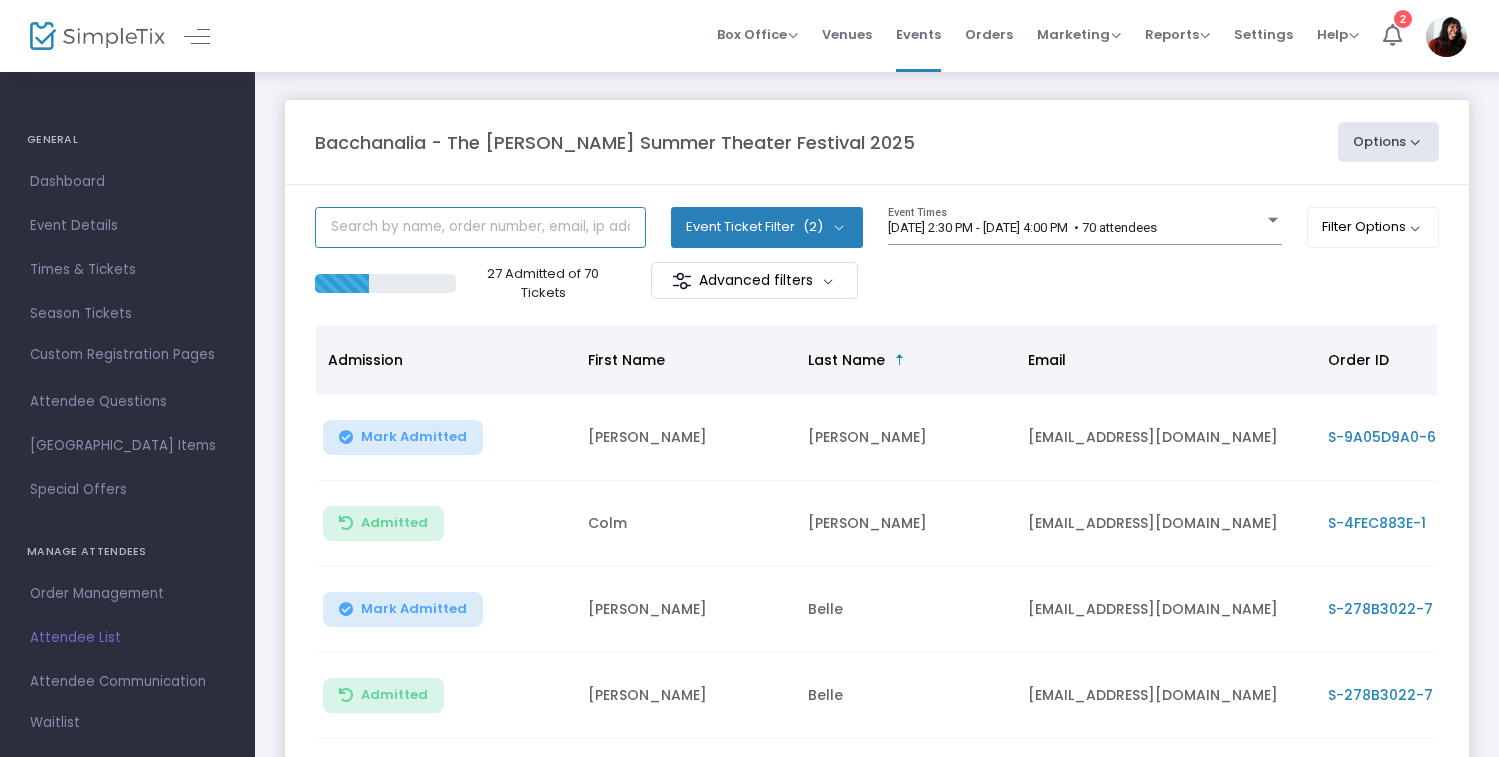 click 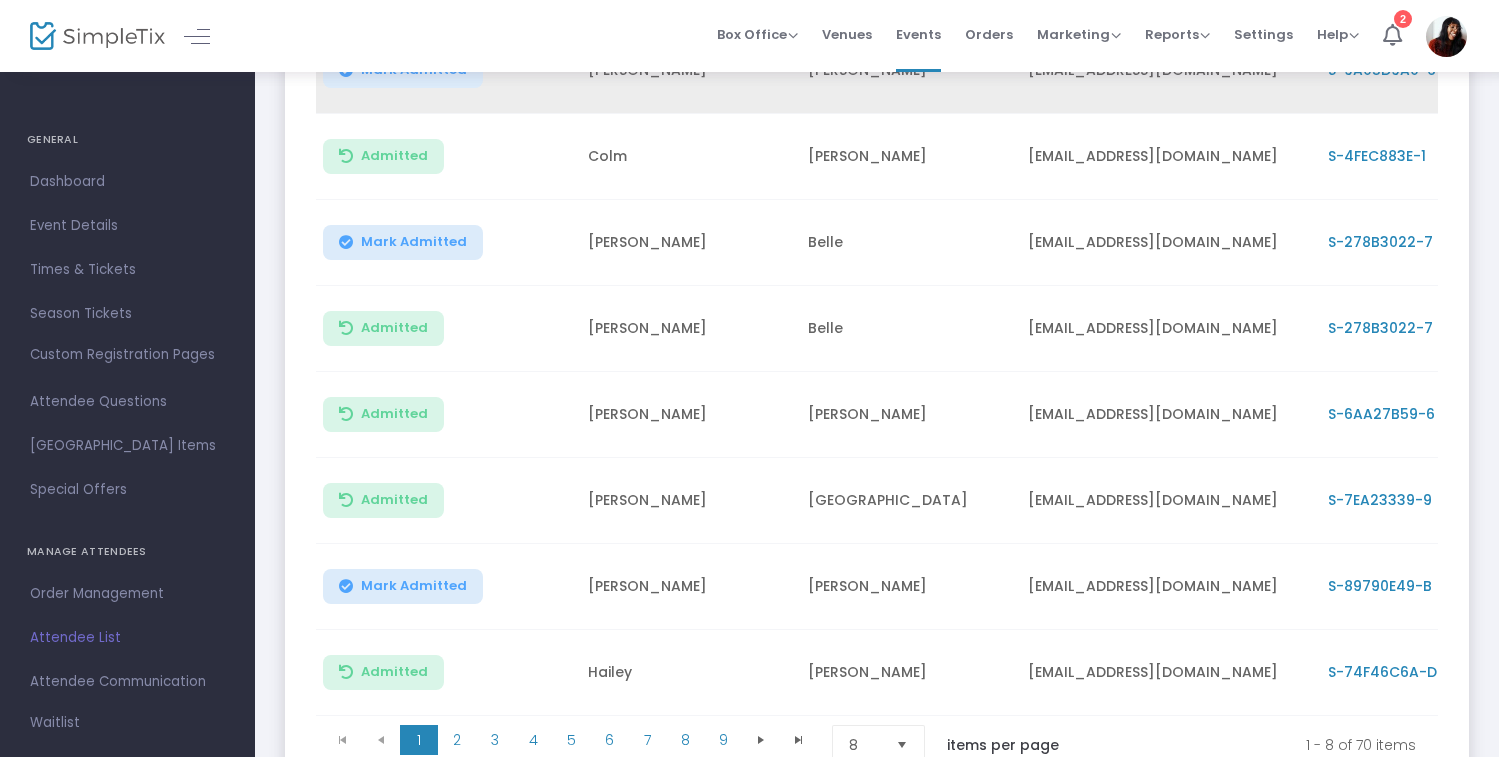 scroll, scrollTop: 371, scrollLeft: 0, axis: vertical 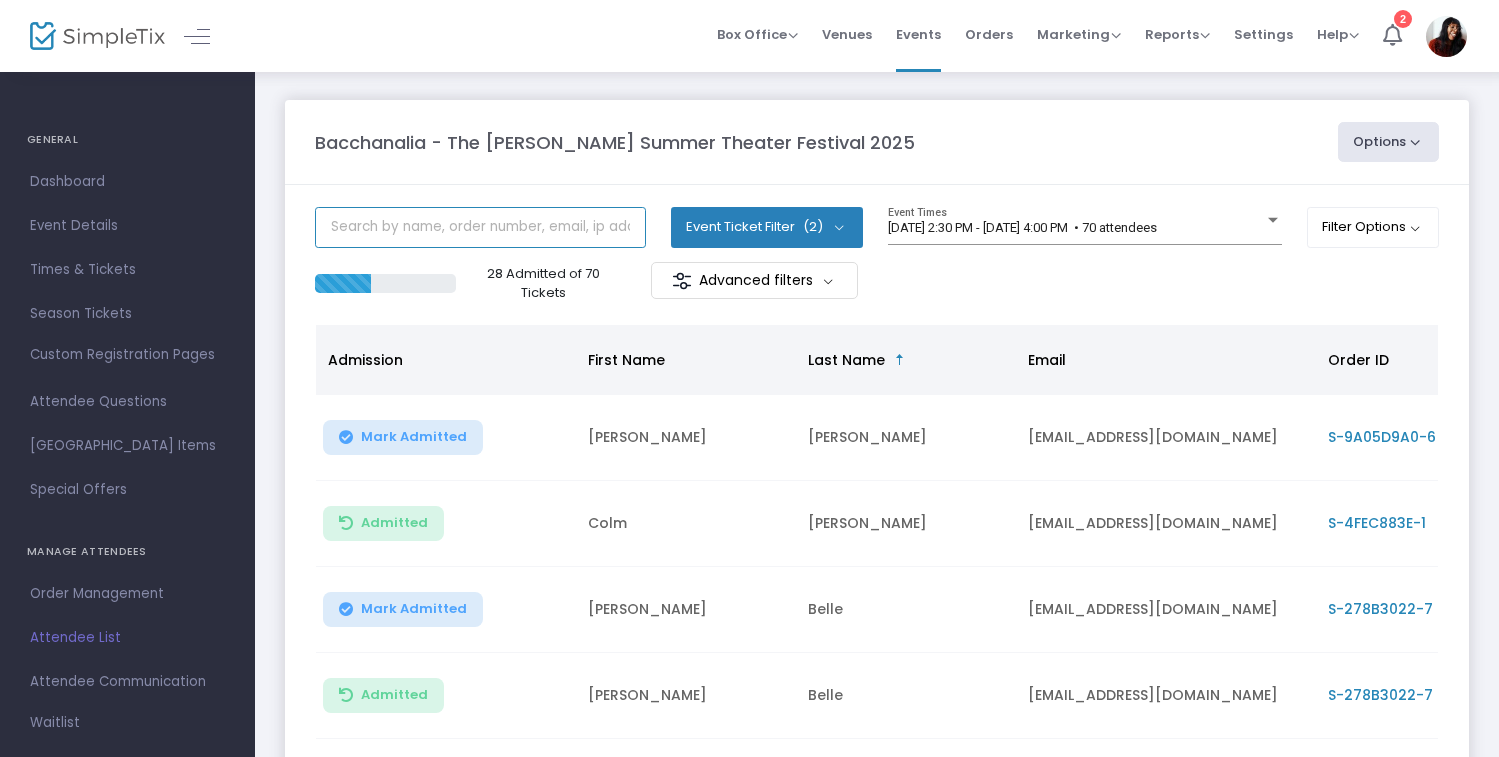 click 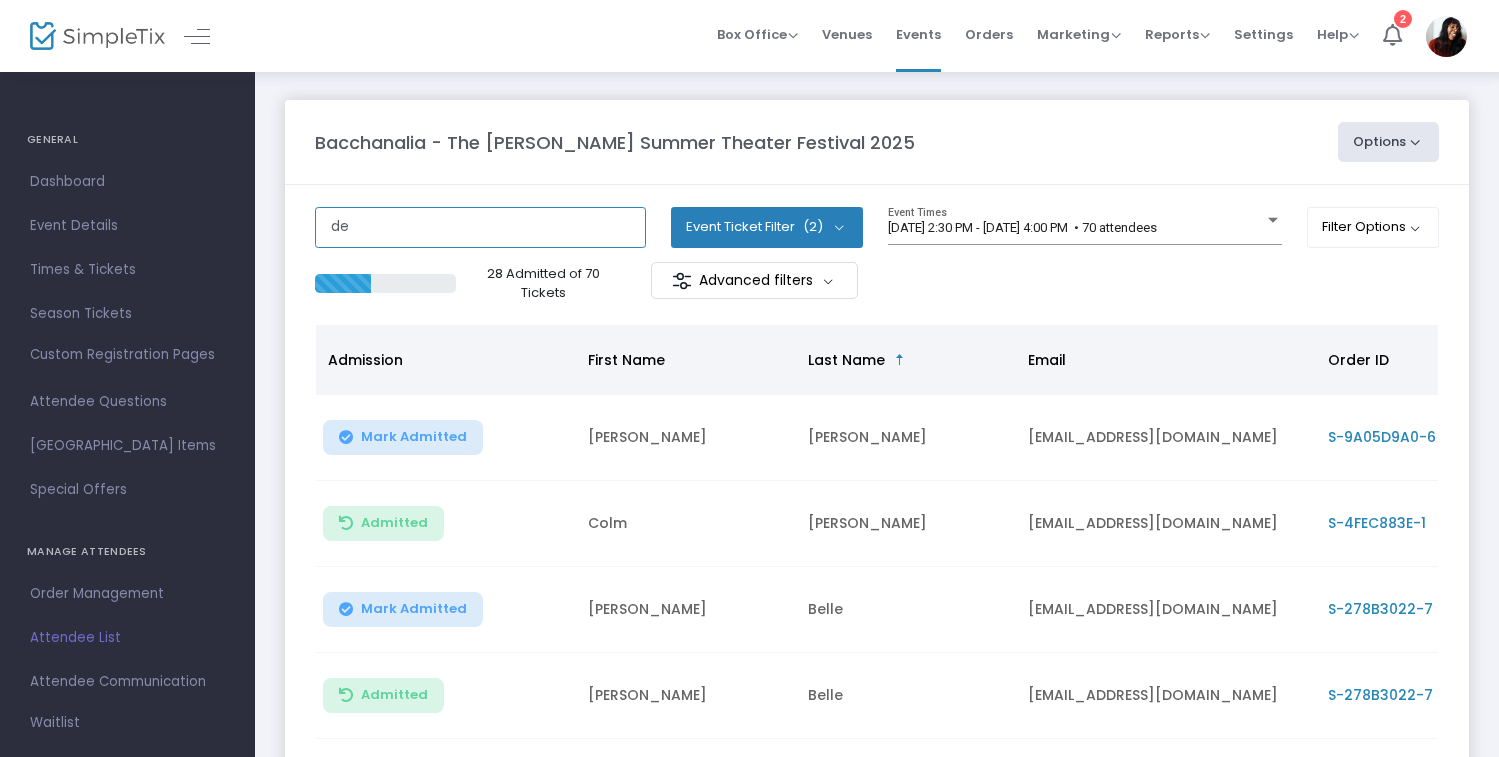 type on "d" 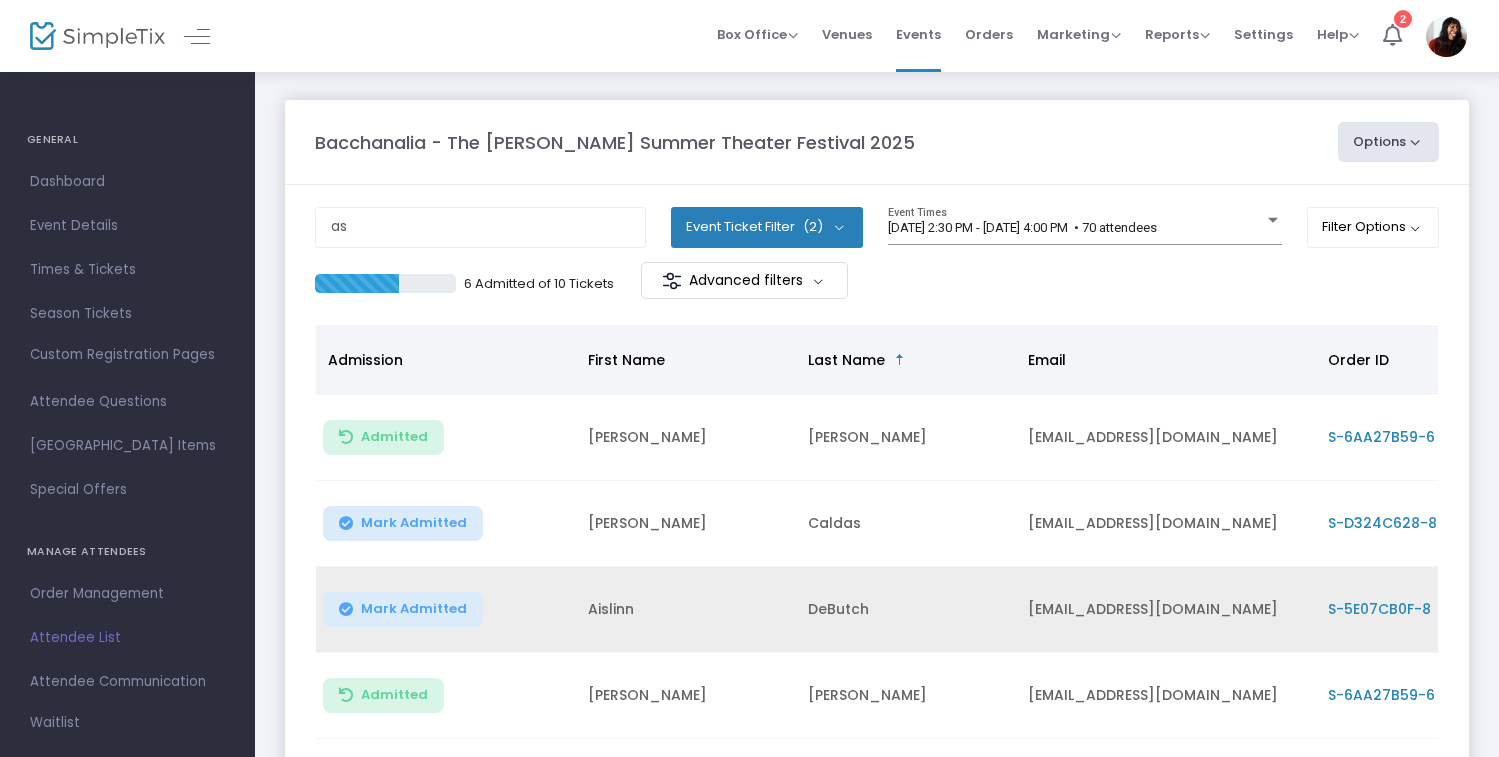 click on "Mark Admitted" 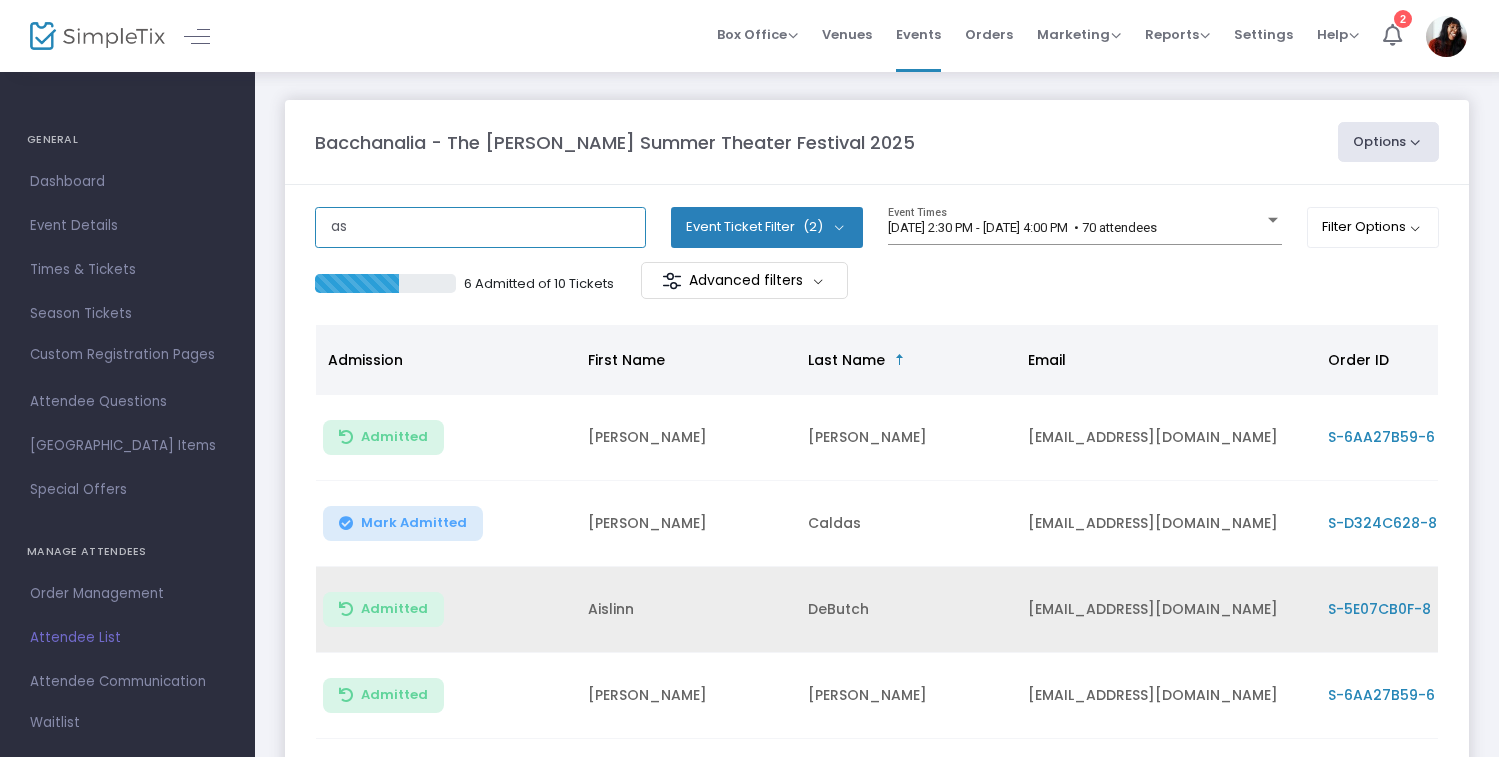 click on "as" 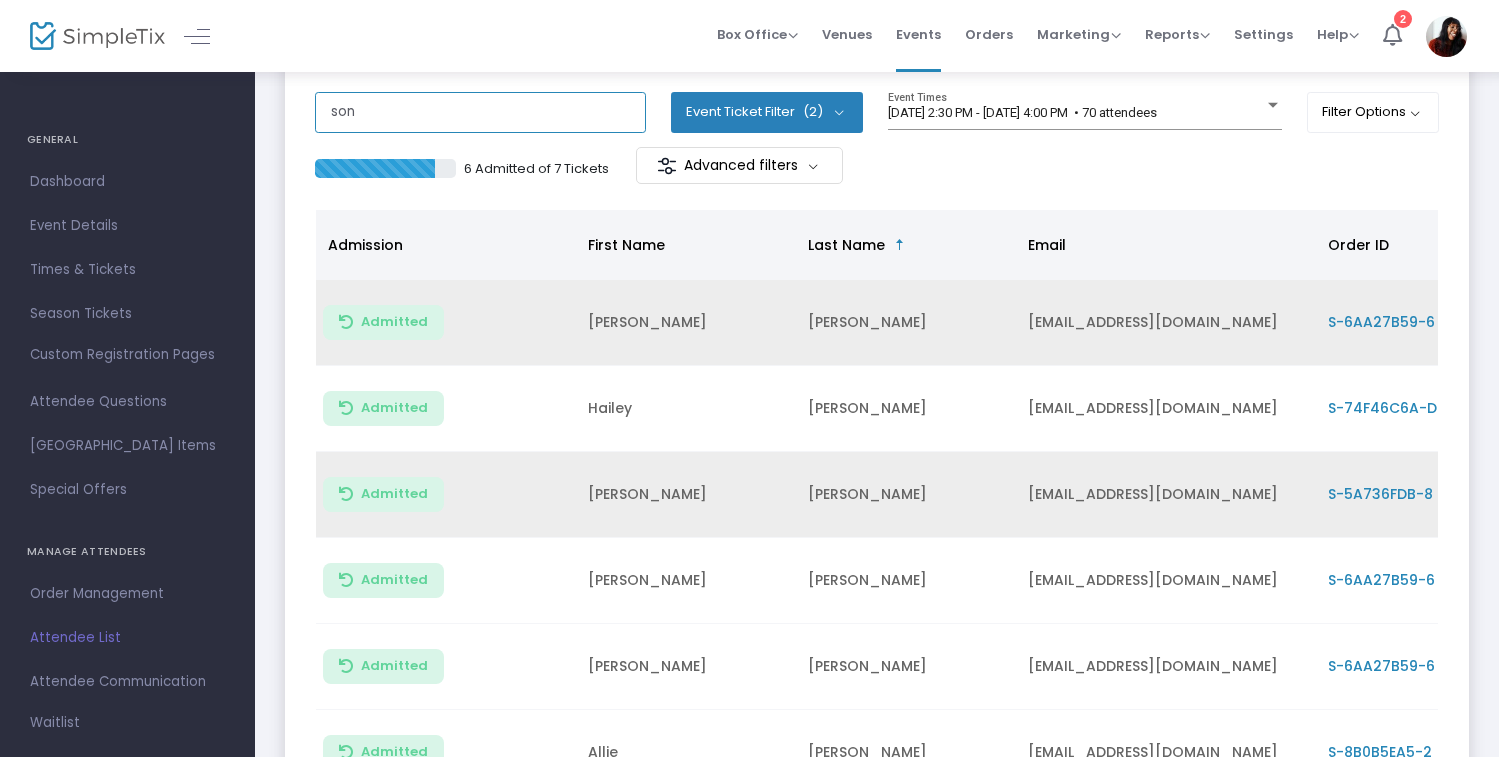 scroll, scrollTop: 464, scrollLeft: 0, axis: vertical 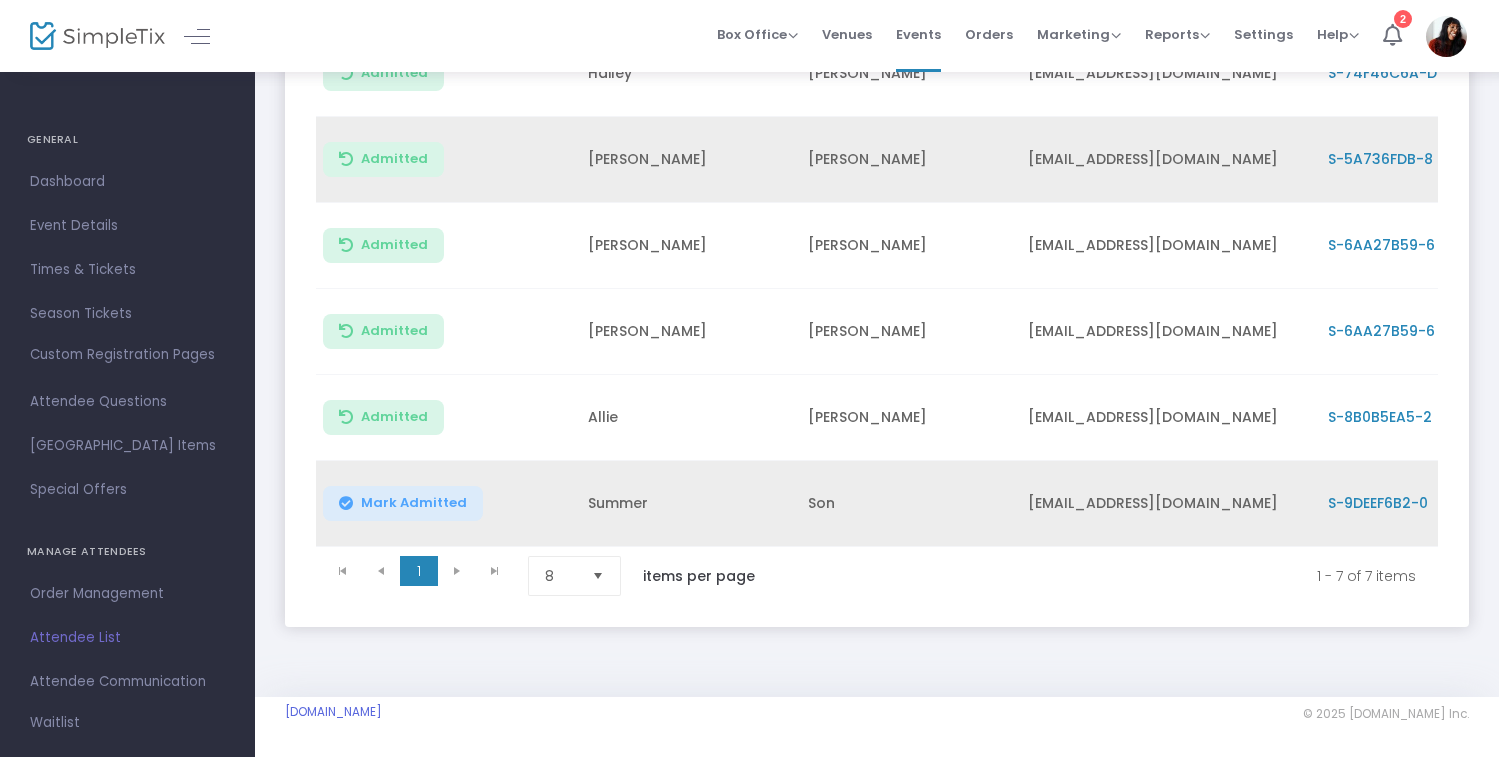 type on "son" 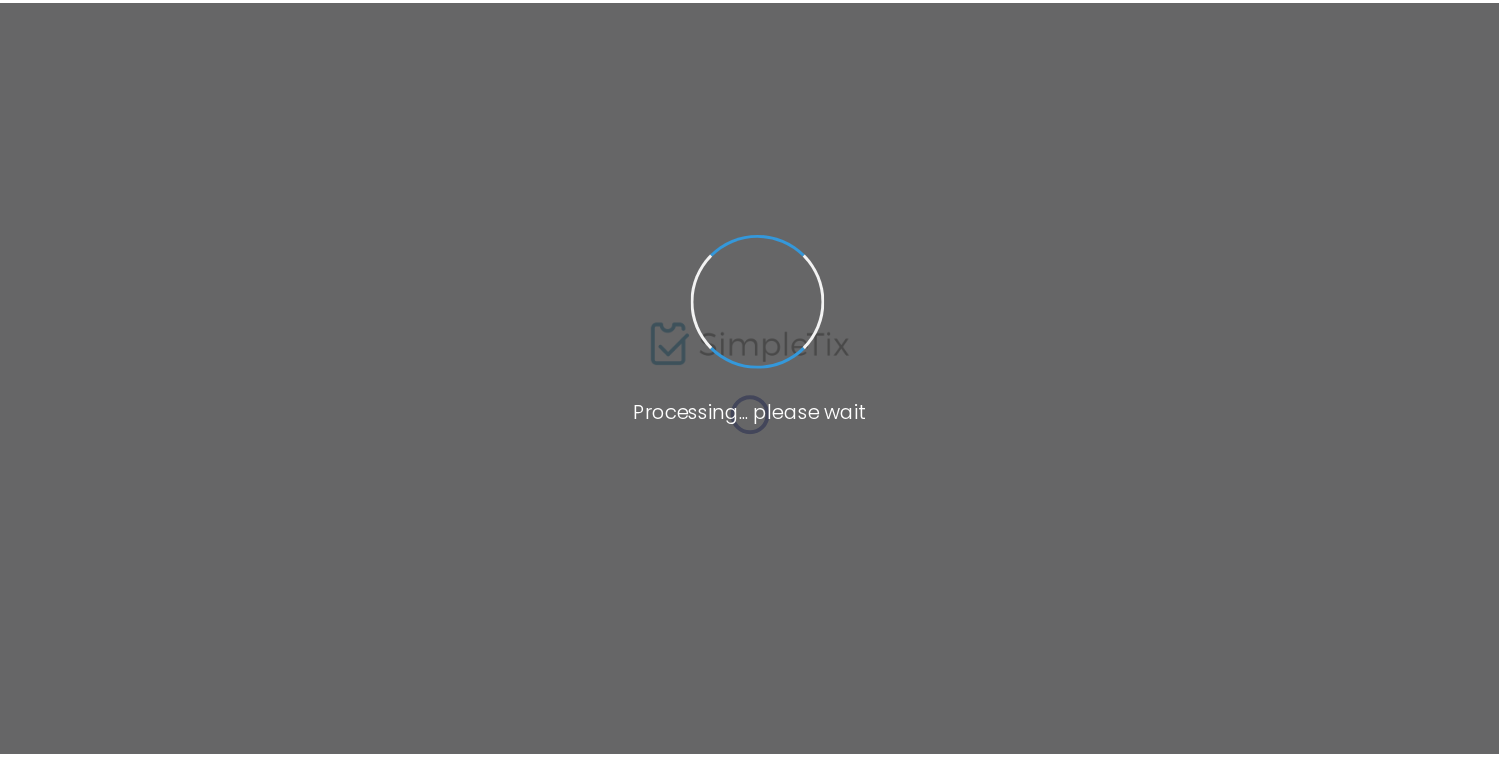 scroll, scrollTop: 0, scrollLeft: 0, axis: both 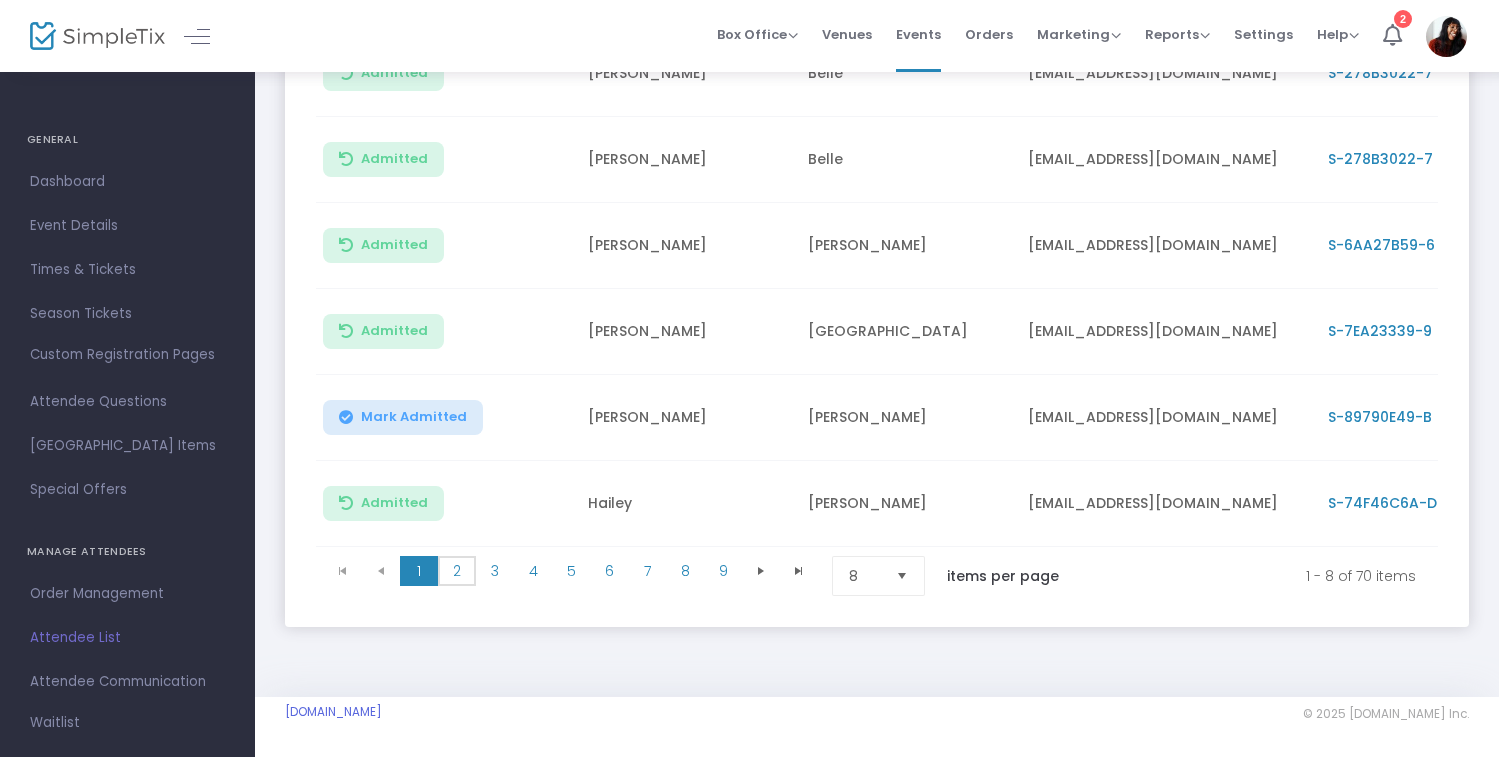 click on "2" 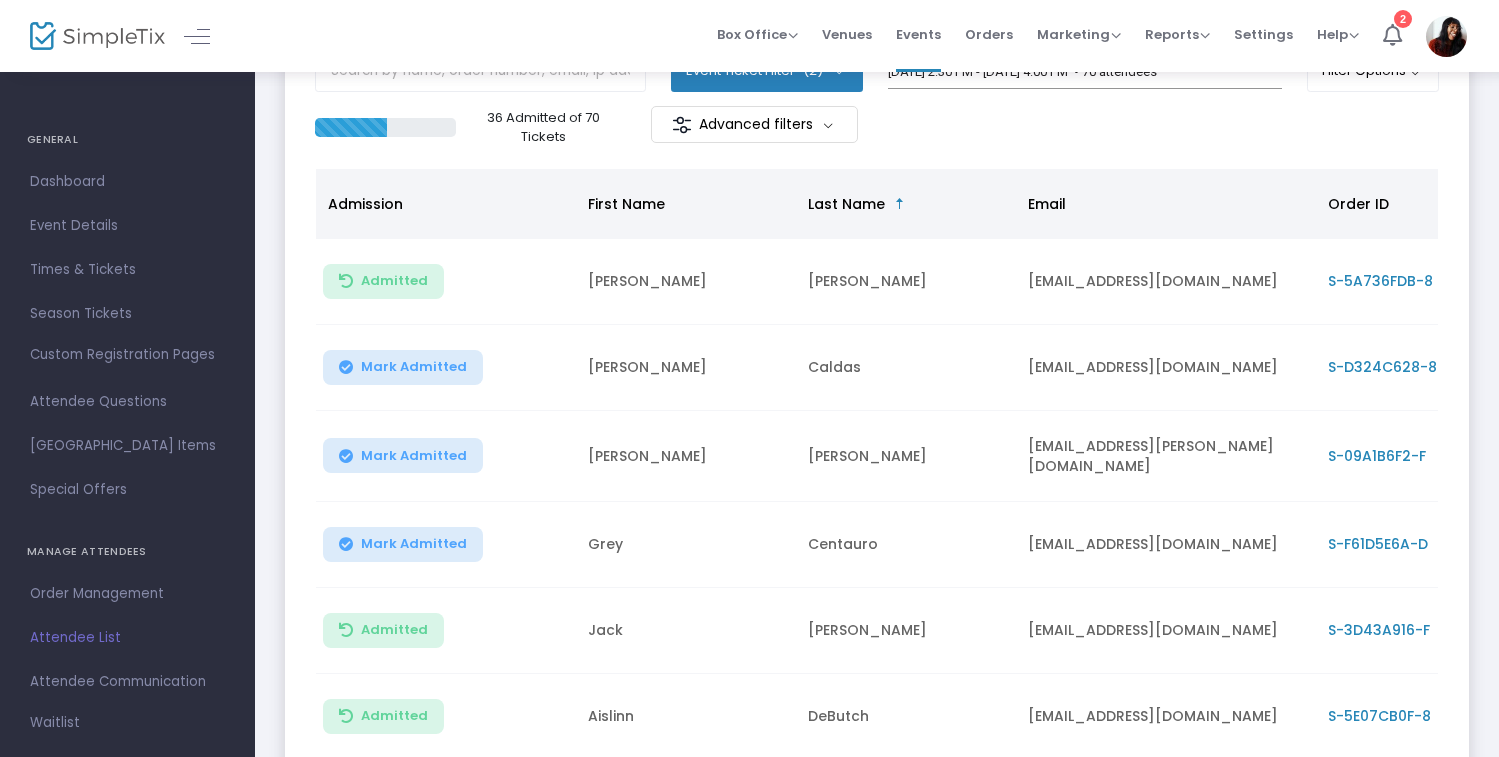 scroll, scrollTop: 0, scrollLeft: 0, axis: both 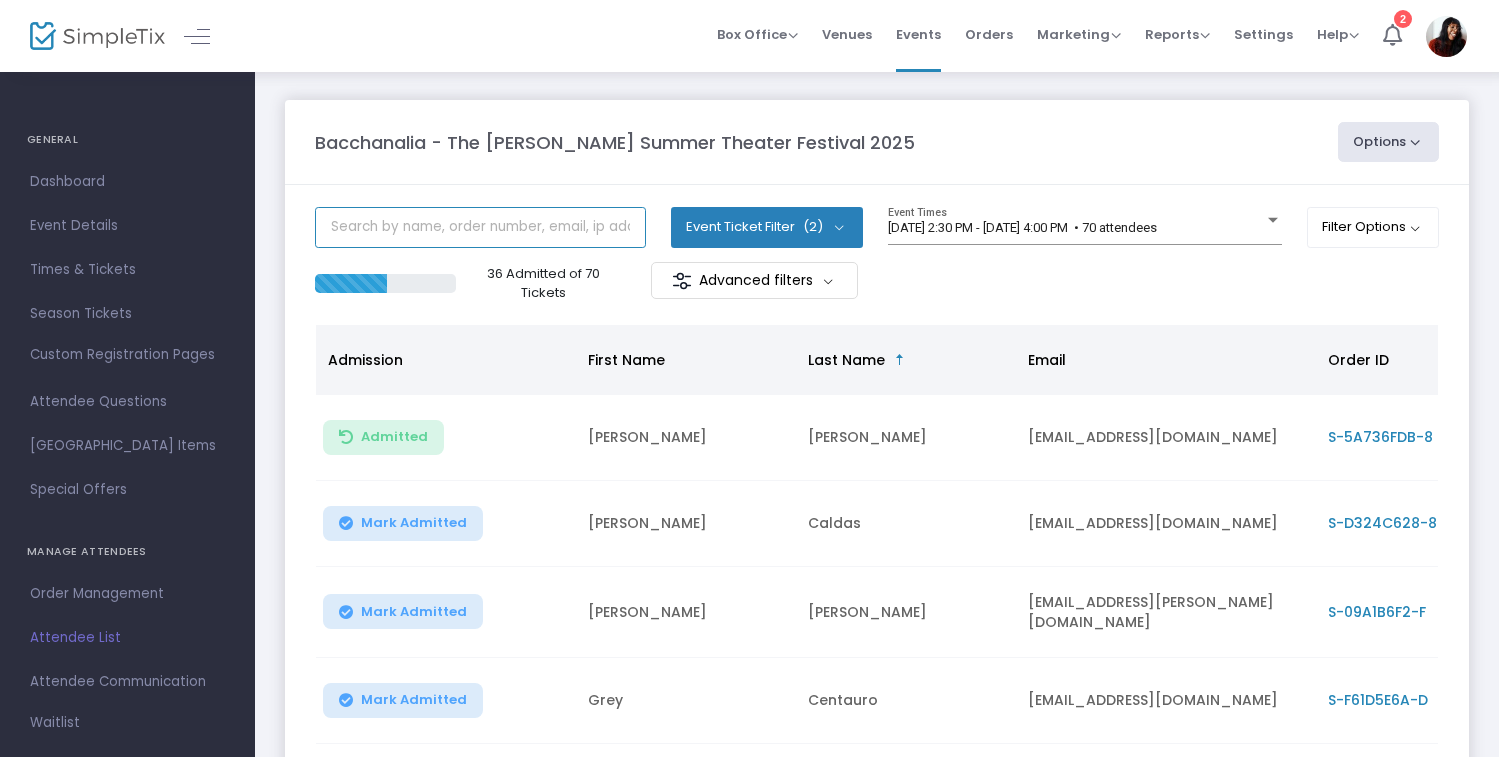 click 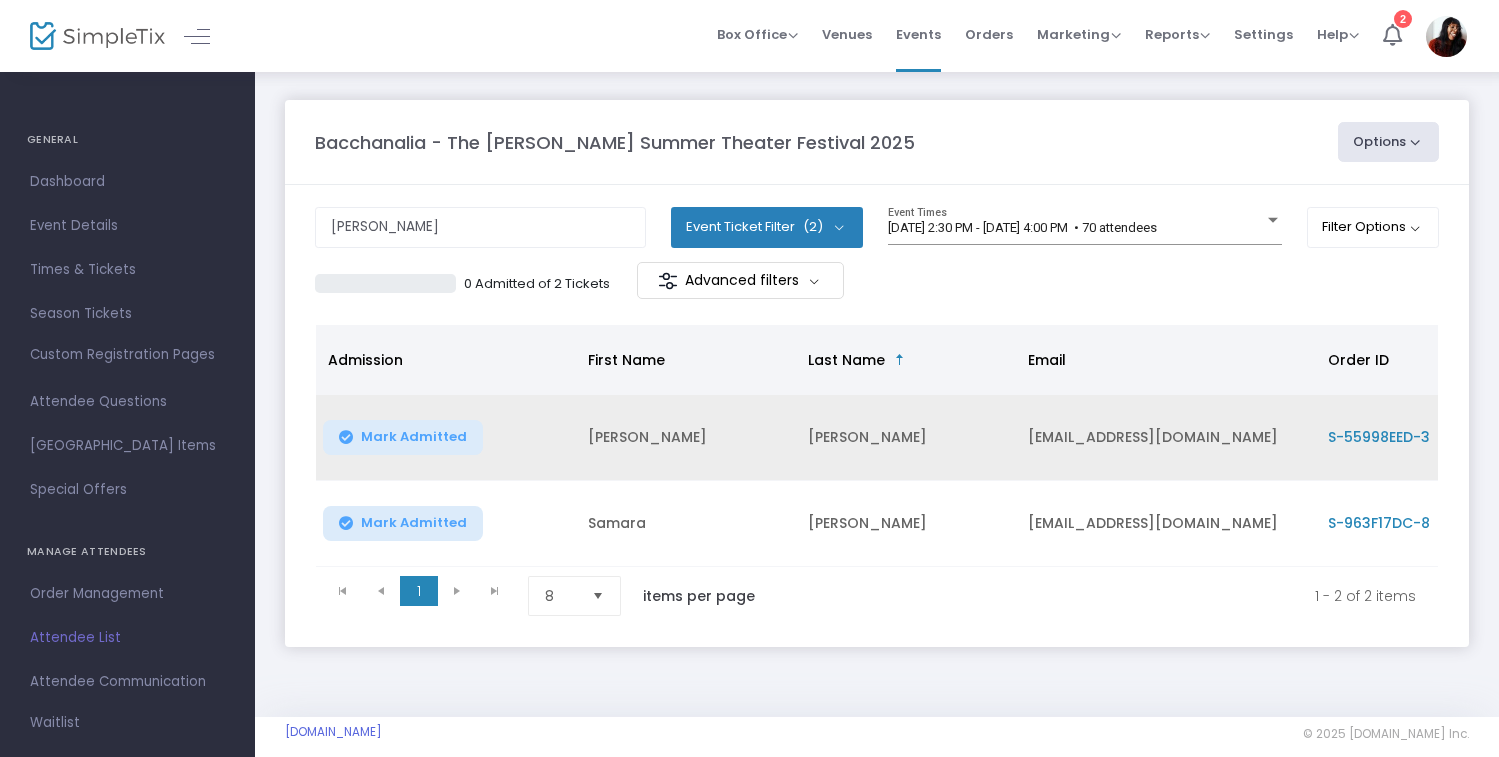 click on "Mark Admitted" 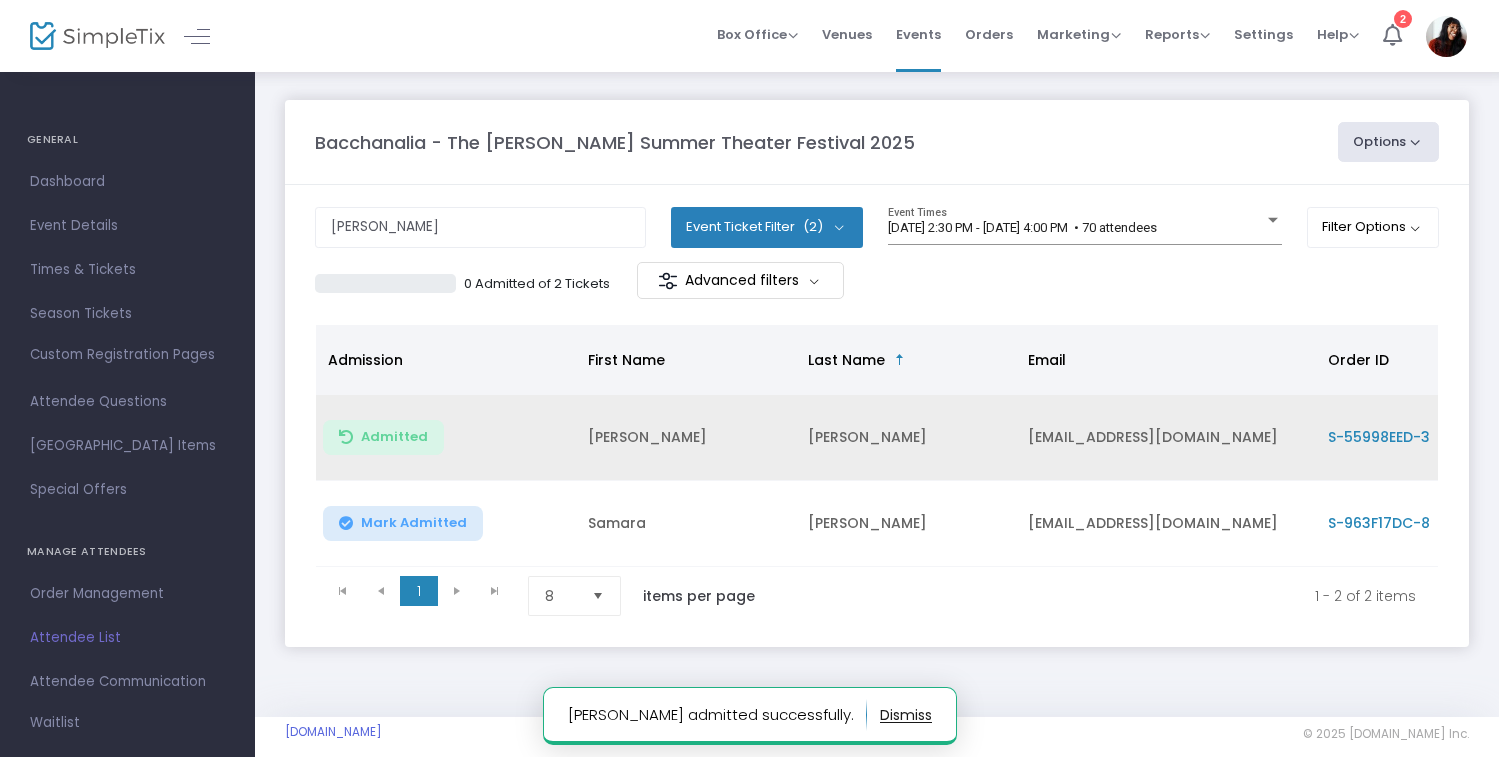 click on "Mark Admitted" 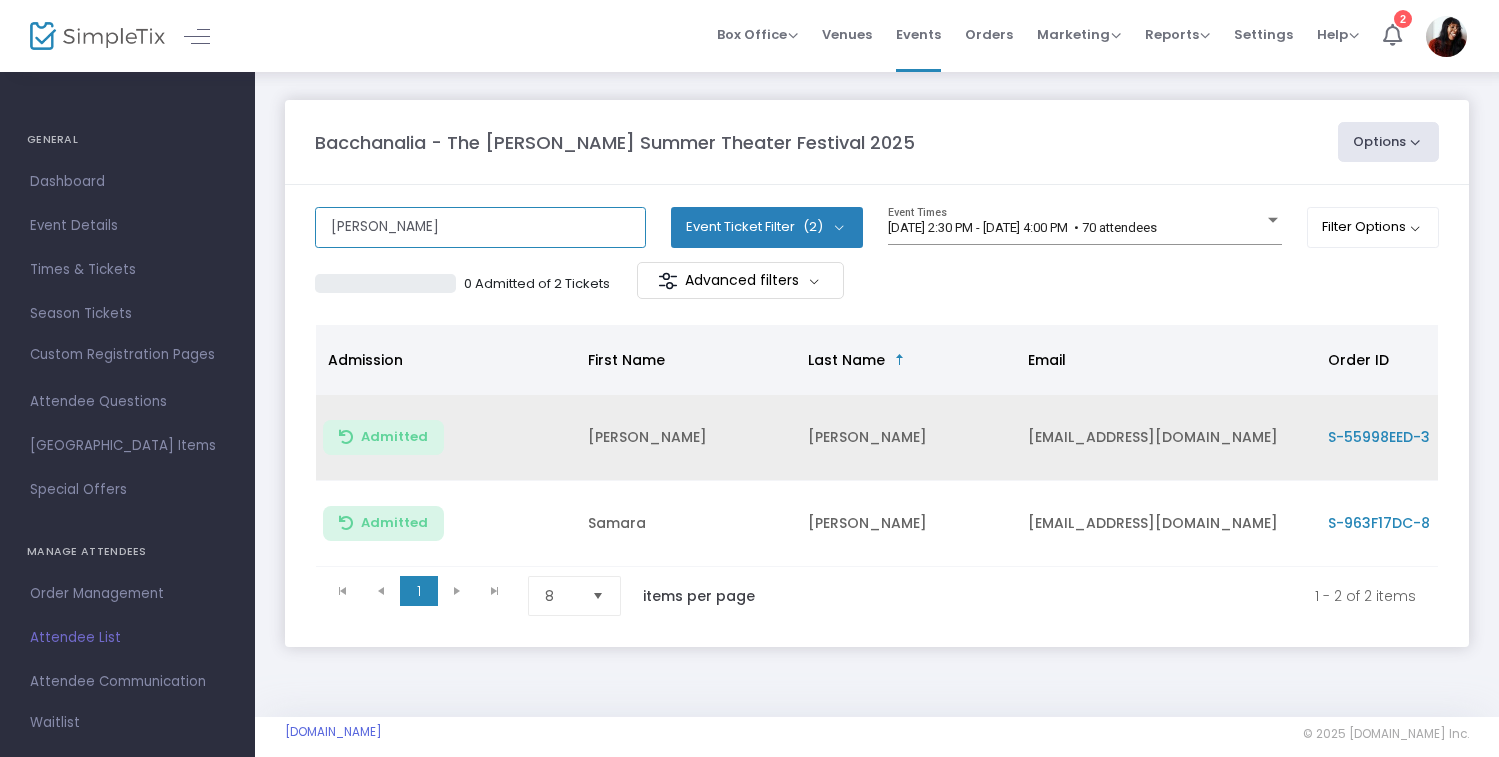 click on "malik" 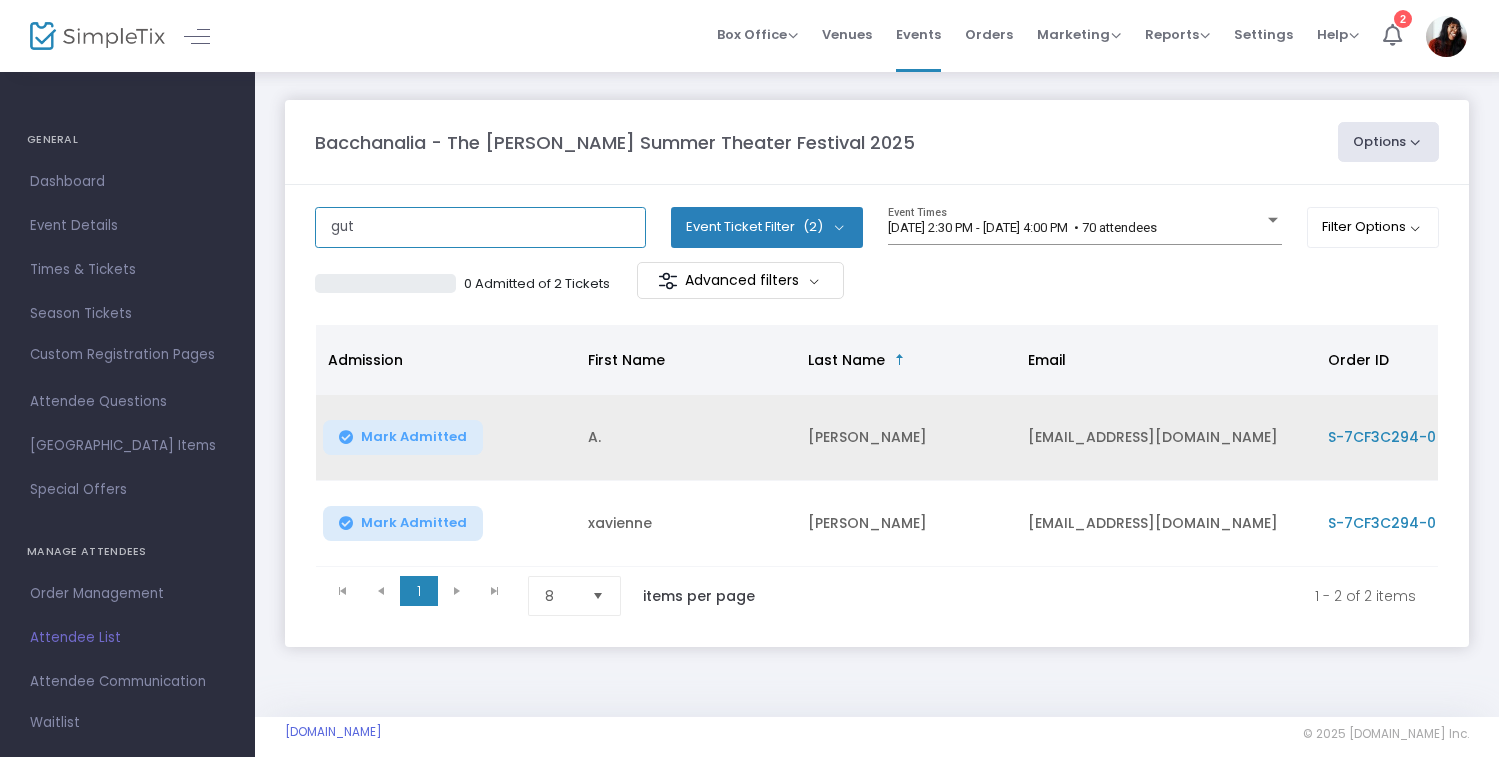 type on "gut" 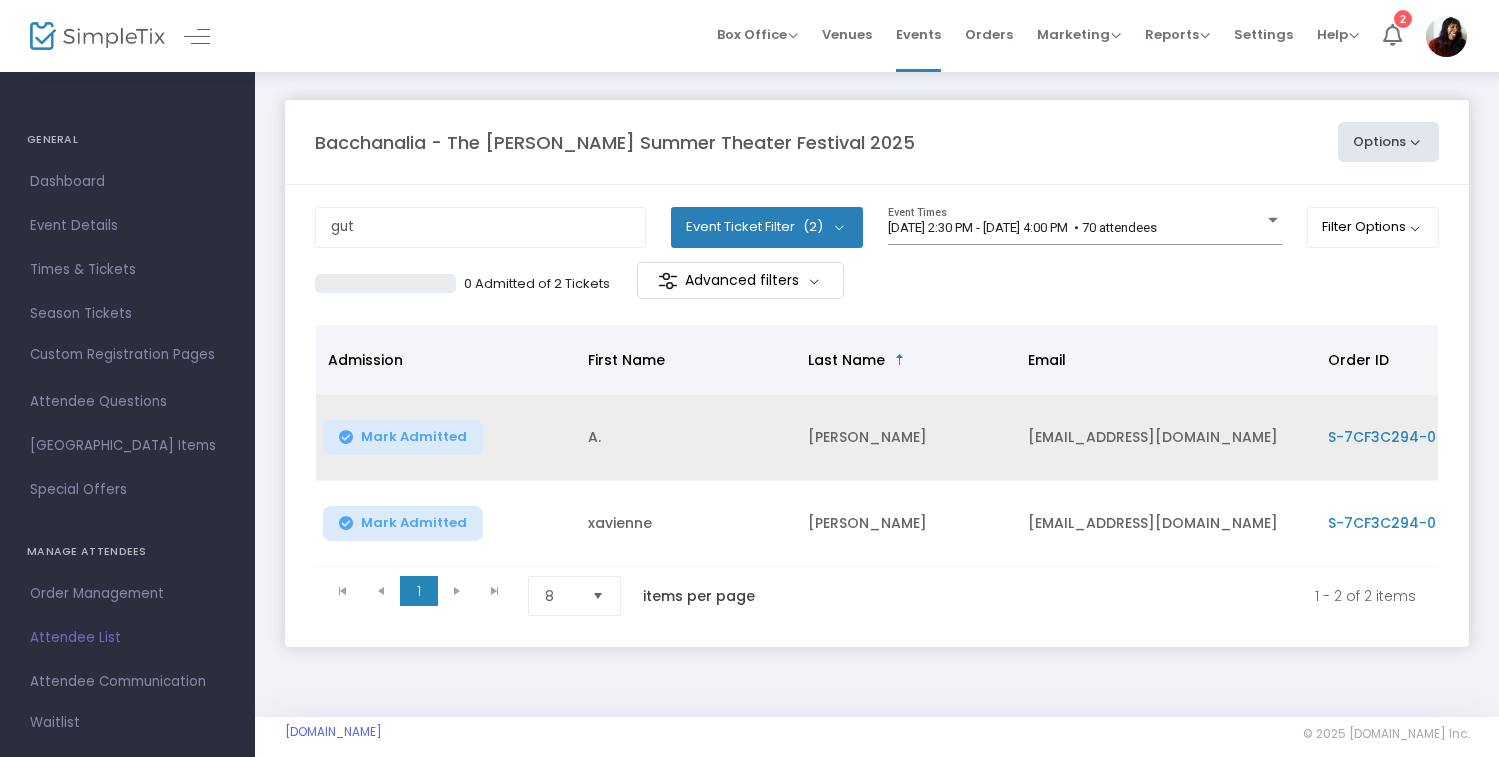 click on "Mark Admitted" 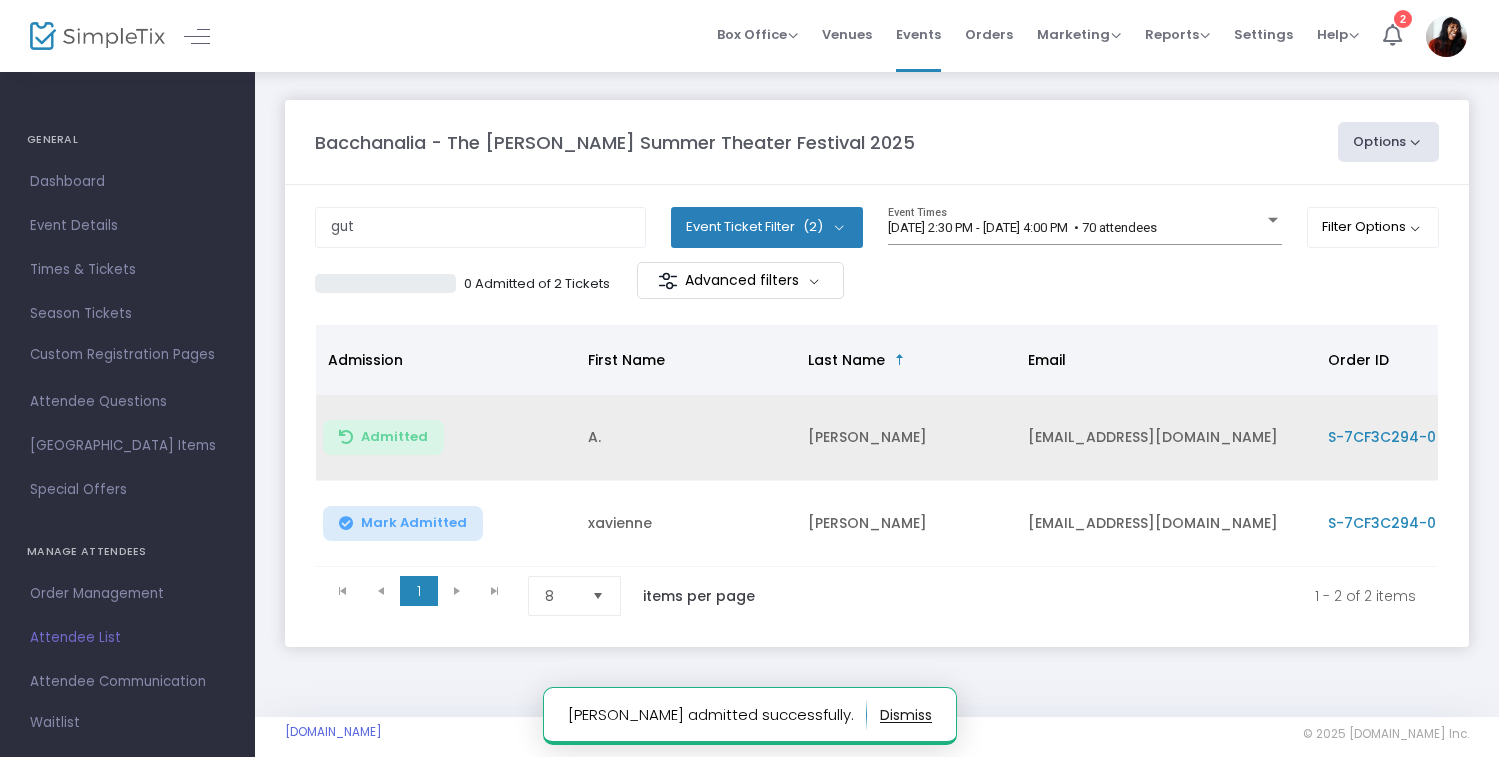 click on "Mark Admitted" 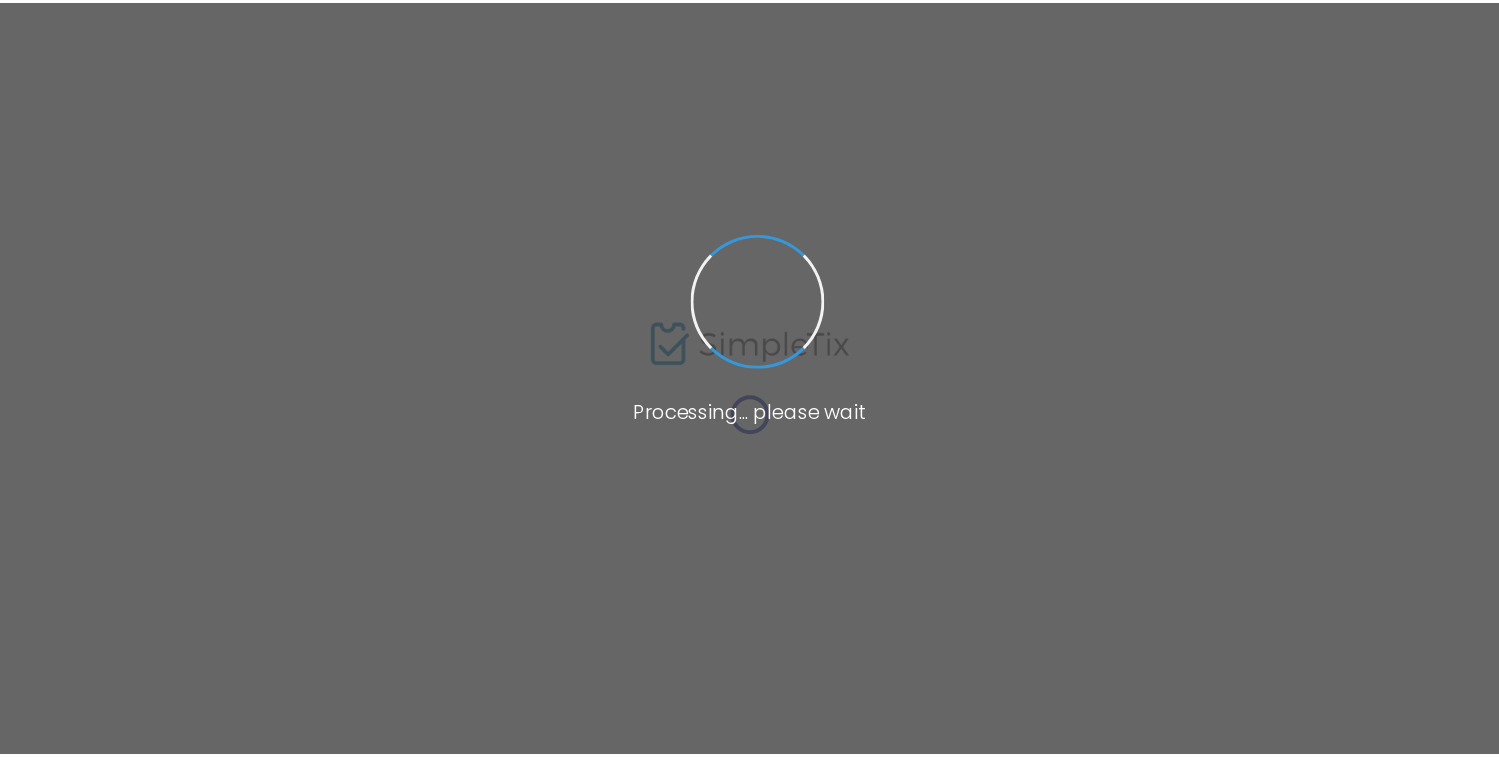 scroll, scrollTop: 0, scrollLeft: 0, axis: both 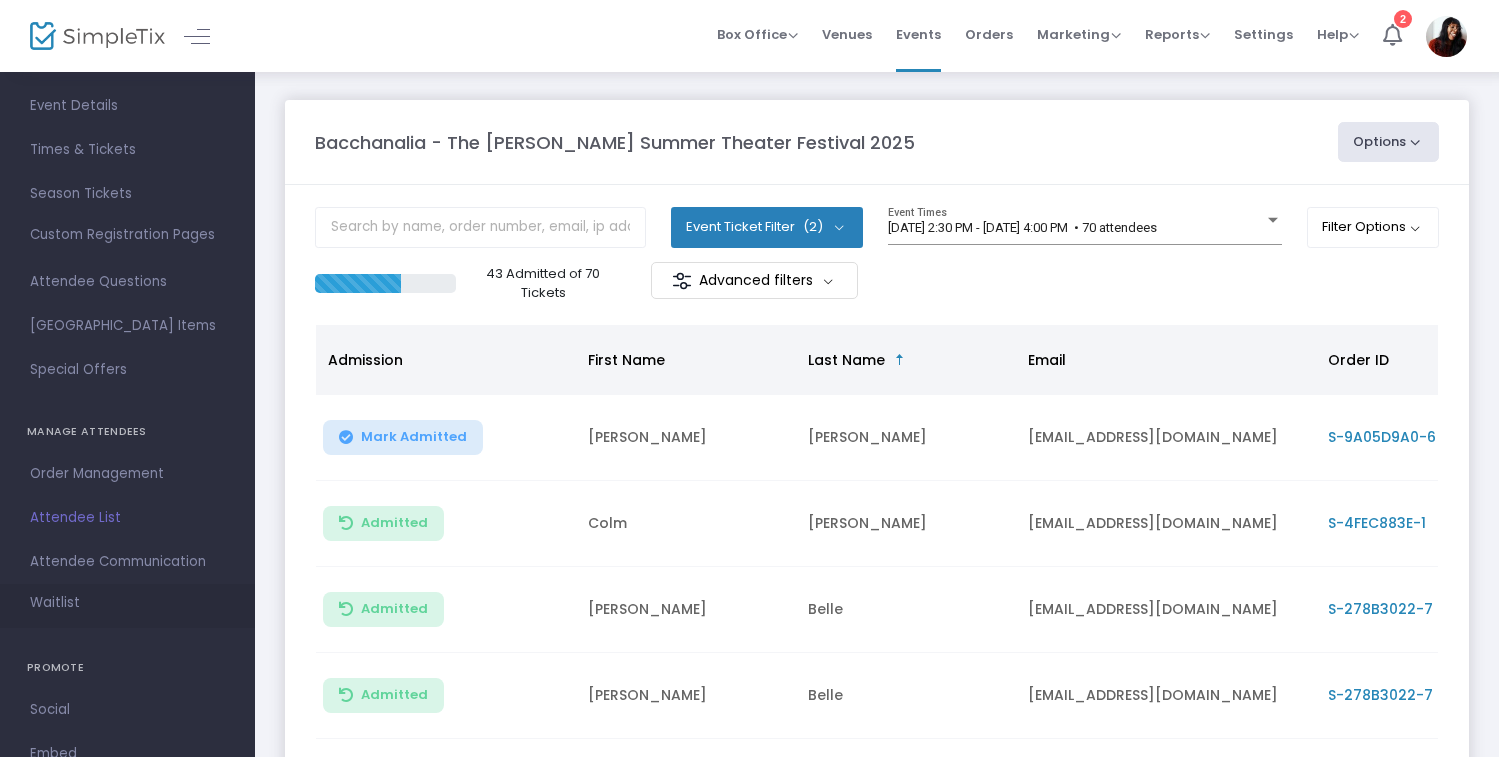 click on "Waitlist" at bounding box center (55, 603) 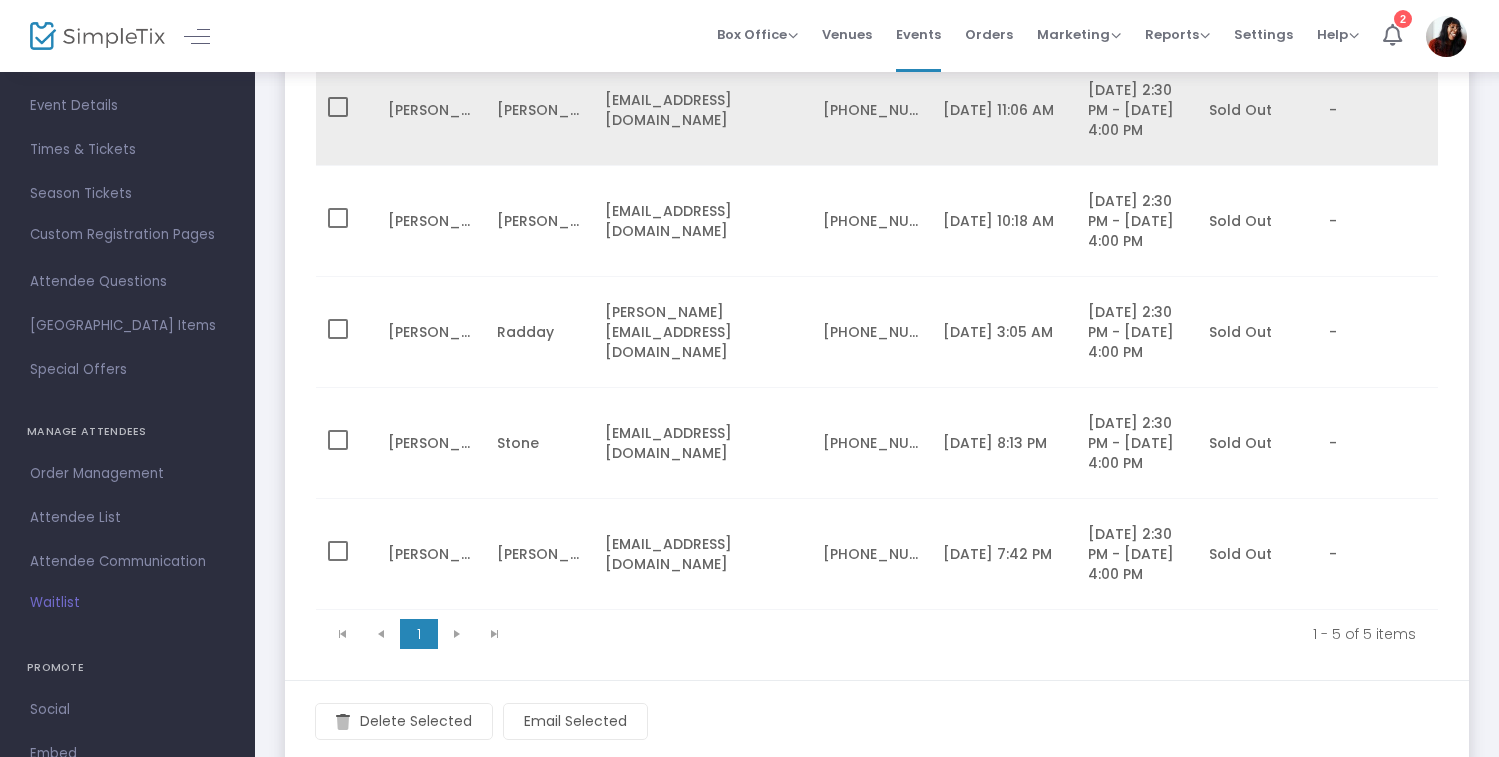 scroll, scrollTop: 375, scrollLeft: 0, axis: vertical 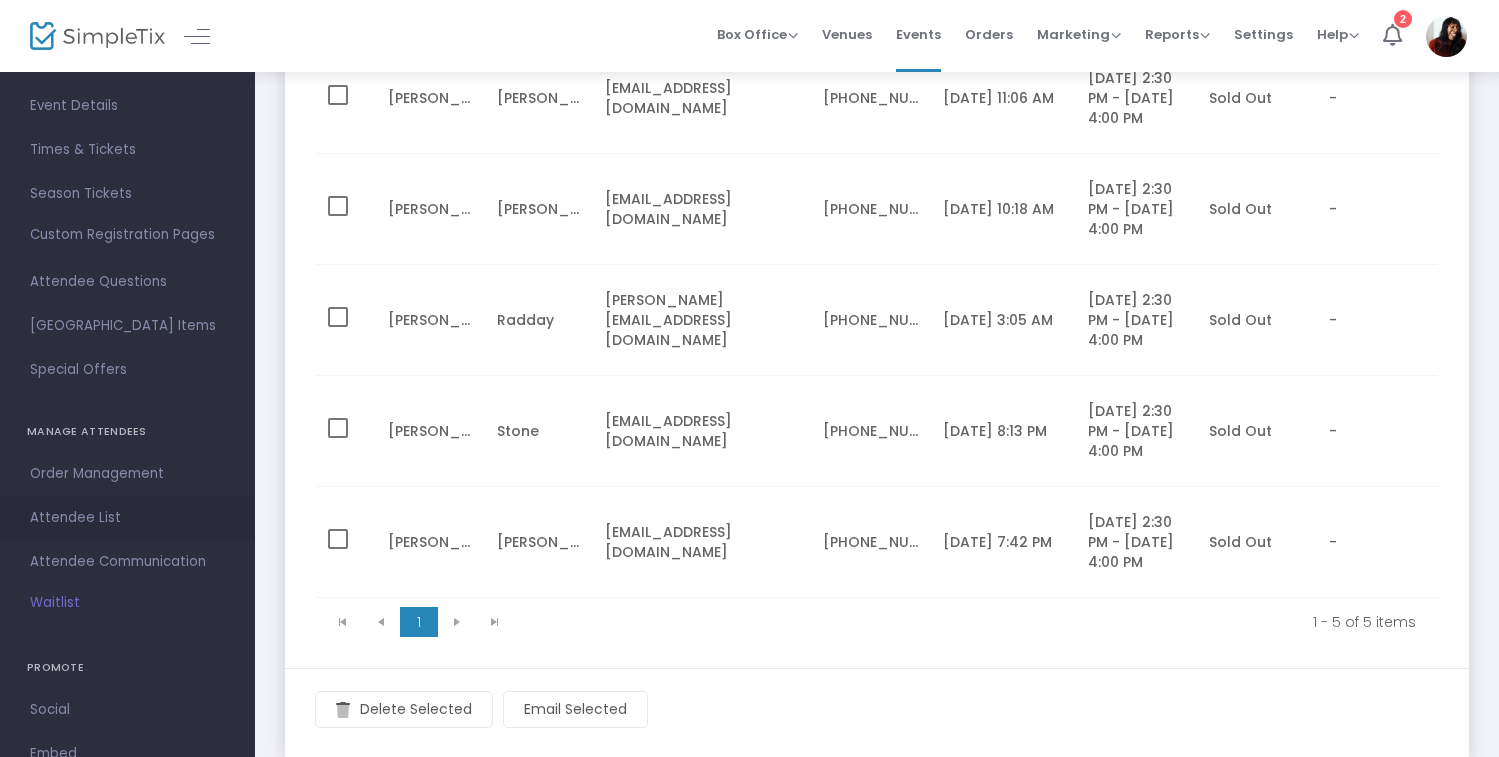 click on "Attendee List" at bounding box center [127, 518] 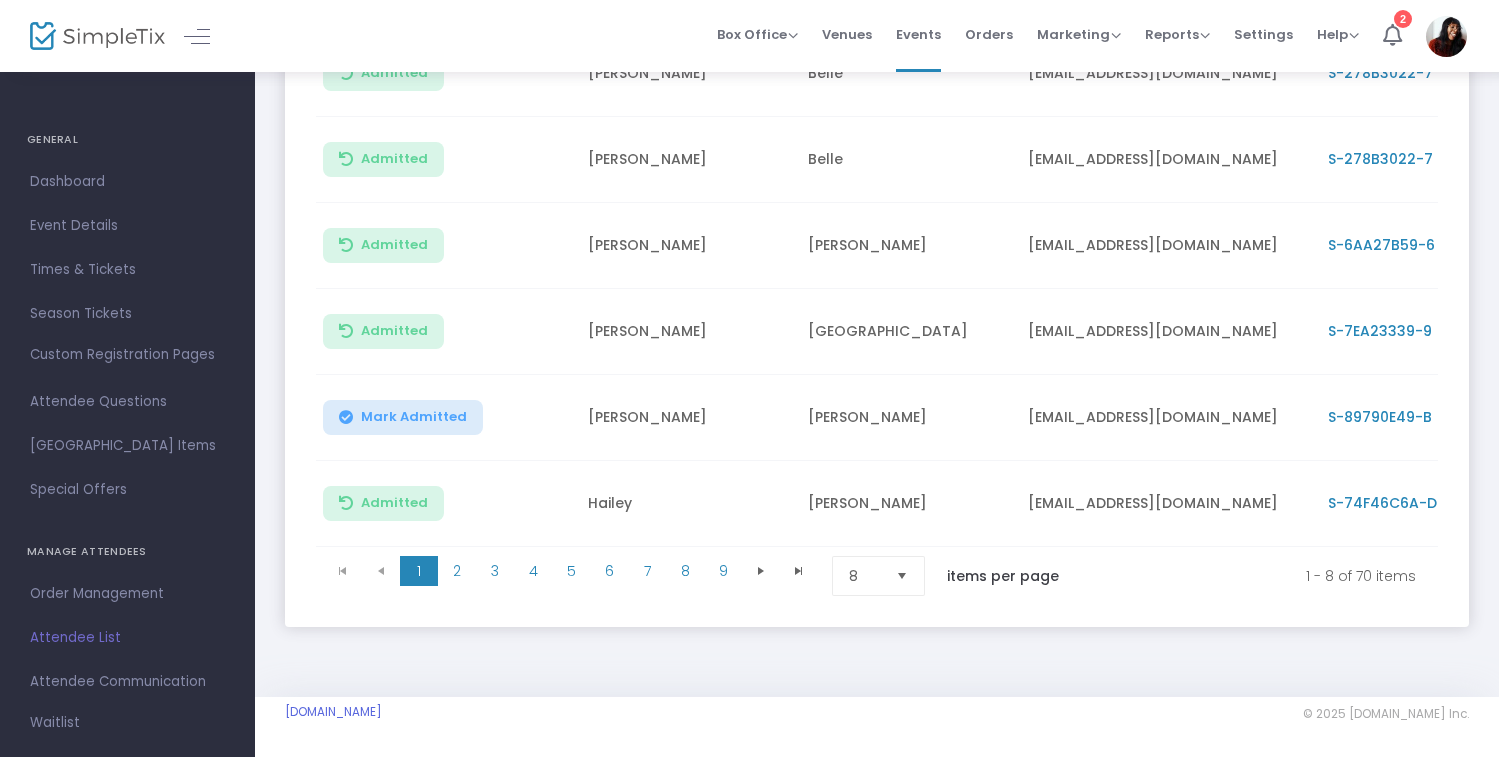 scroll, scrollTop: 0, scrollLeft: 0, axis: both 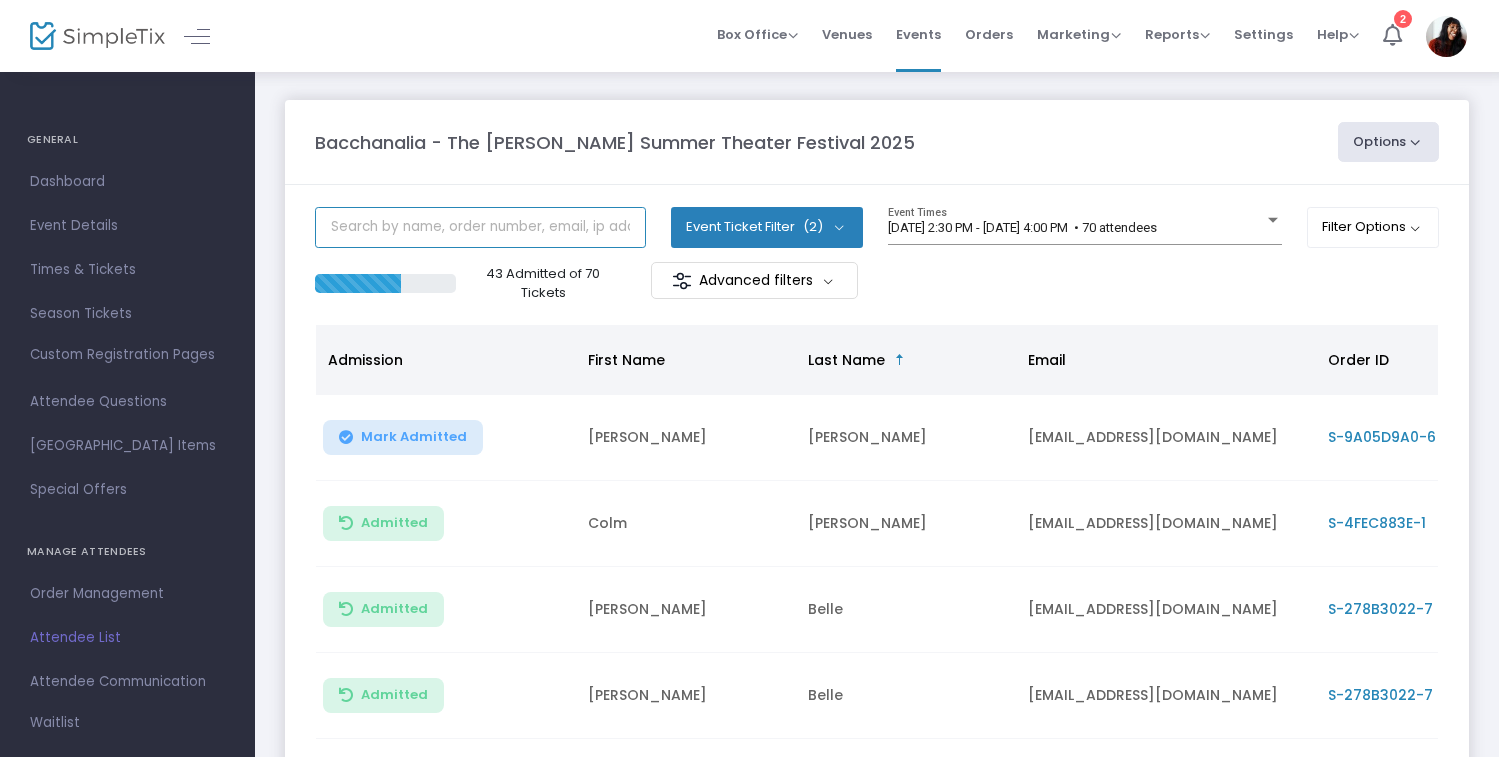 click 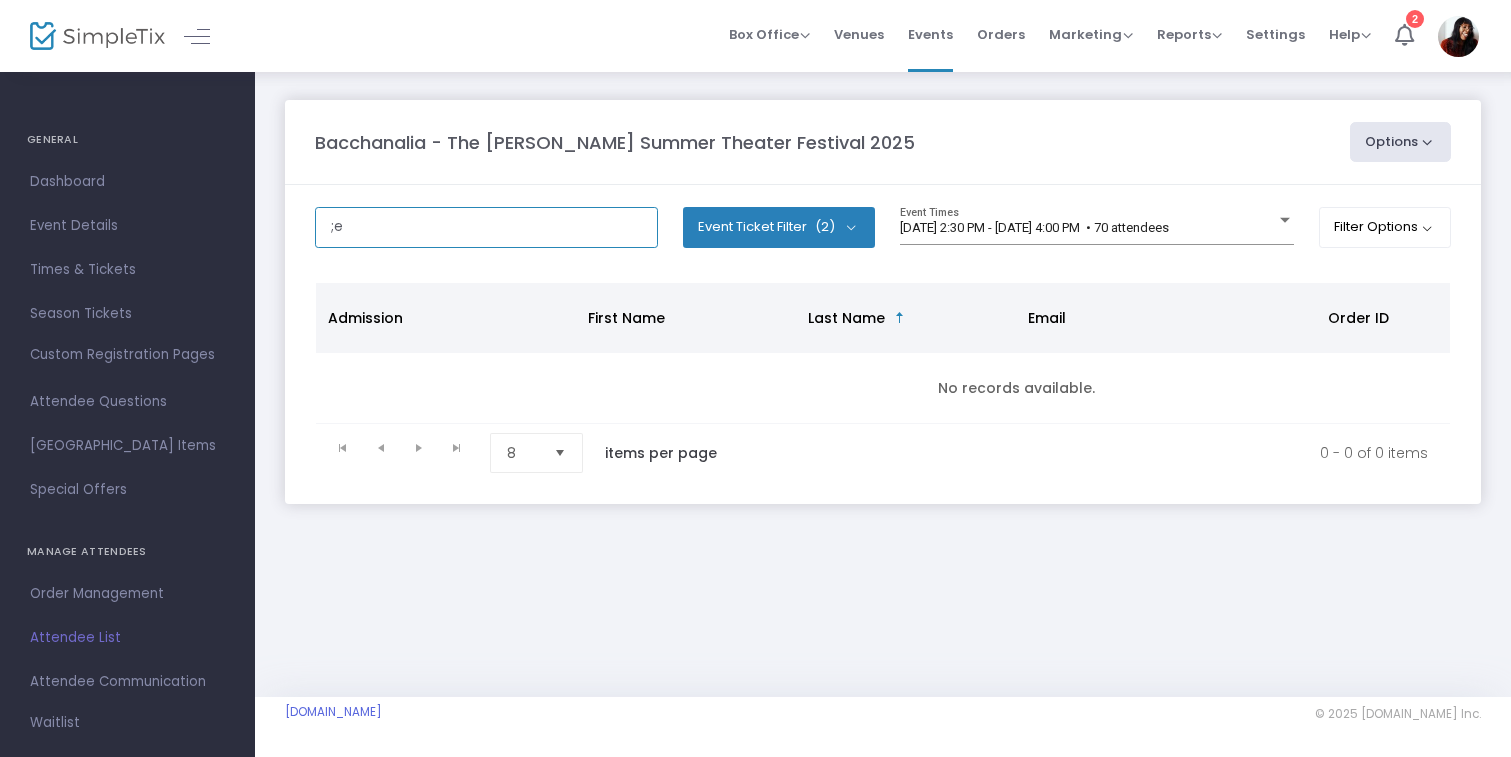 type on ";" 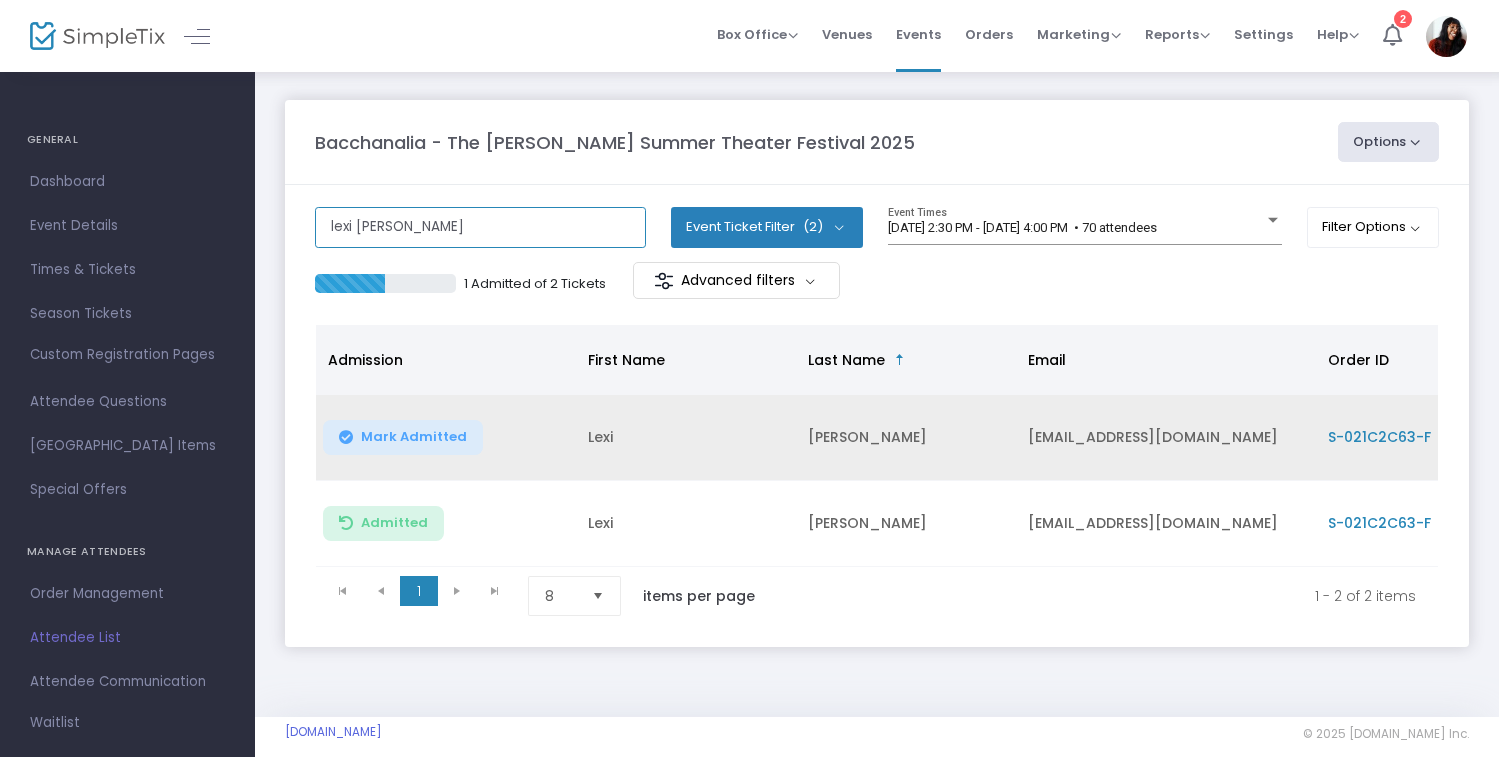 type on "lexi sloan" 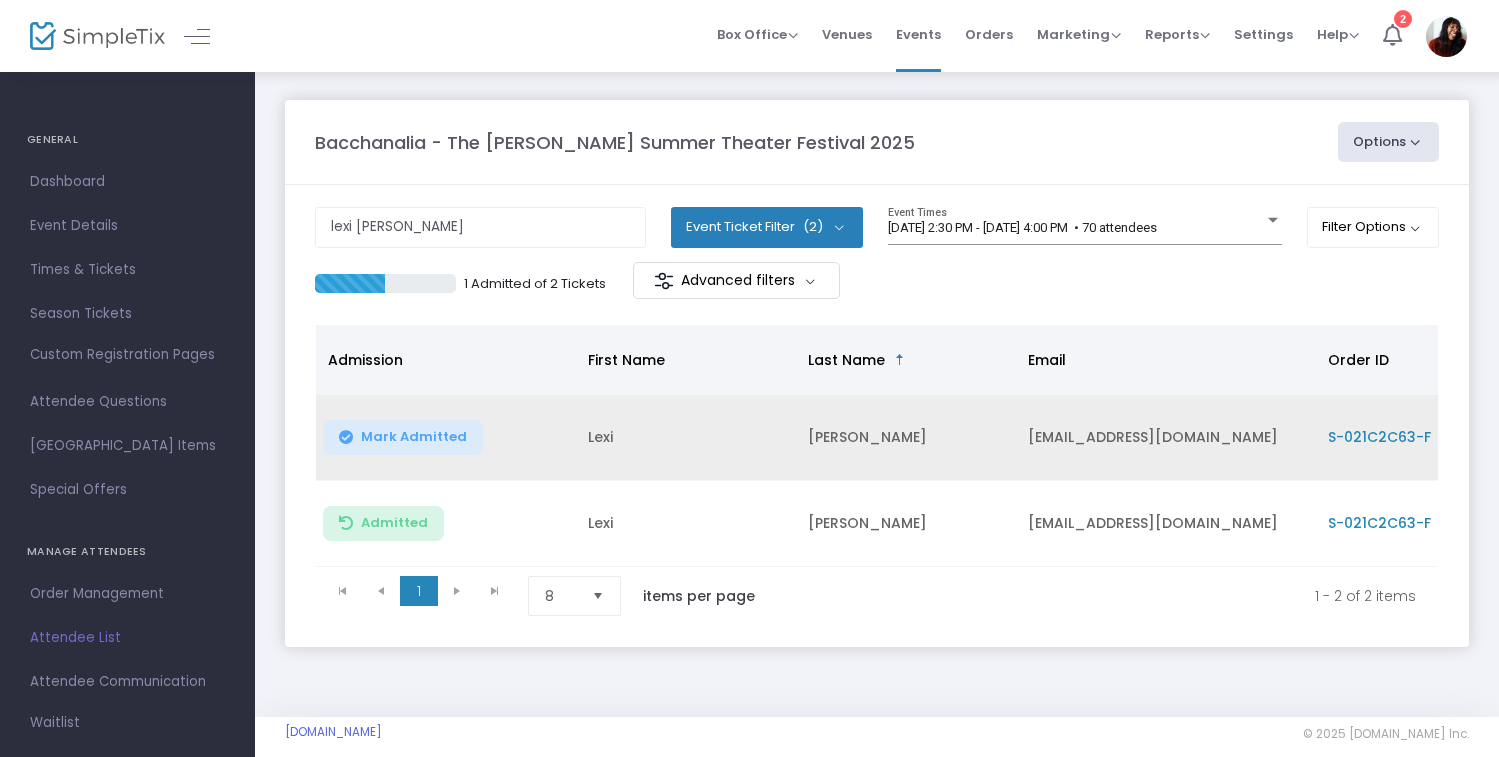 click on "Mark Admitted" 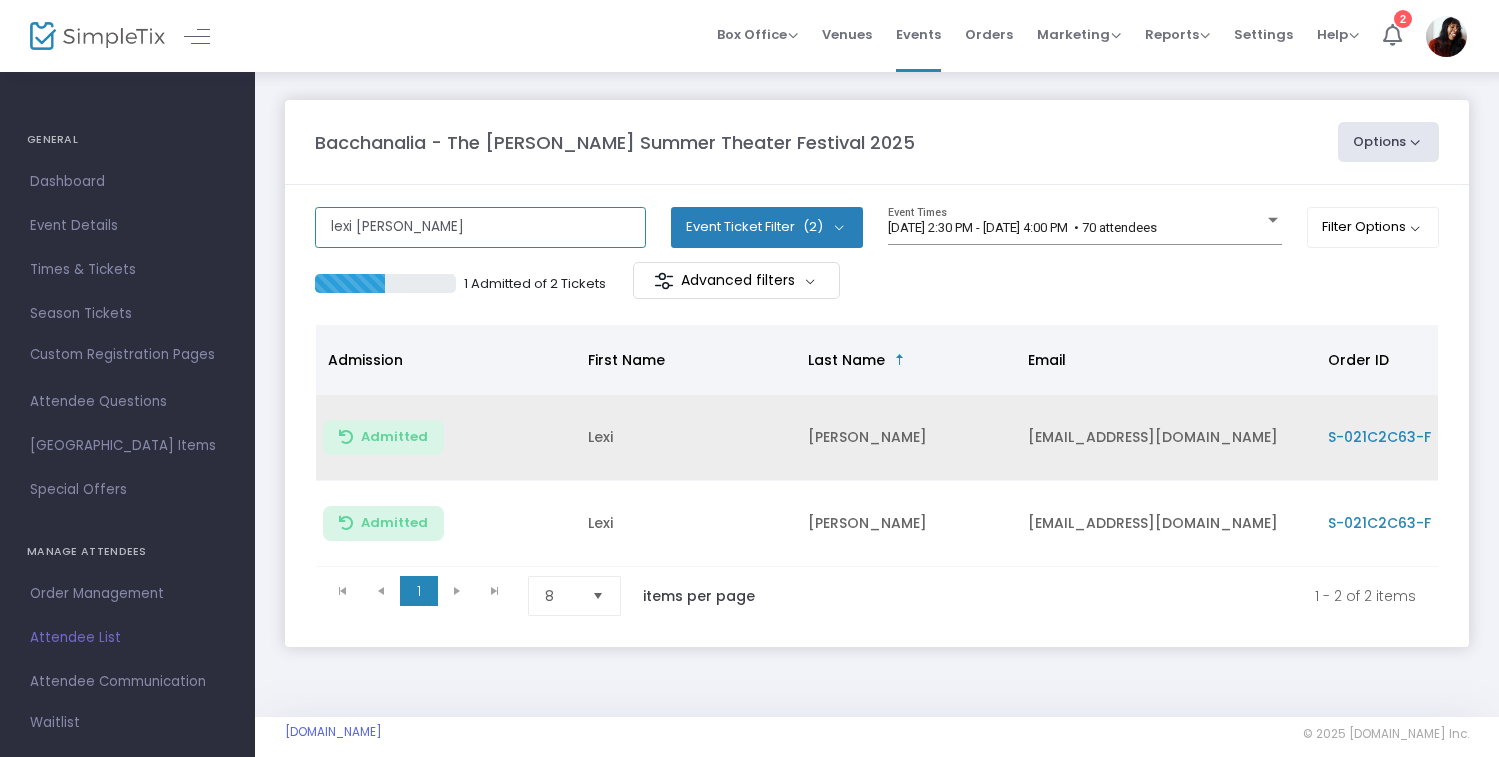 click on "lexi sloan" 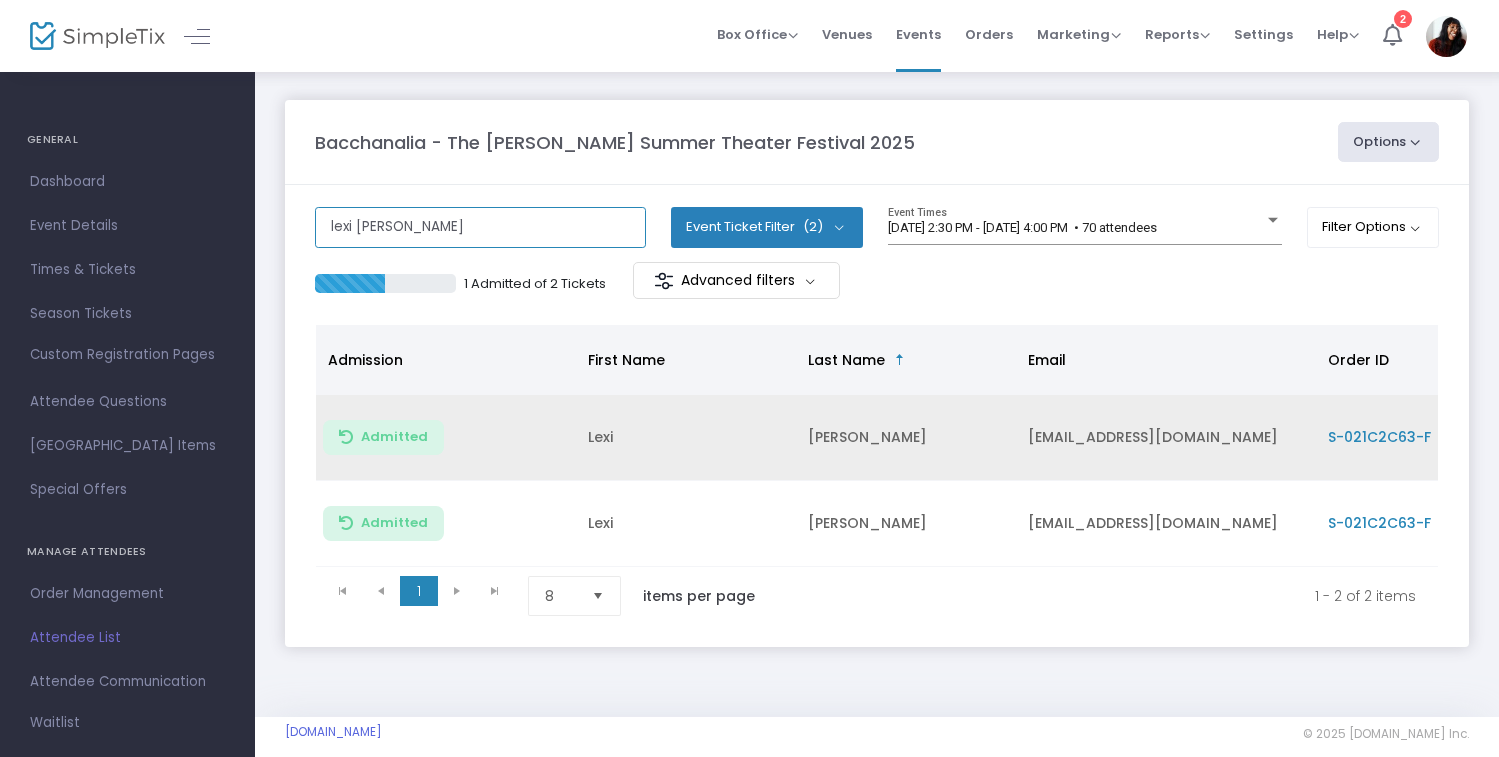 click on "lexi sloan" 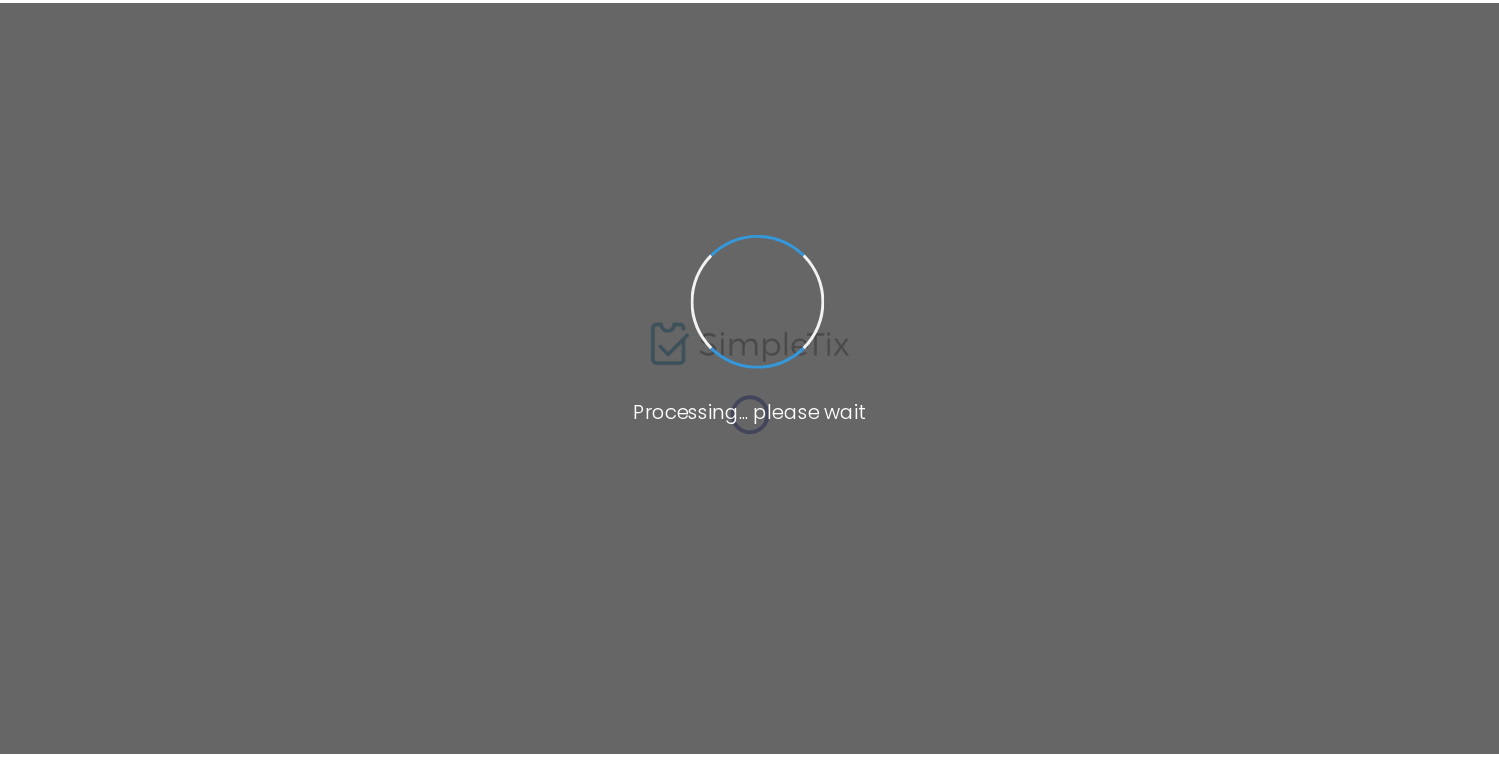 scroll, scrollTop: 0, scrollLeft: 0, axis: both 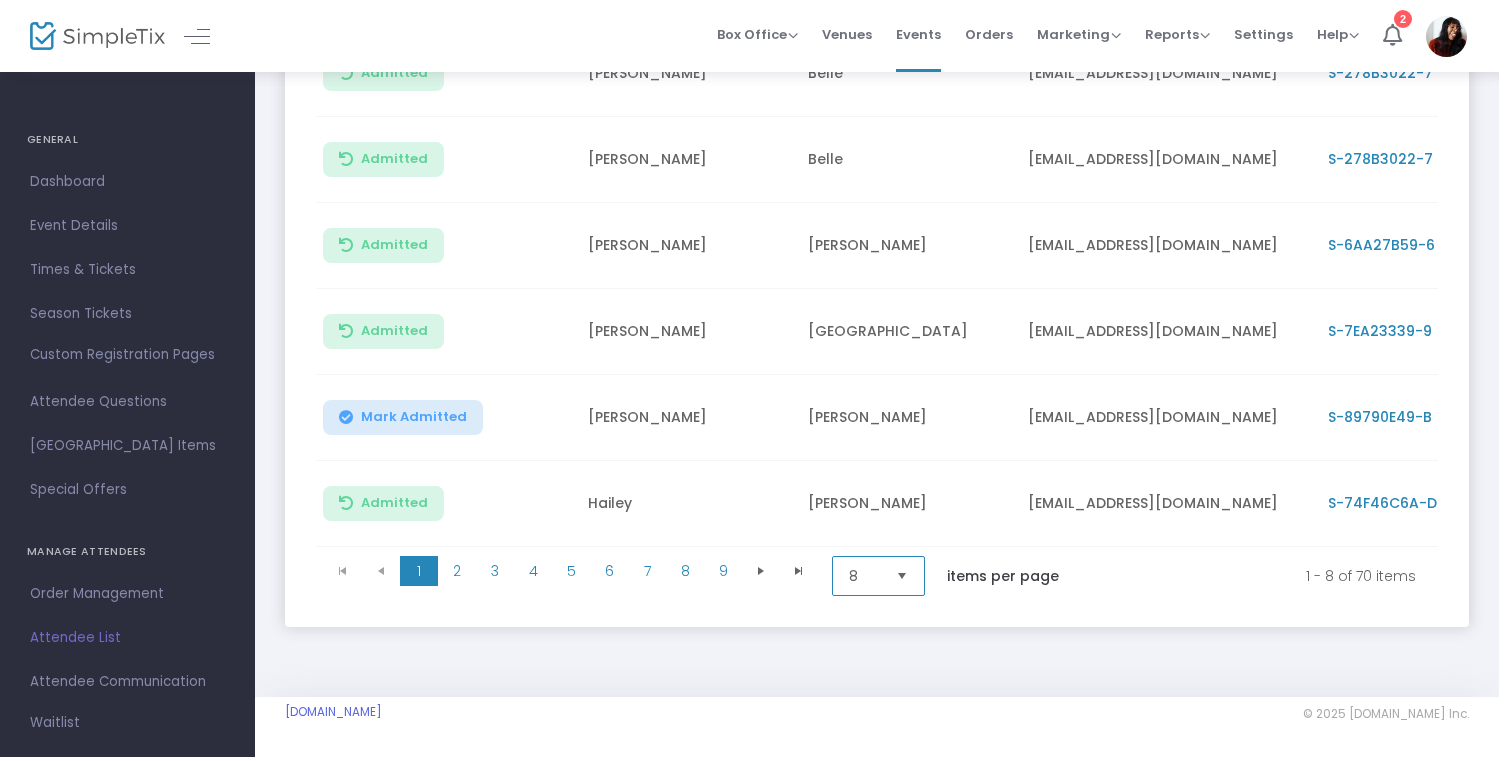 click on "8" at bounding box center (878, 576) 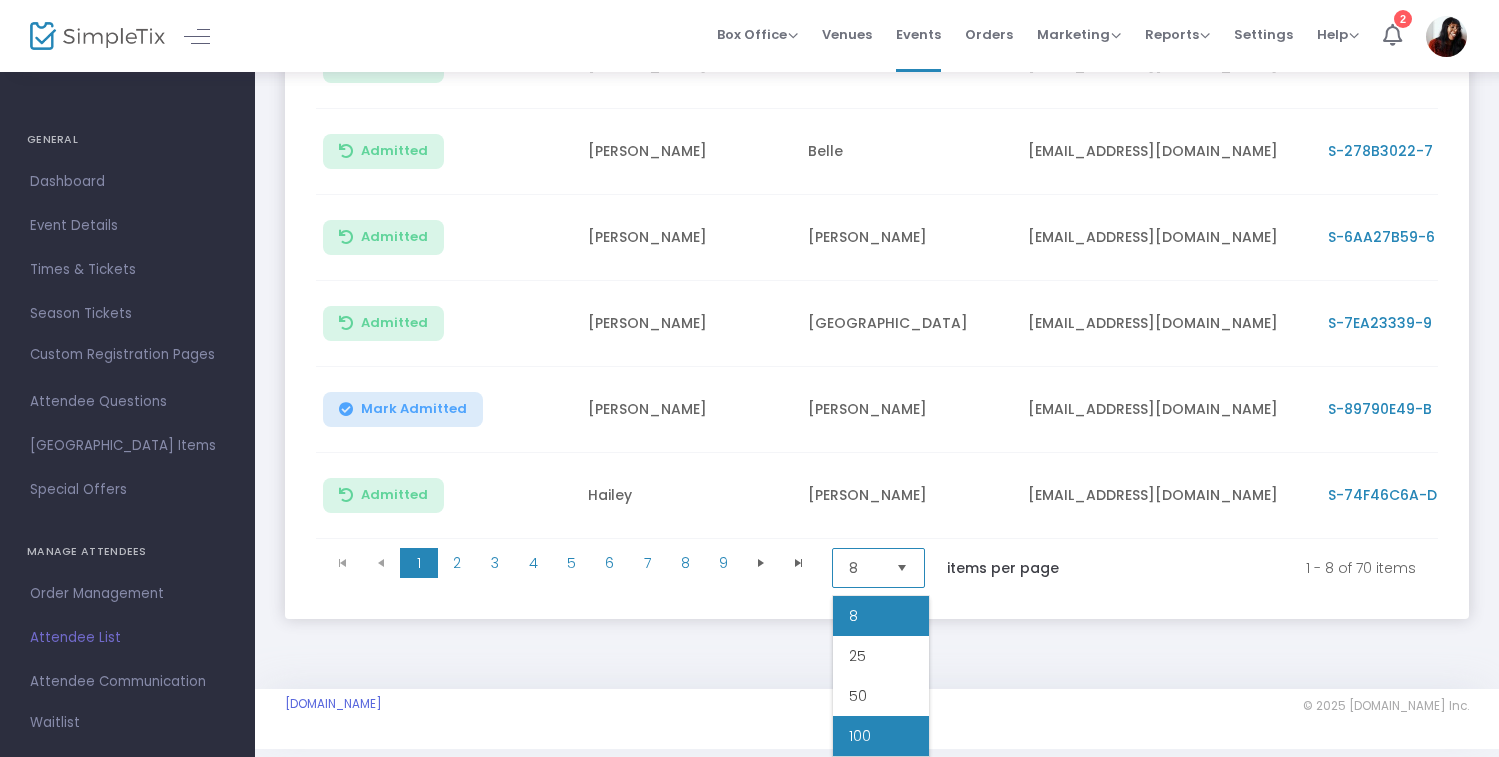 click on "100" at bounding box center [860, 736] 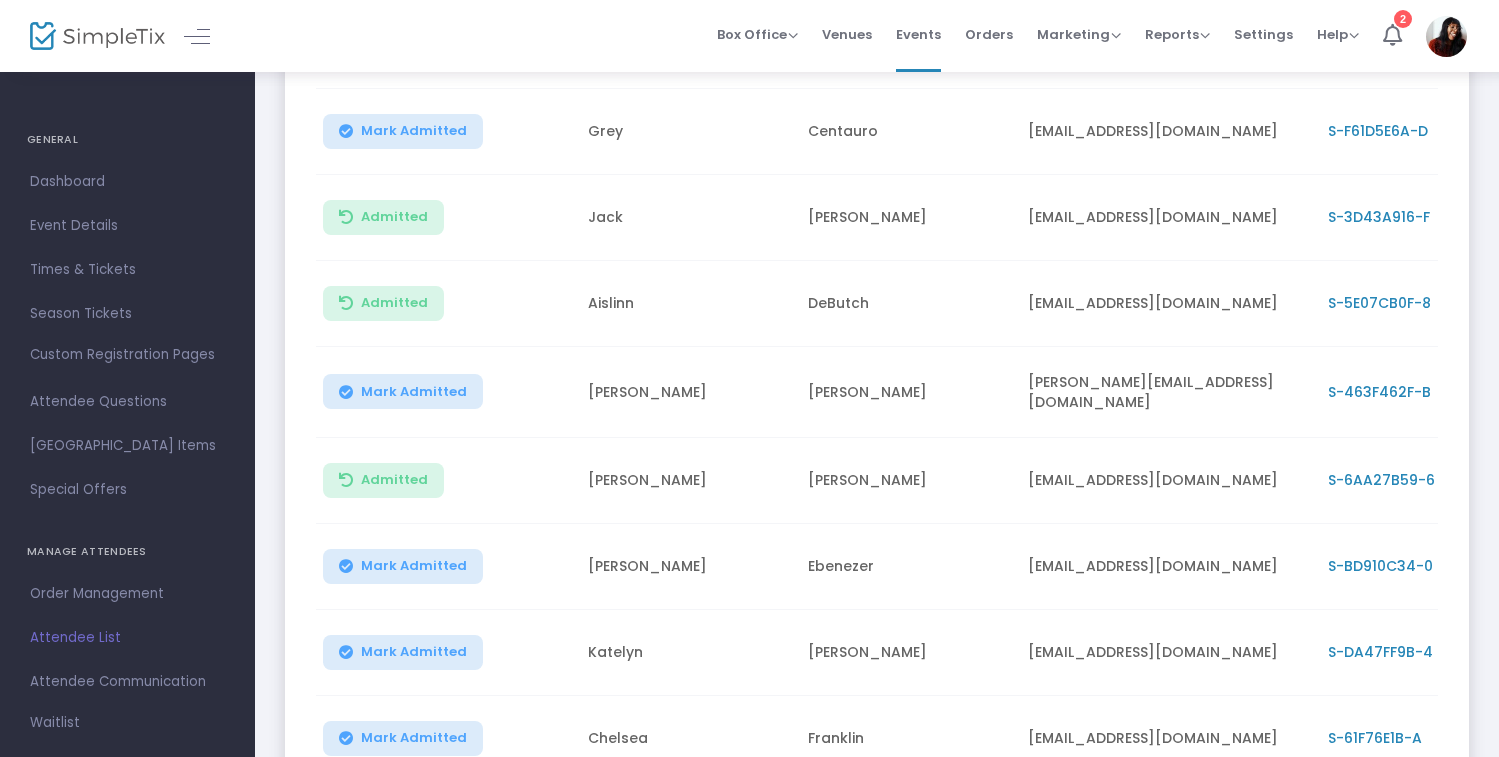 scroll, scrollTop: 1278, scrollLeft: 0, axis: vertical 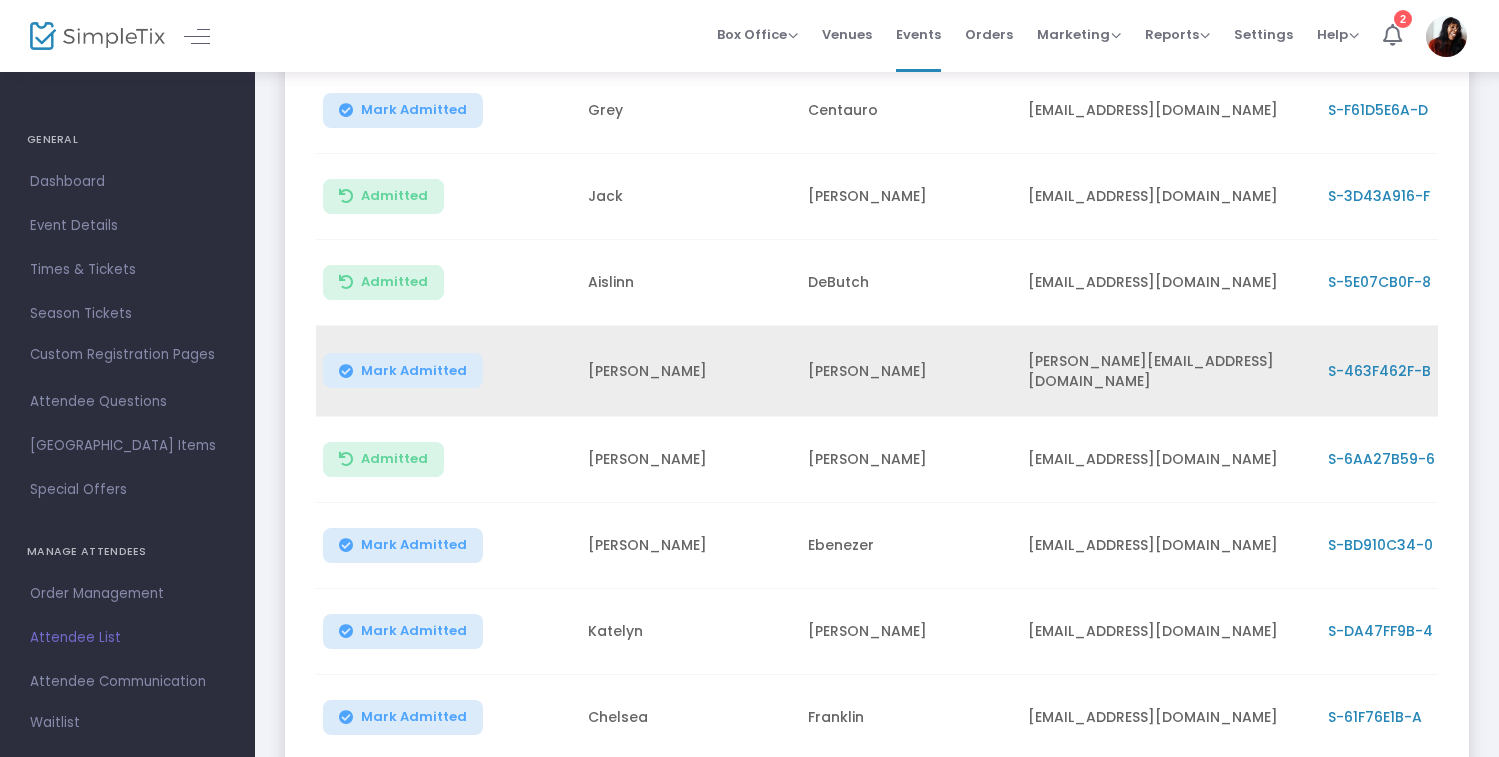 click on "Mark Admitted" 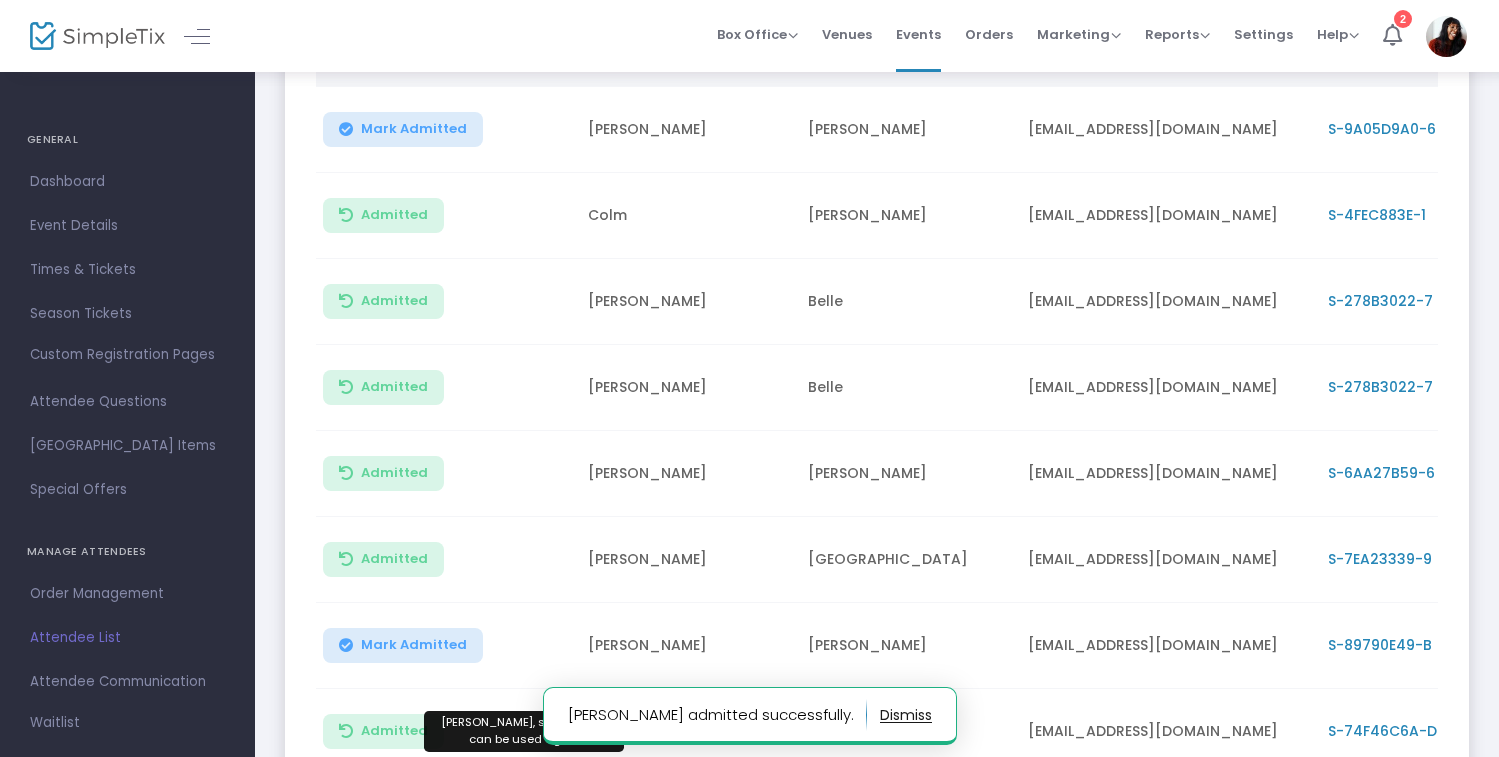 scroll, scrollTop: 0, scrollLeft: 0, axis: both 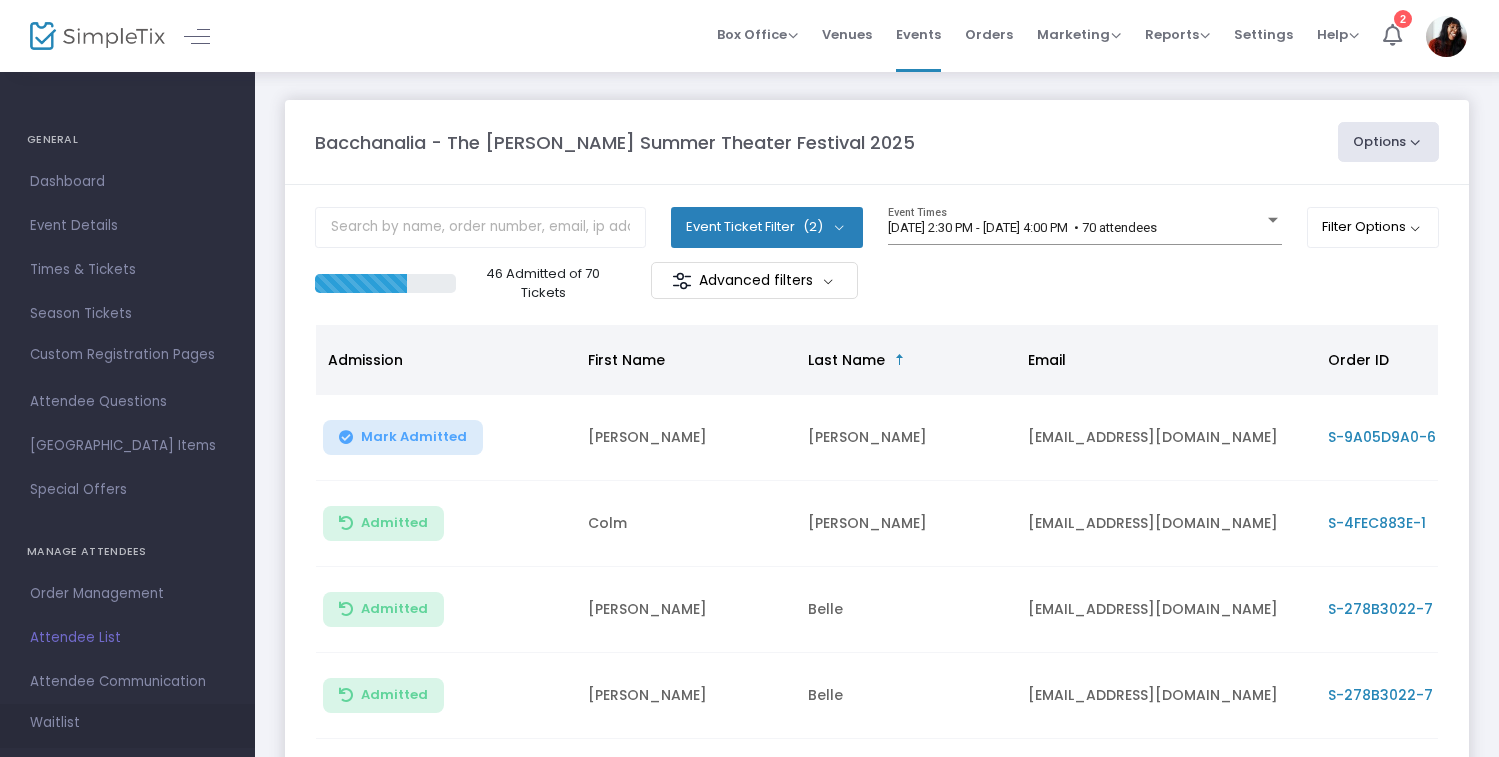 click on "Waitlist" at bounding box center (55, 723) 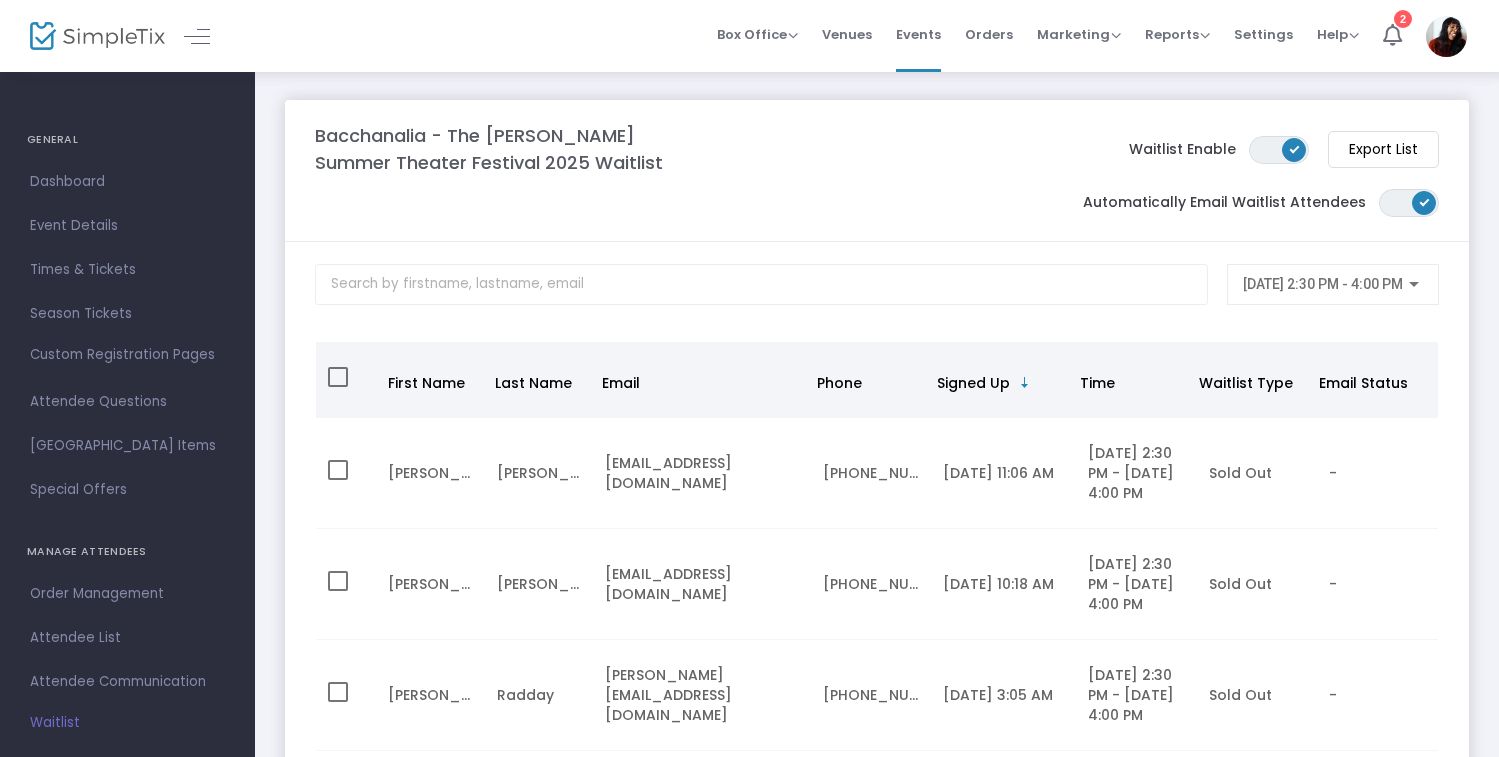 scroll, scrollTop: 125, scrollLeft: 0, axis: vertical 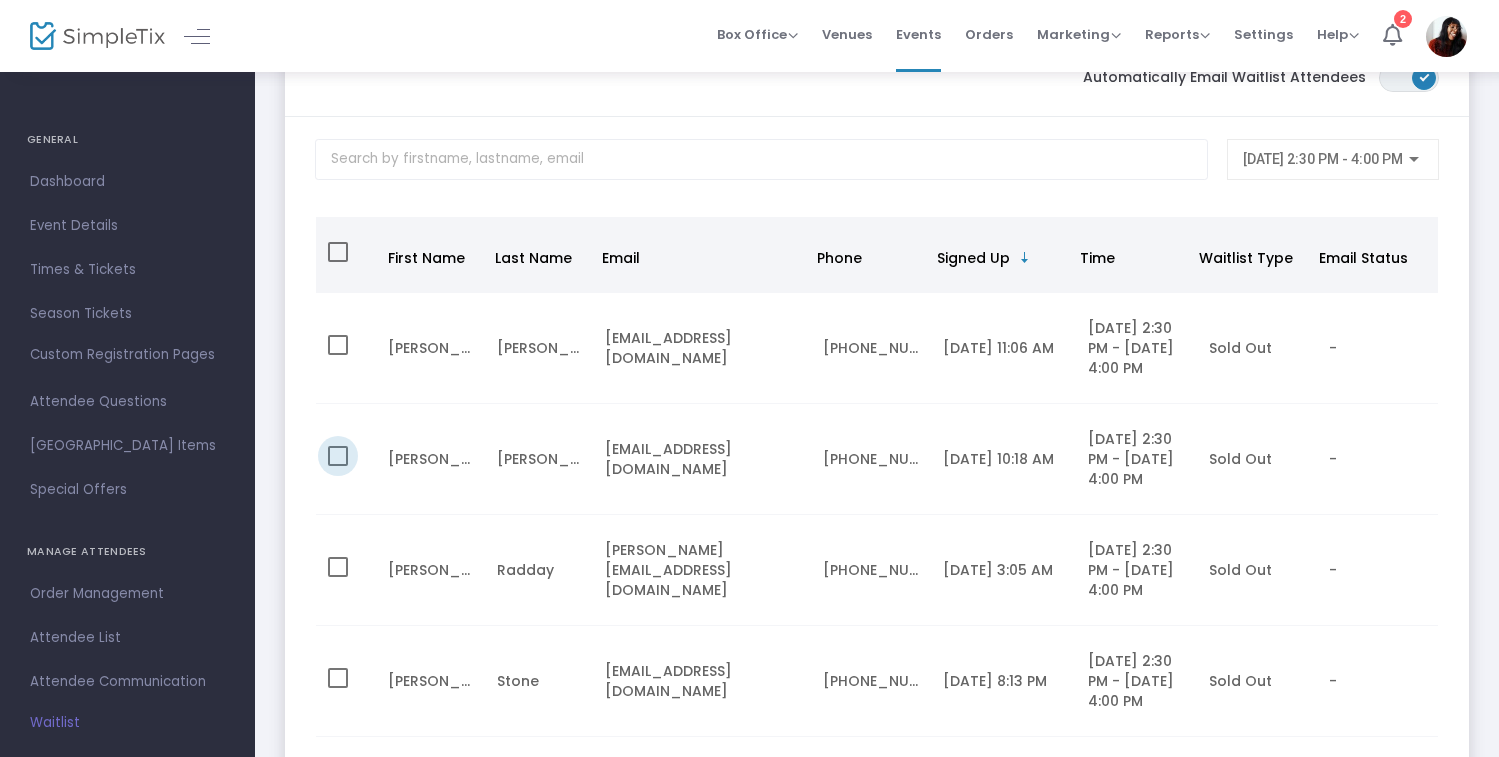 click at bounding box center [338, 456] 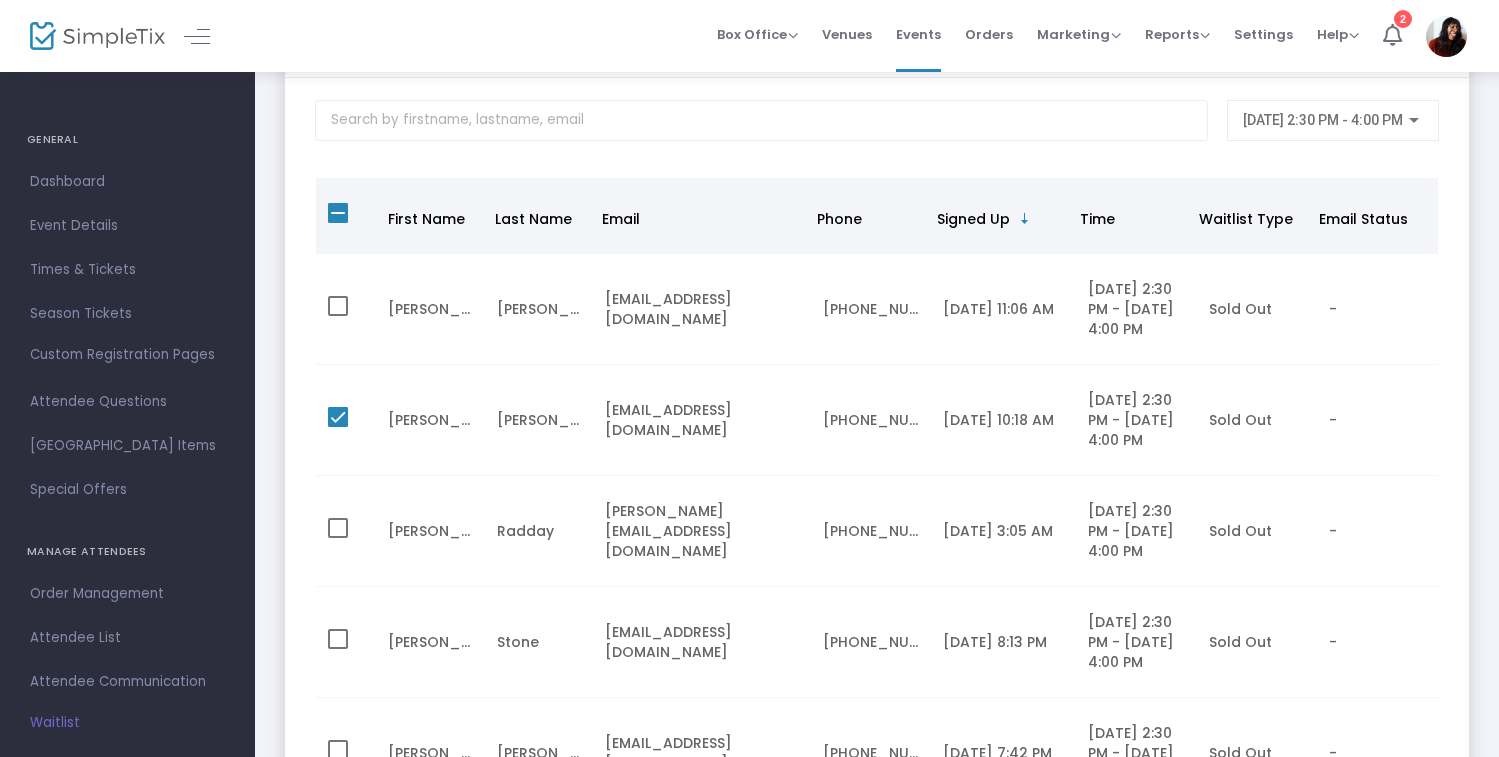 scroll, scrollTop: 138, scrollLeft: 0, axis: vertical 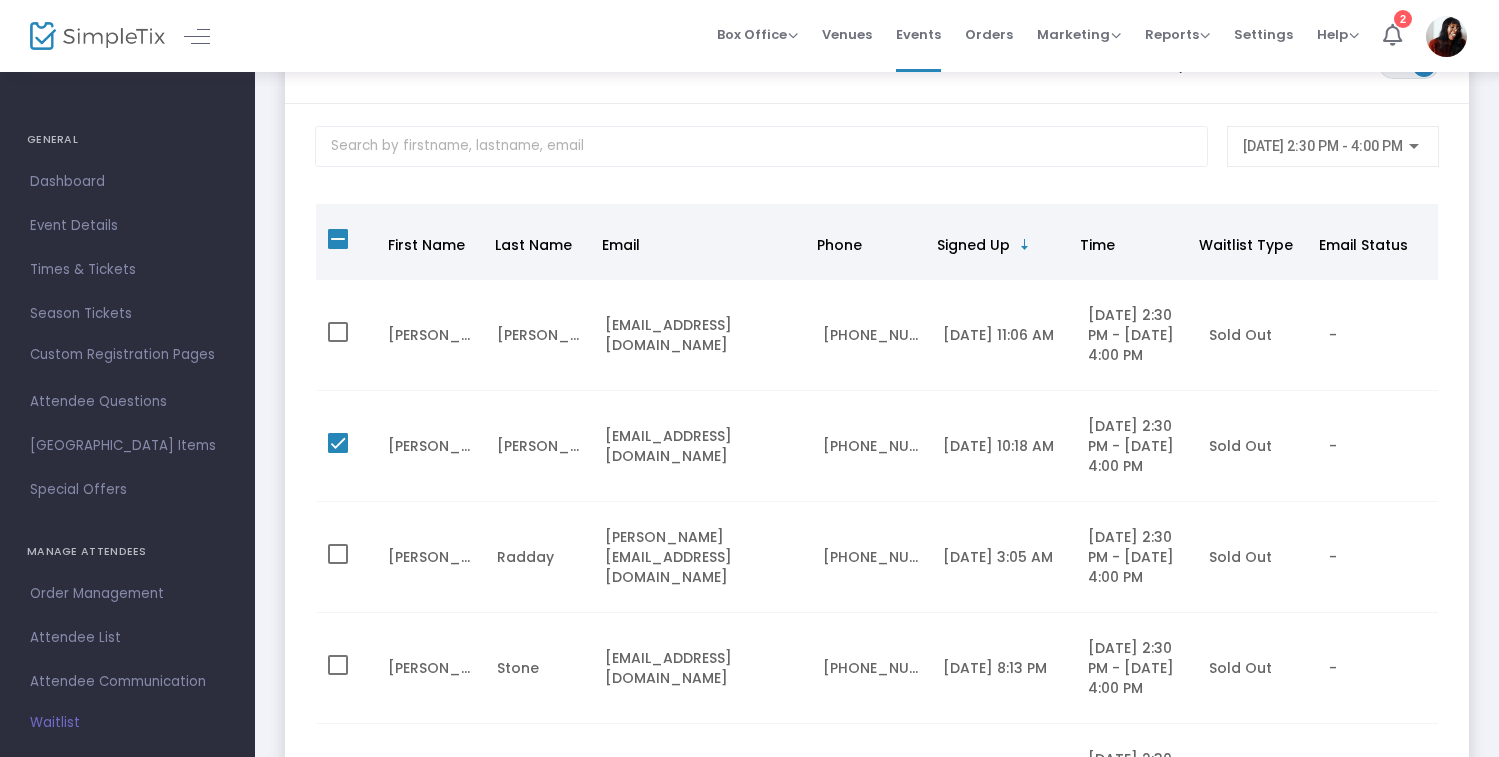 click at bounding box center (338, 239) 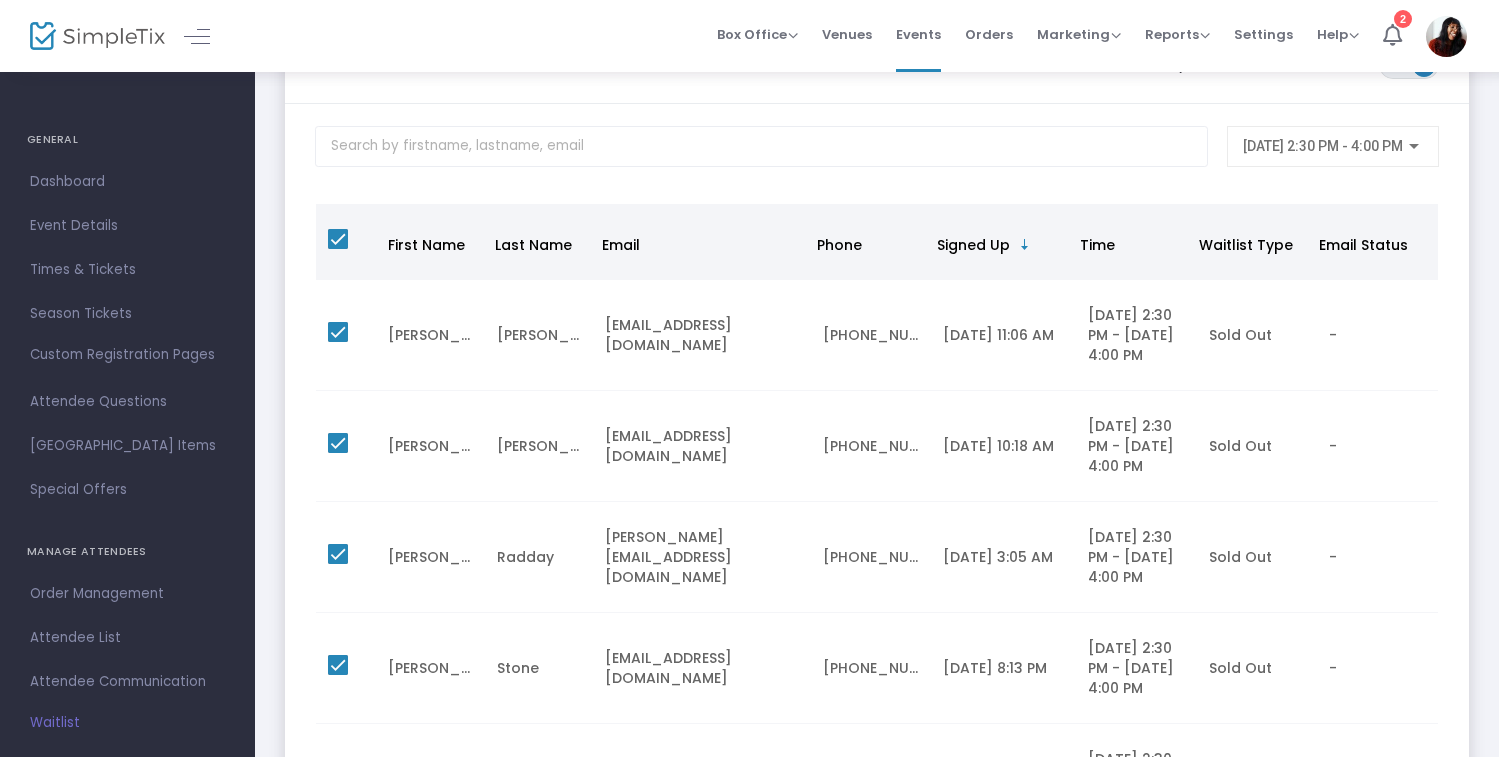 click at bounding box center (338, 239) 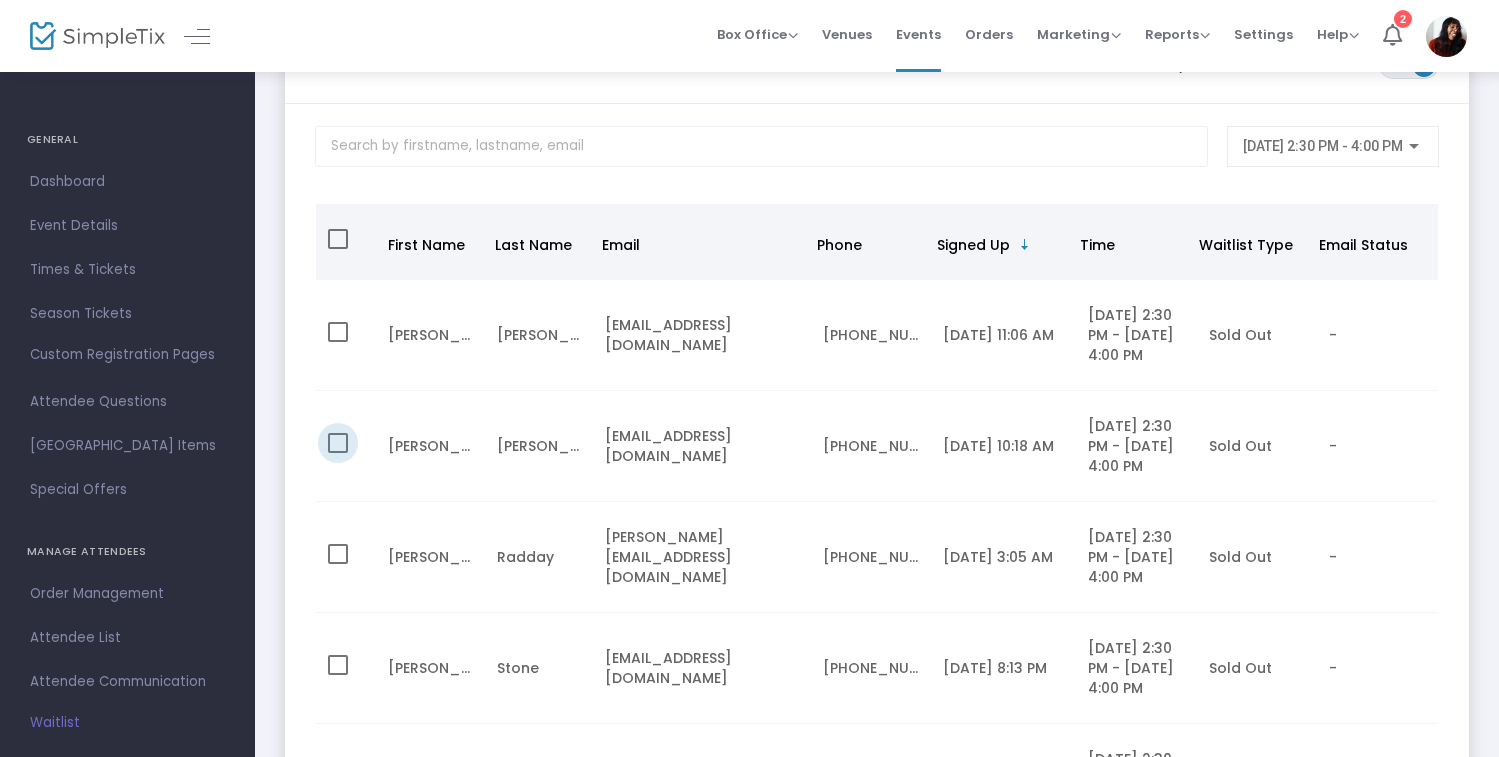 click at bounding box center [338, 443] 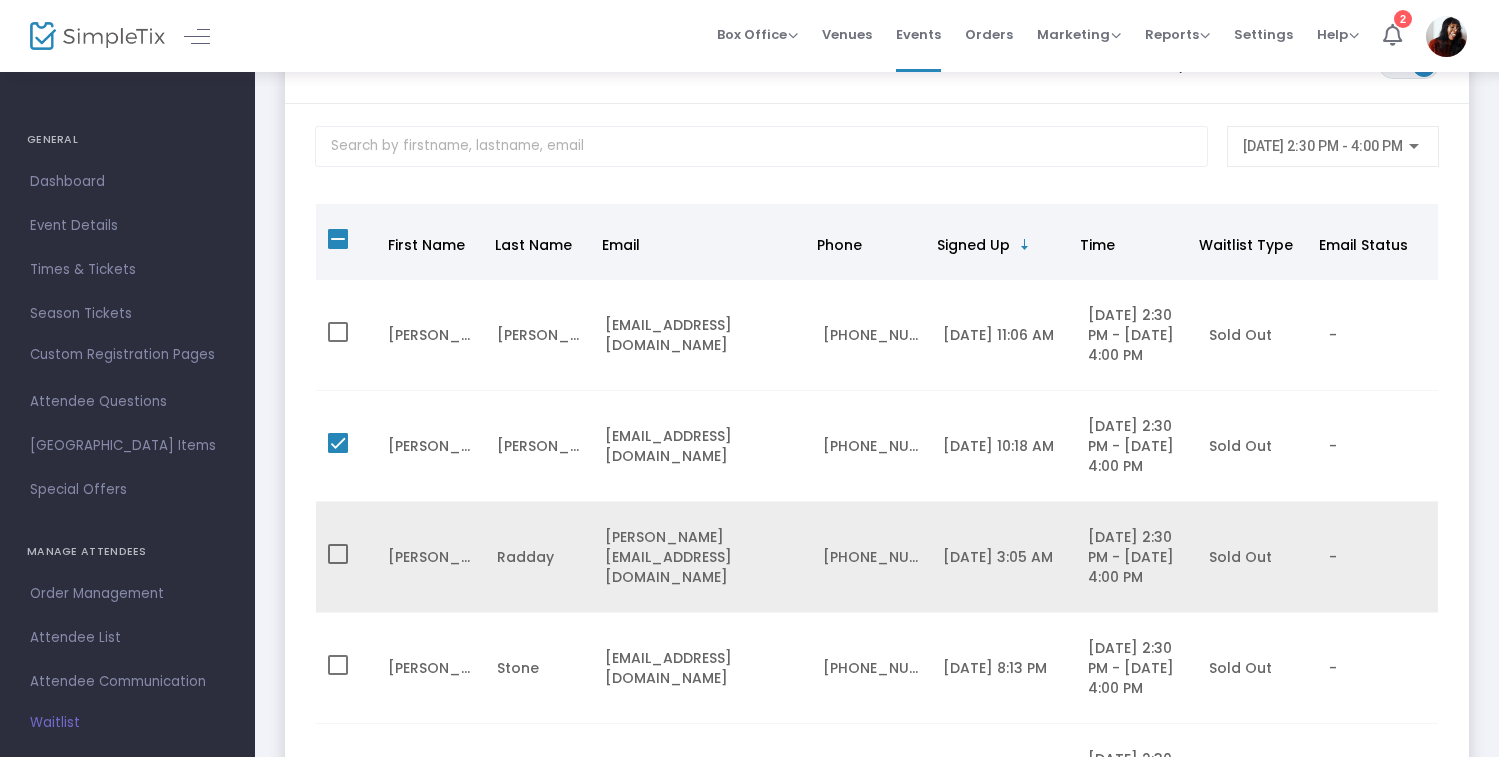 scroll, scrollTop: 0, scrollLeft: 0, axis: both 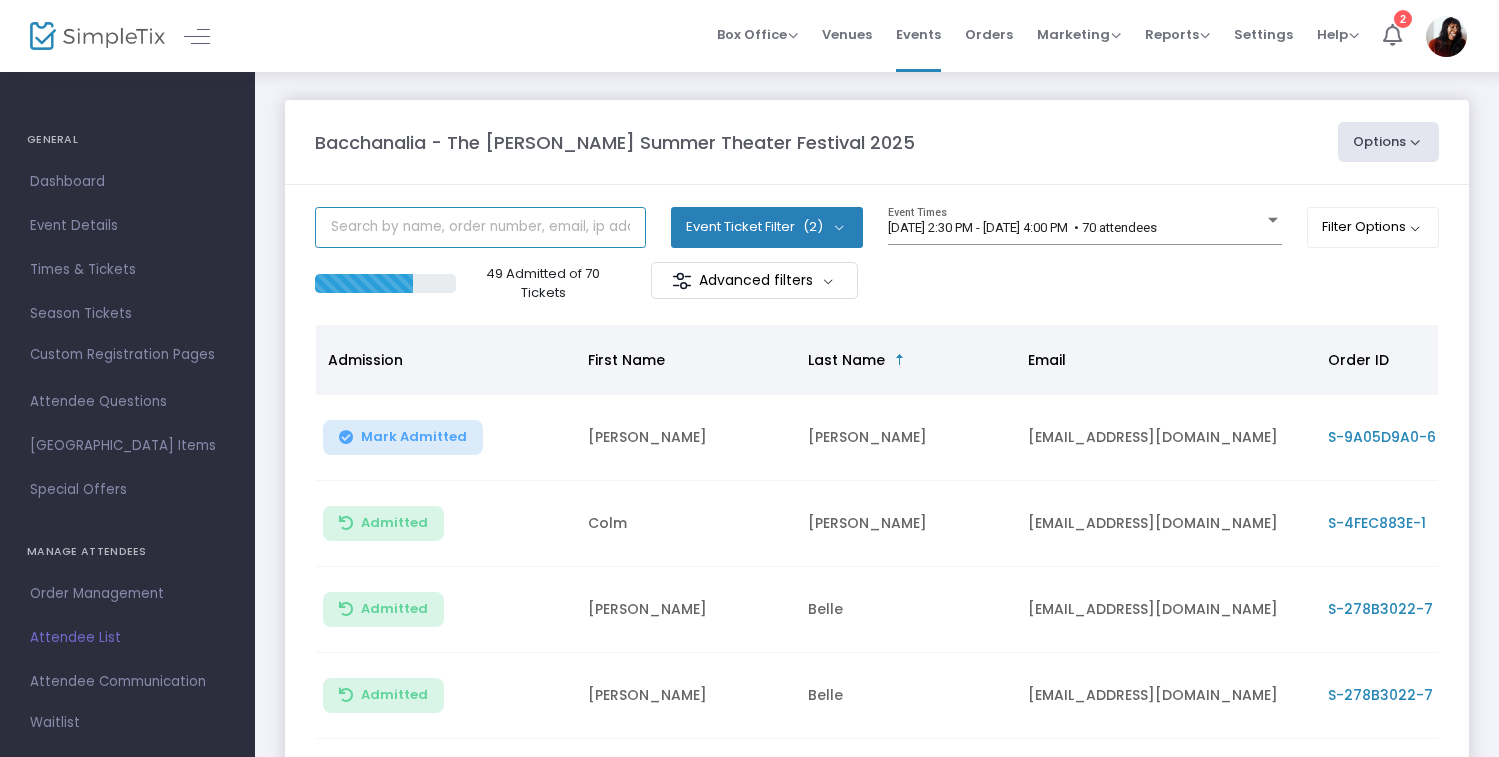 click 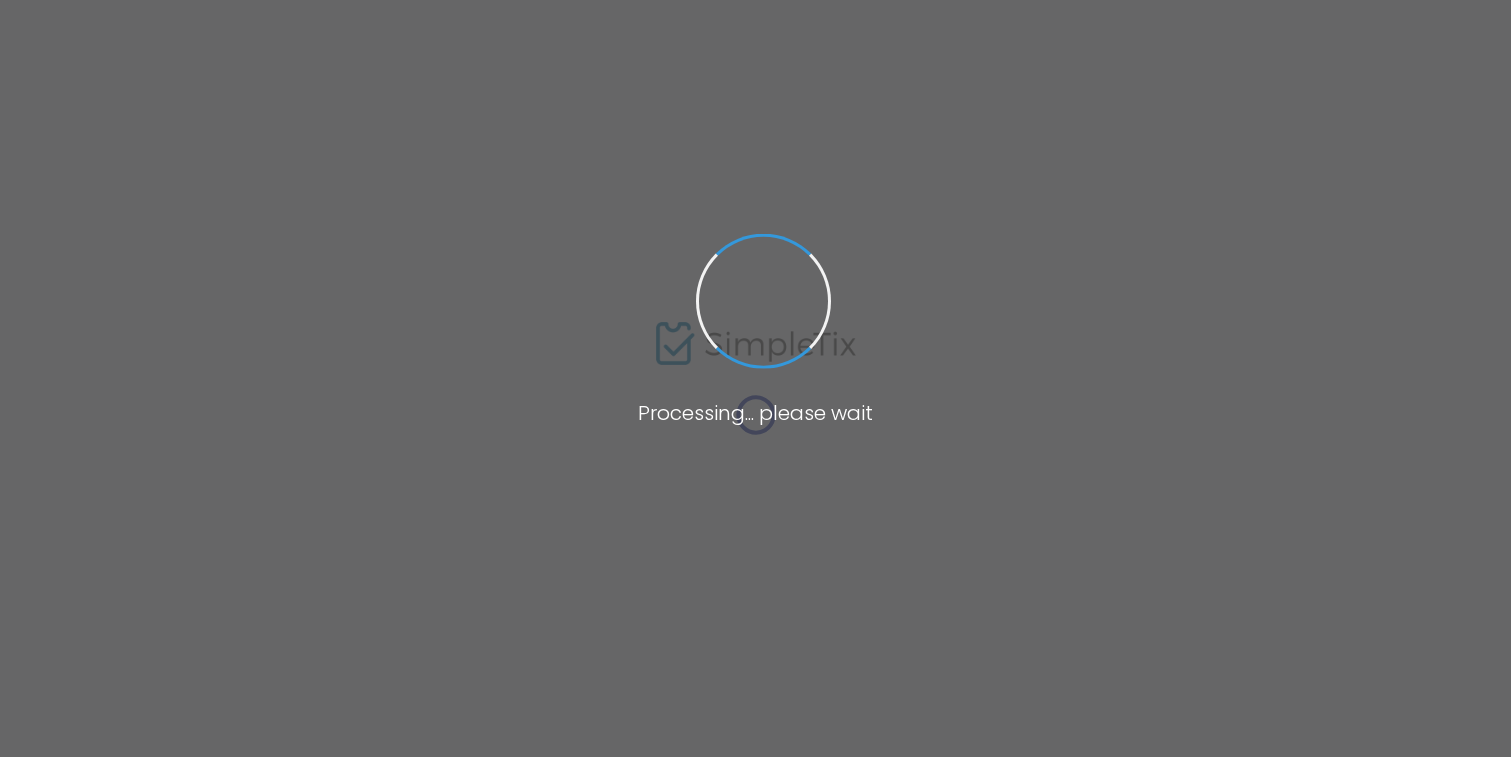 scroll, scrollTop: 0, scrollLeft: 0, axis: both 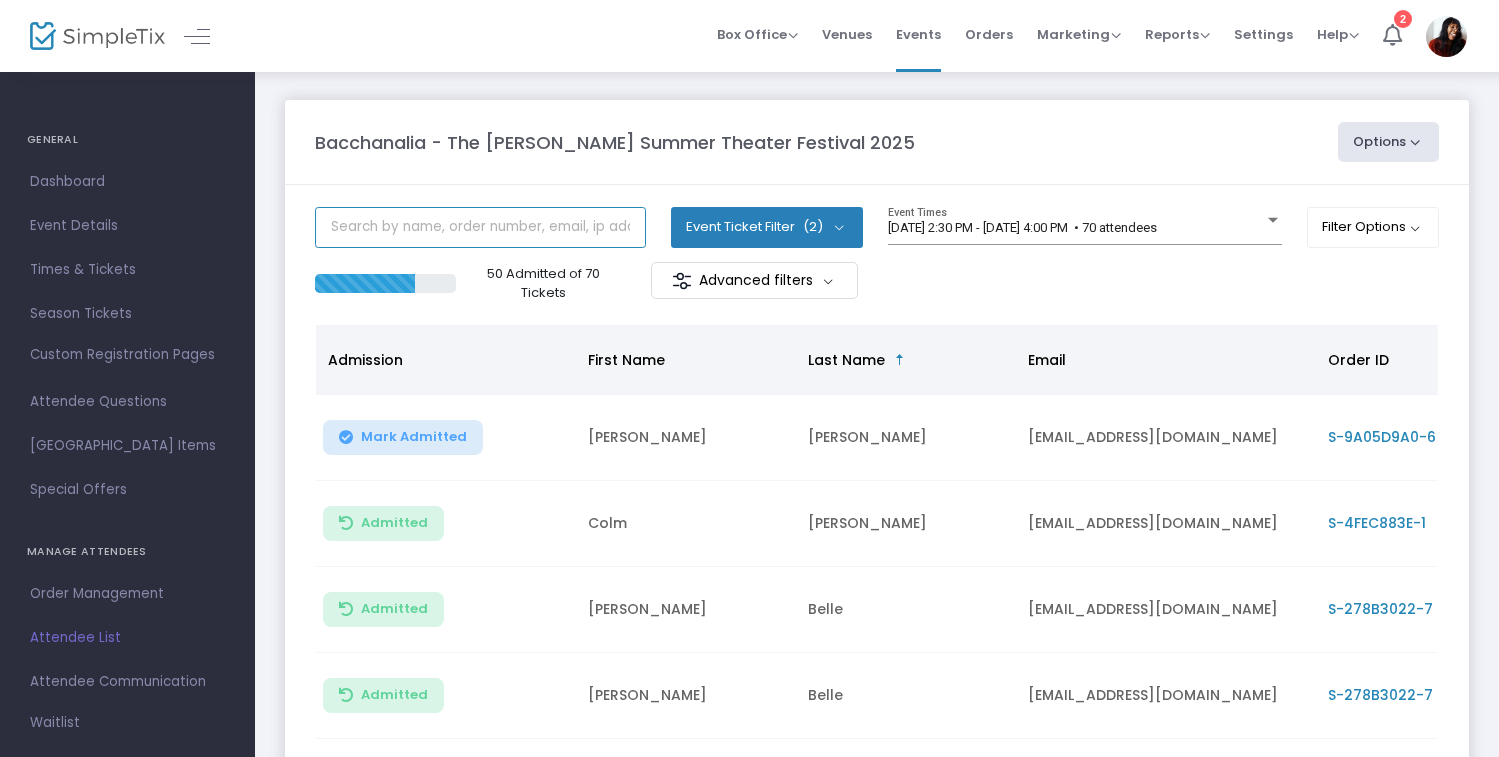 click 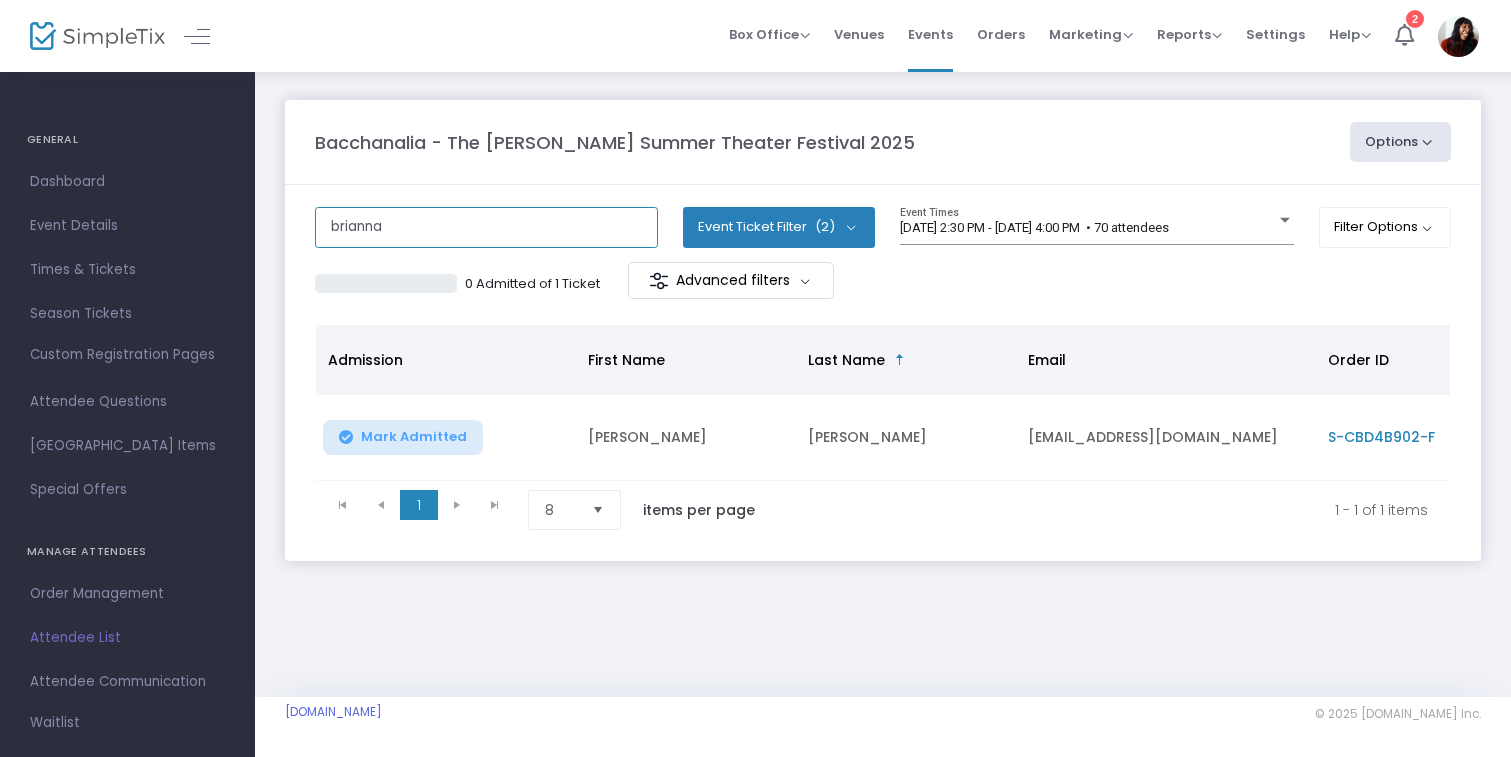 click on "brianna" 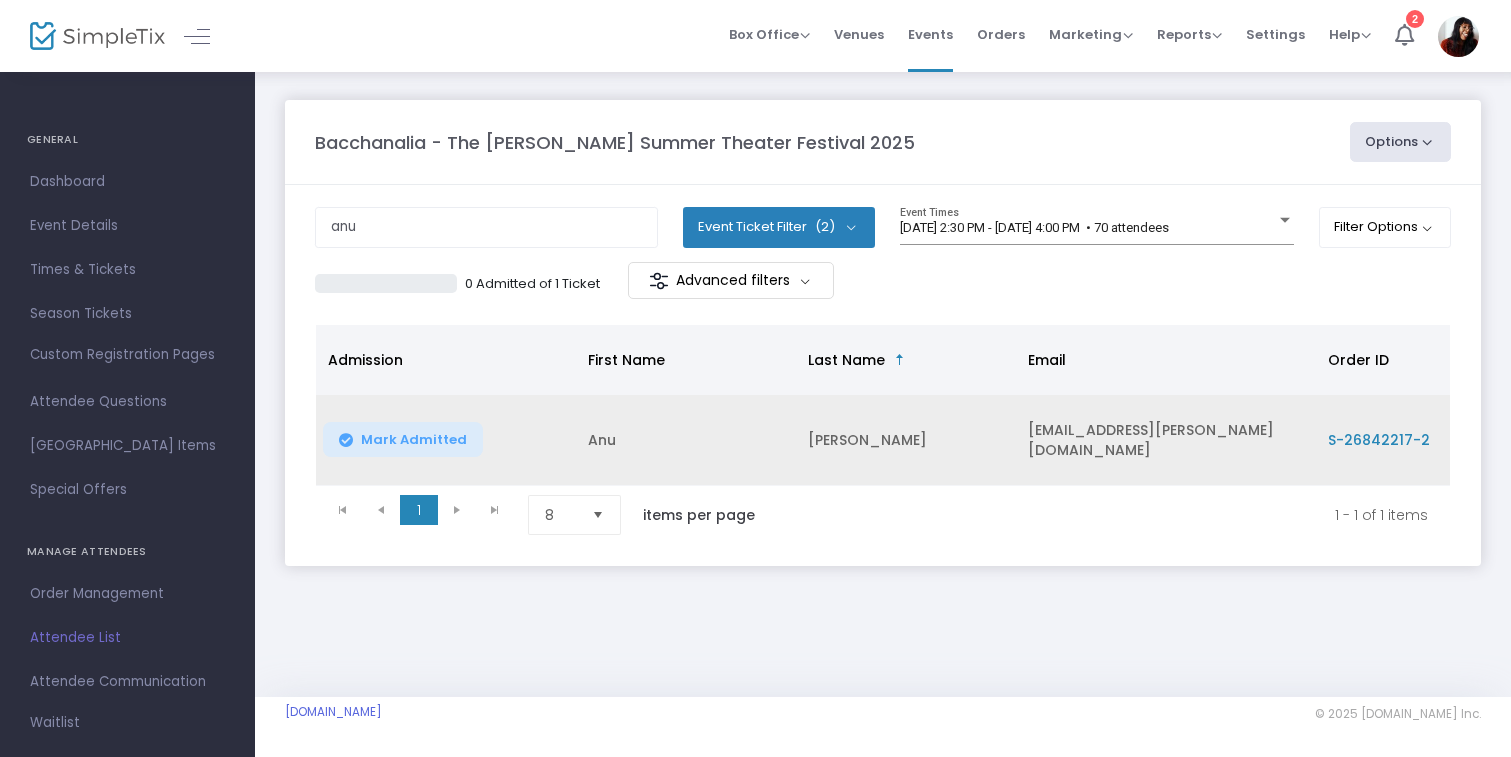 click on "Mark Admitted" 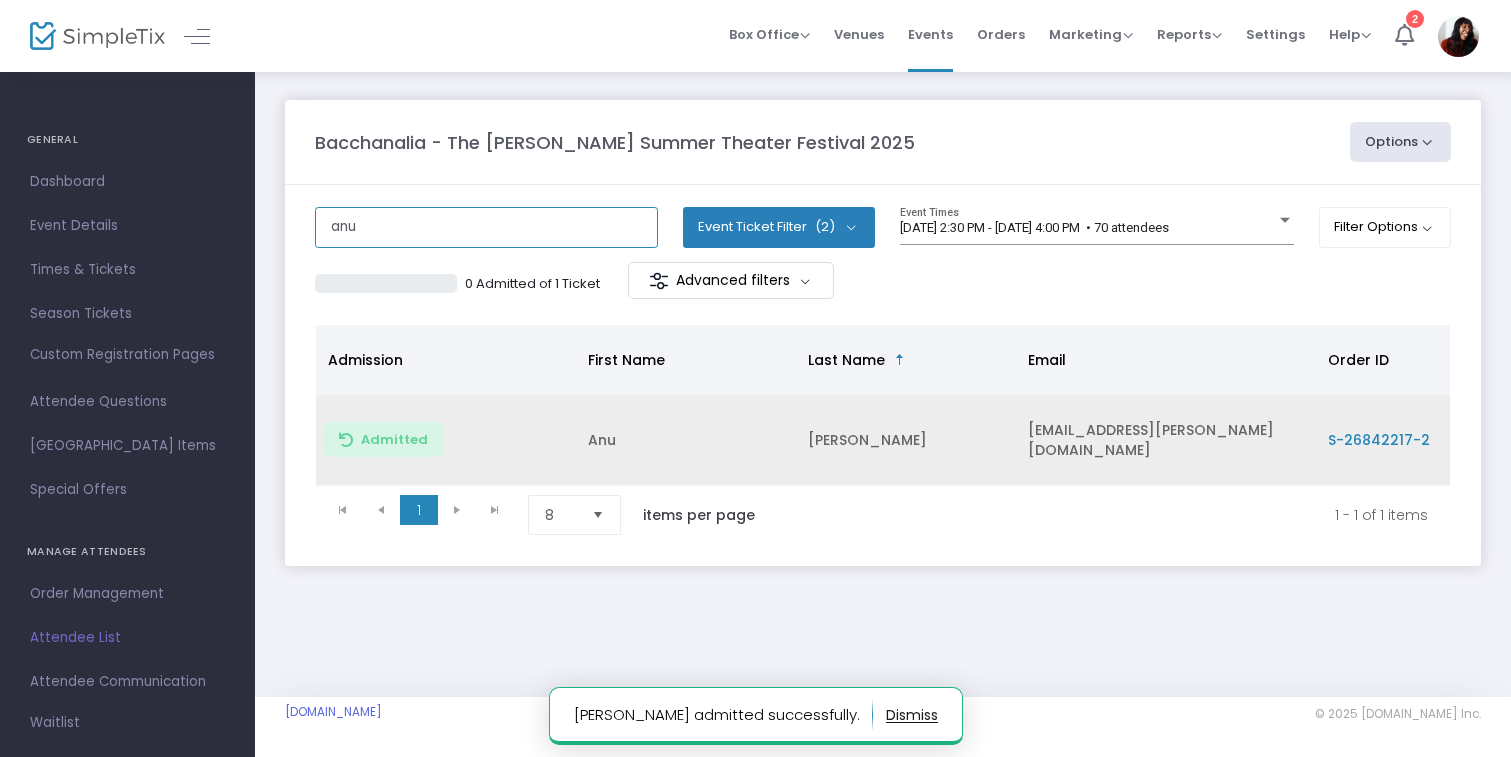 click on "anu" 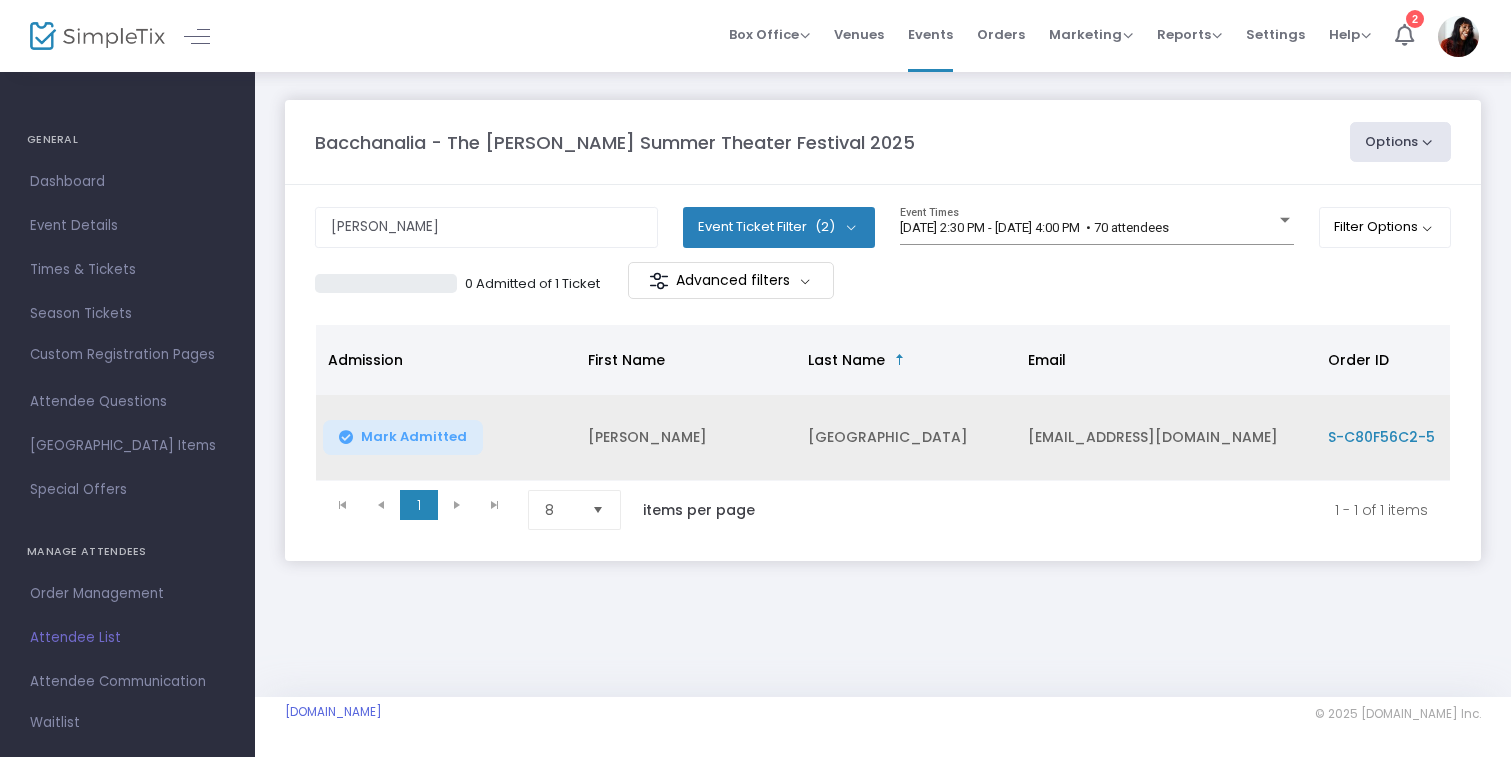 click on "Mark Admitted" 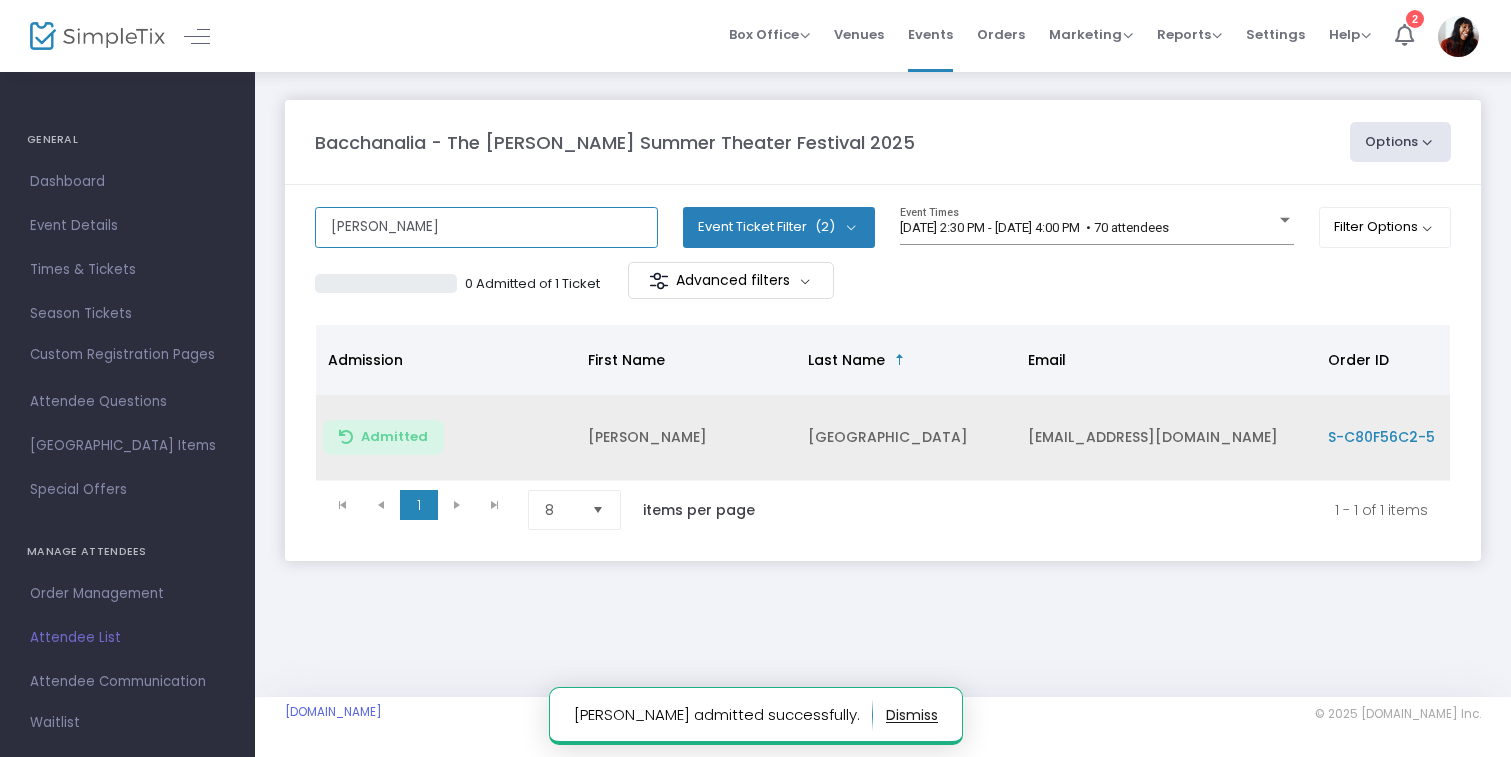 click on "chad" 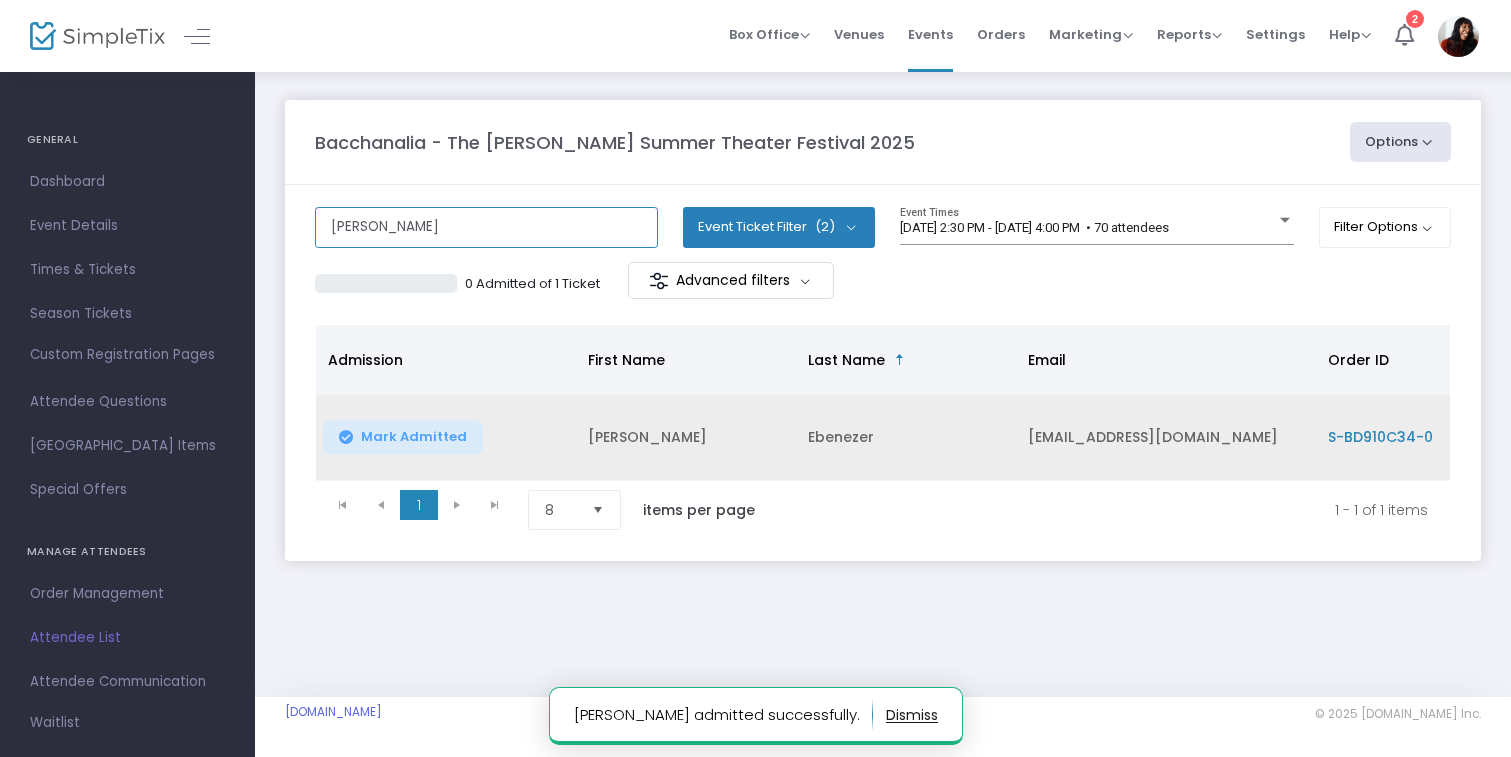 type on "ethan" 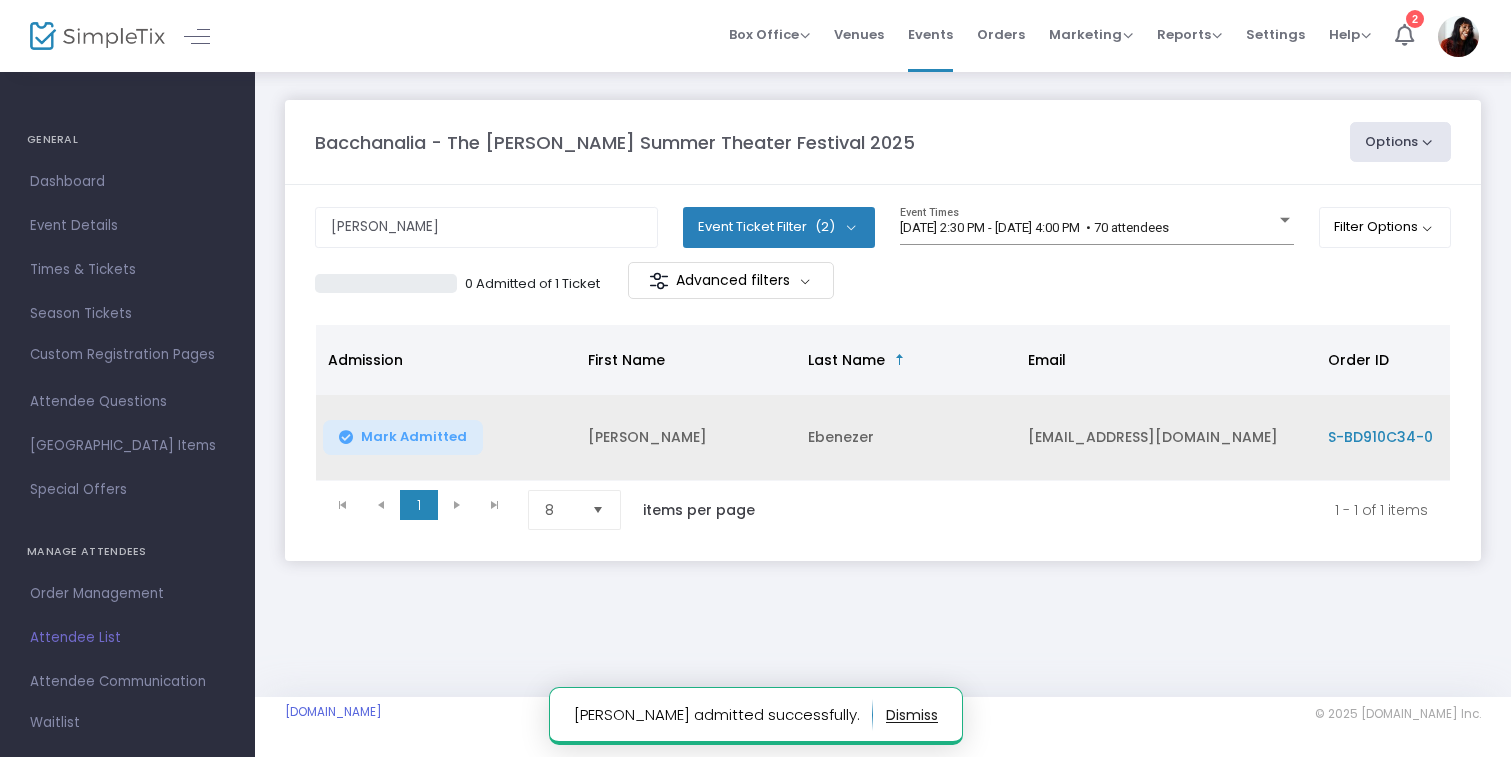 click on "Mark Admitted" 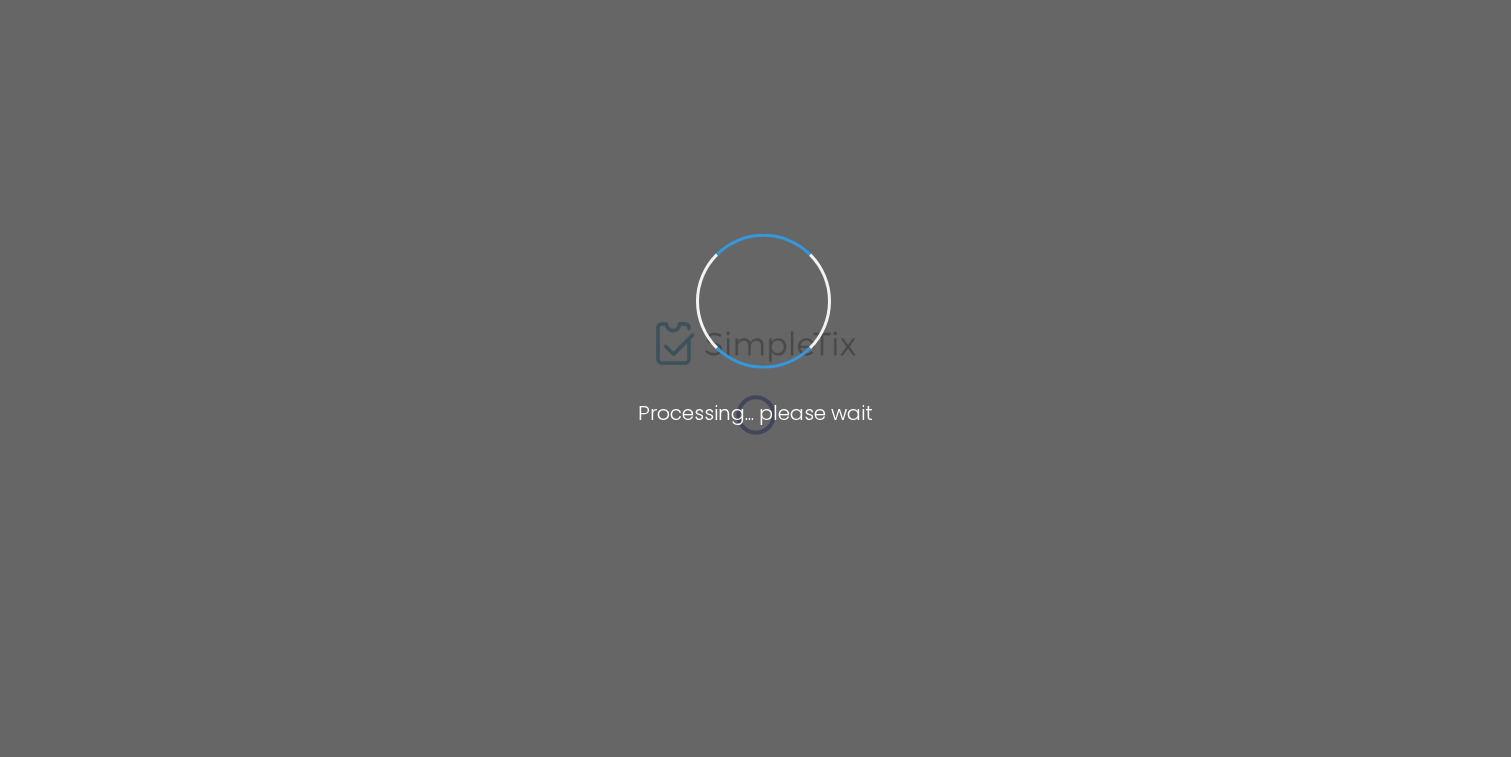 scroll, scrollTop: 0, scrollLeft: 0, axis: both 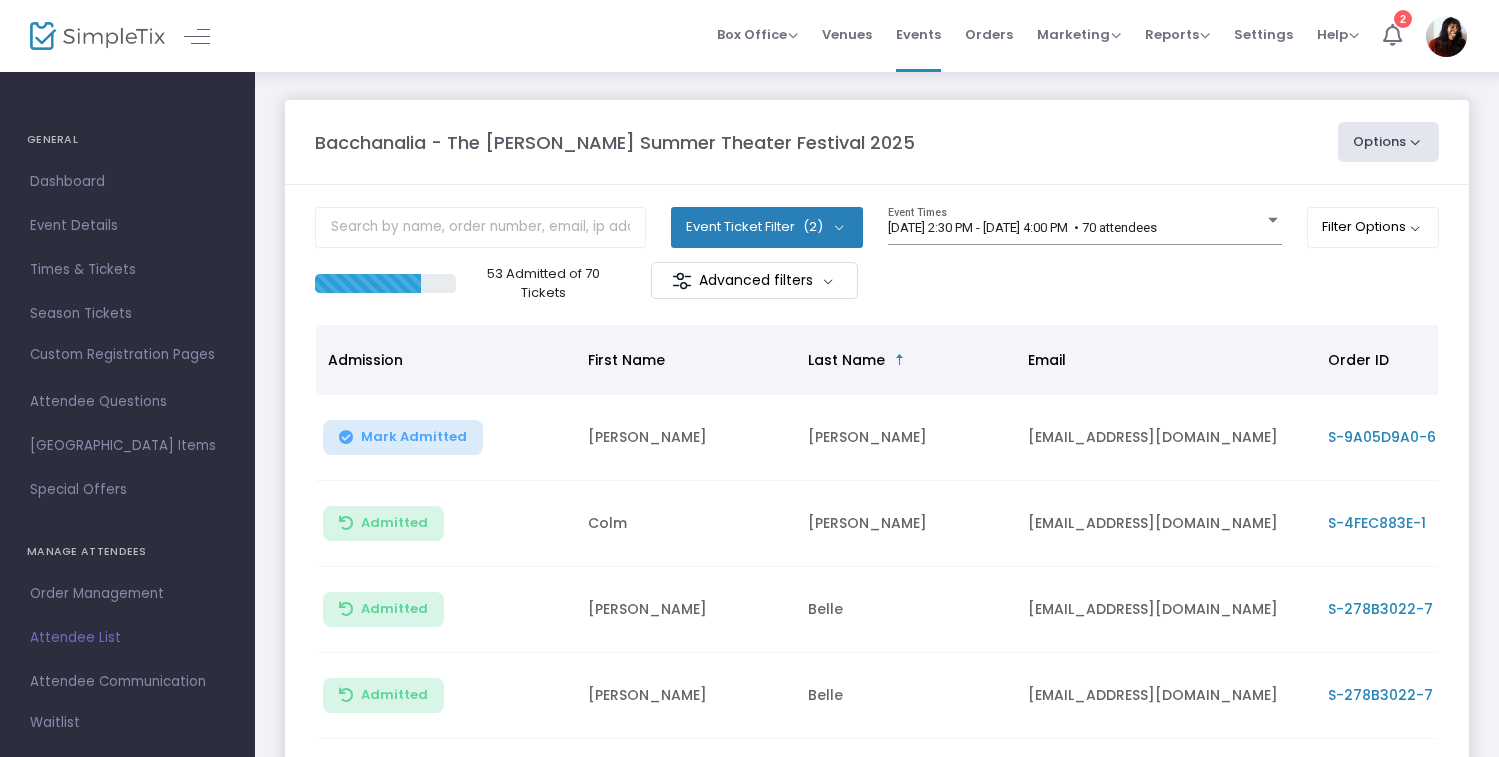 click 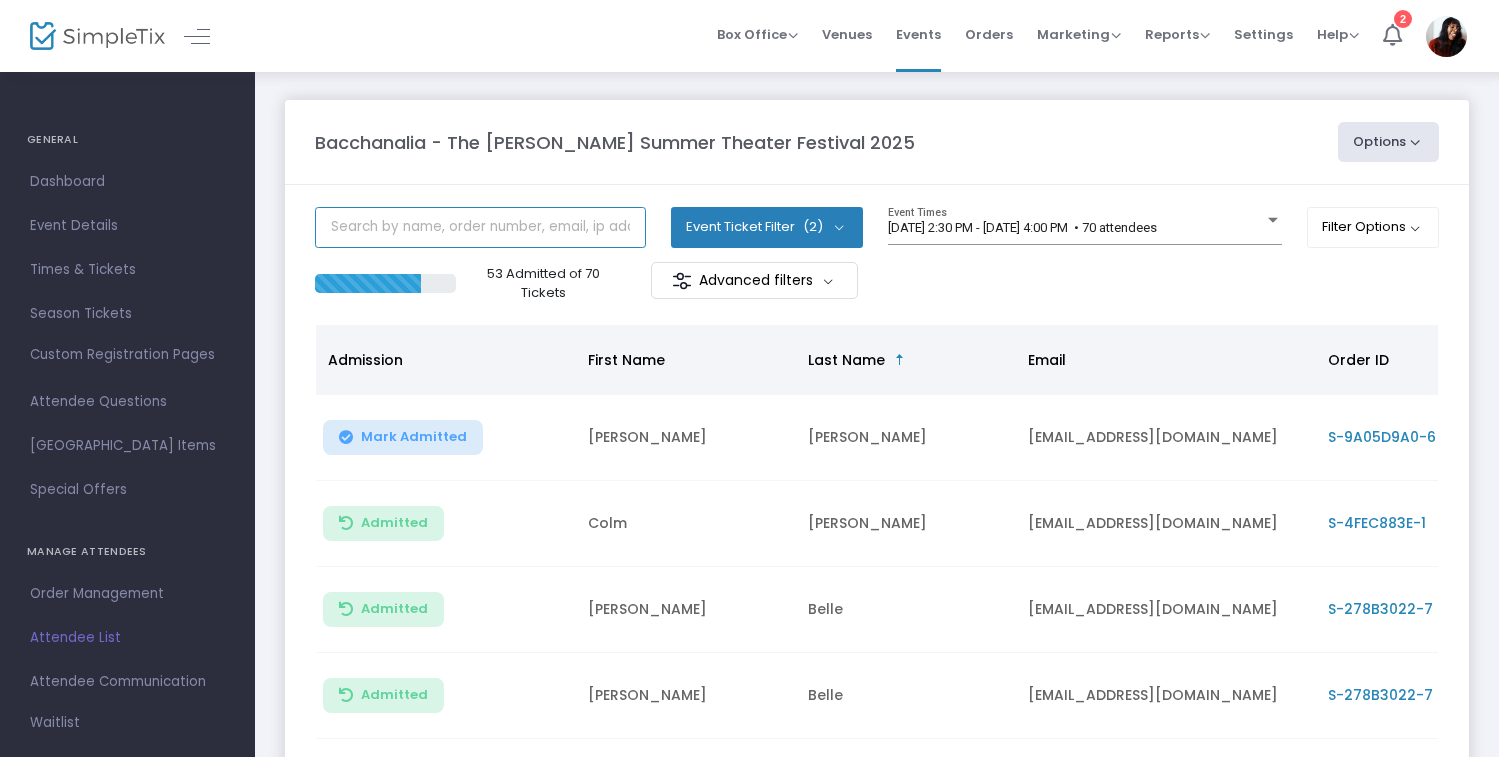 click 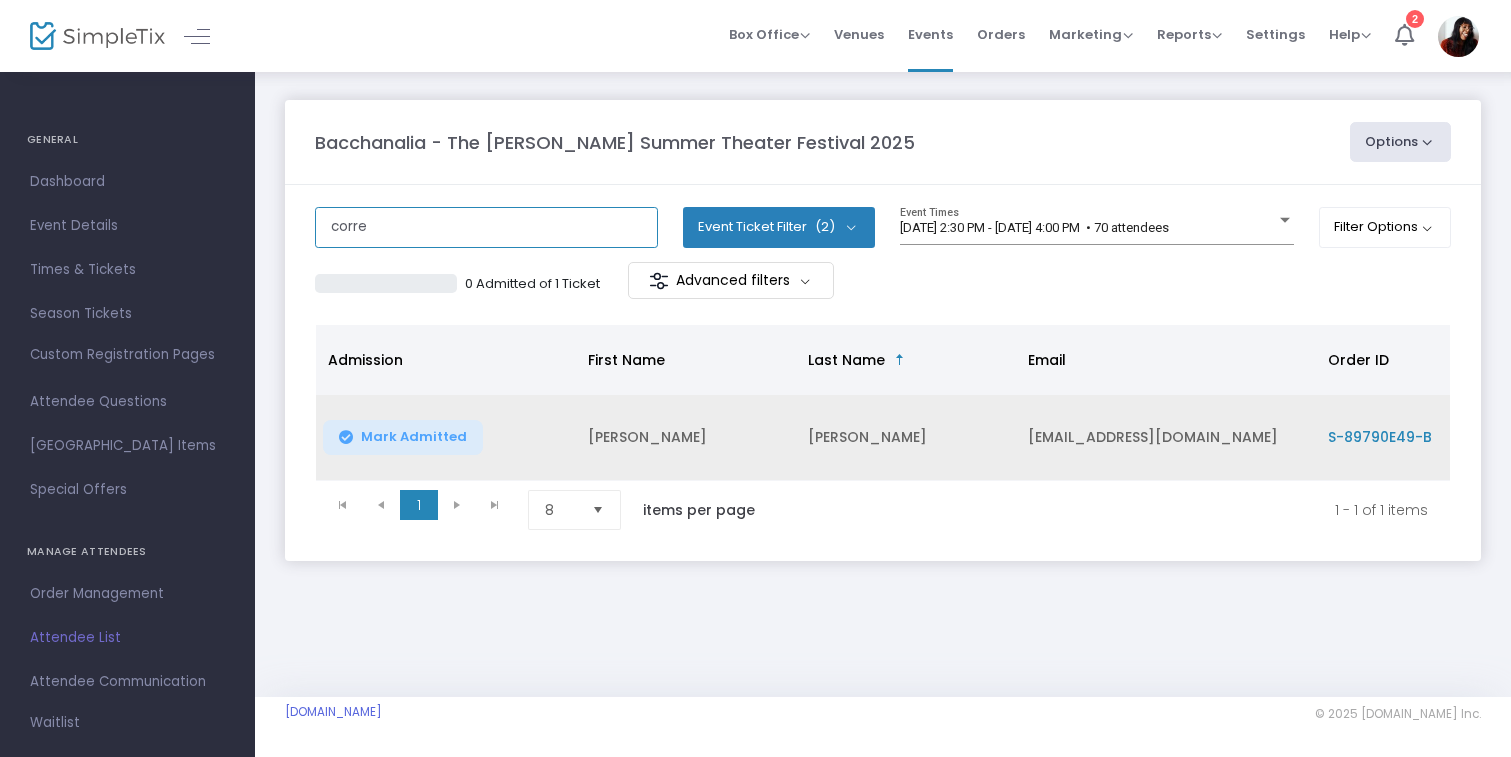 type on "corre" 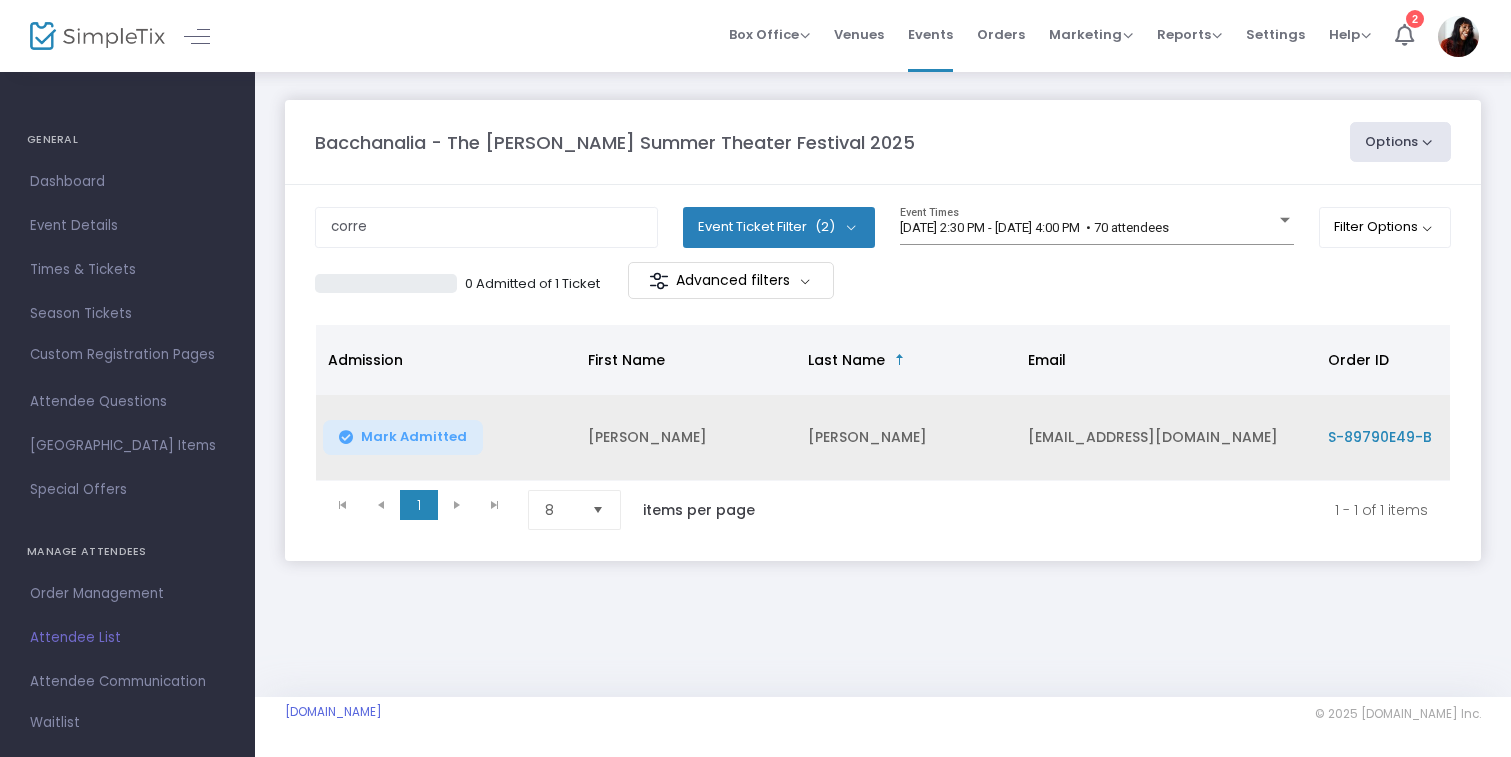 click on "Mark Admitted" 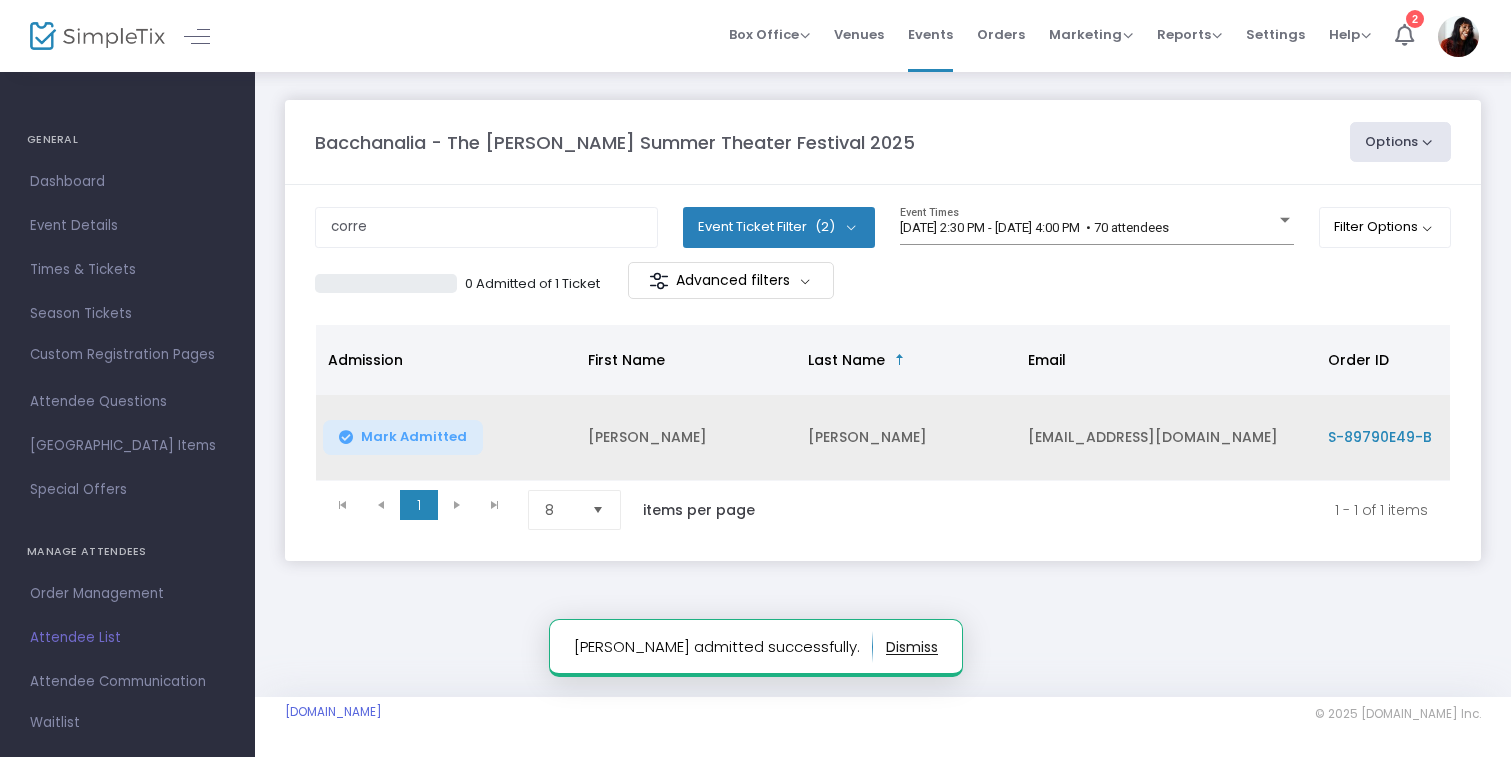 click on "Mark Admitted" 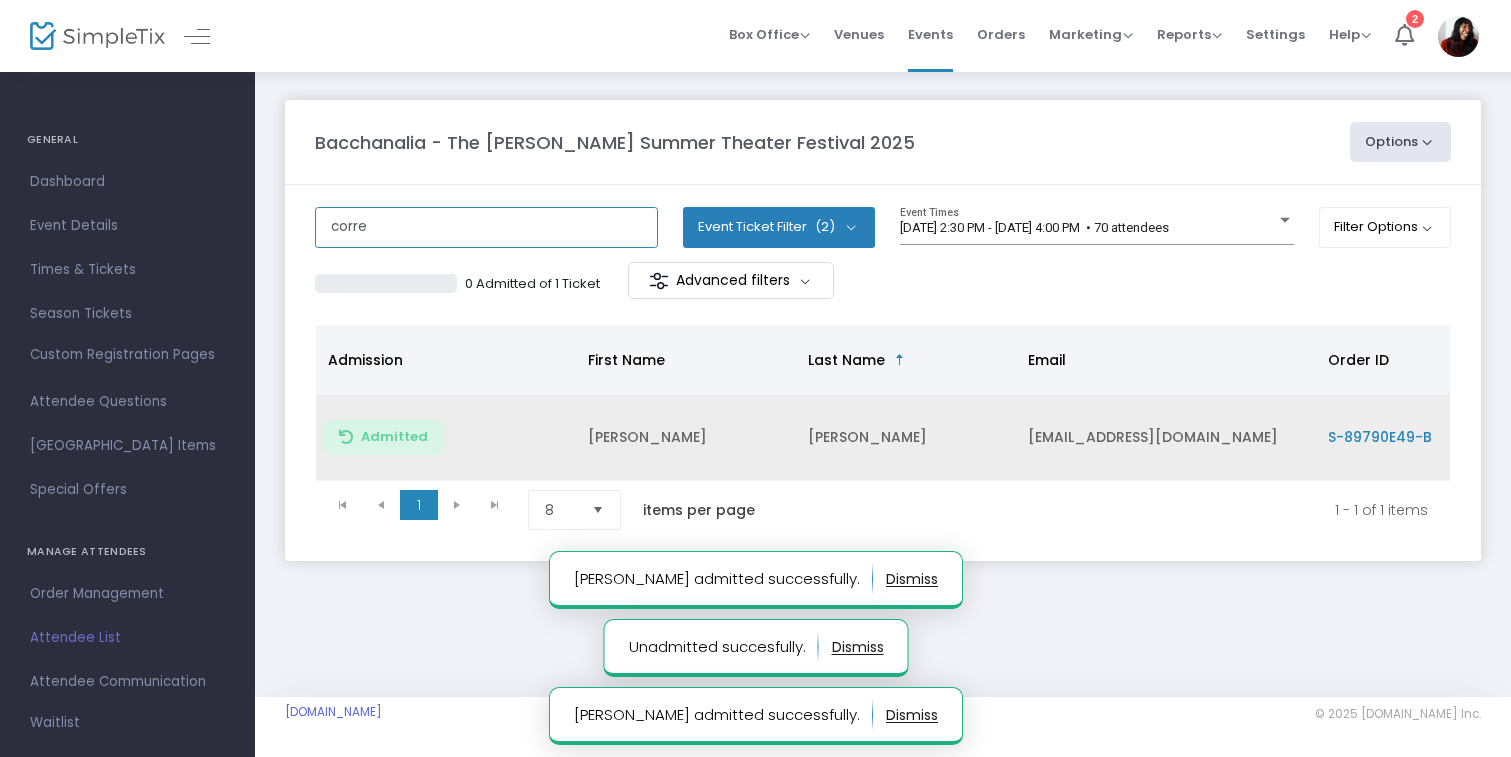 click on "corre" 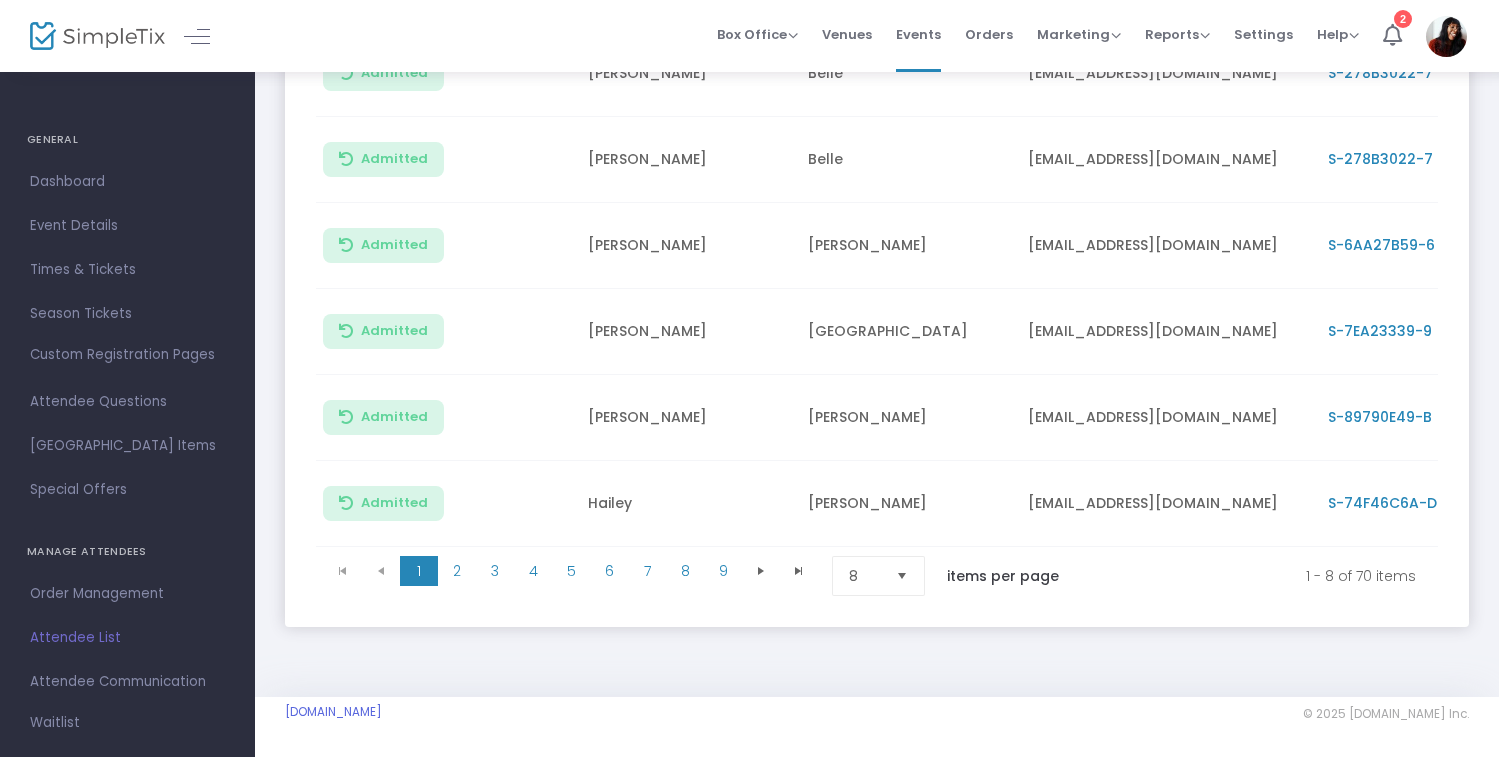 scroll, scrollTop: 550, scrollLeft: 0, axis: vertical 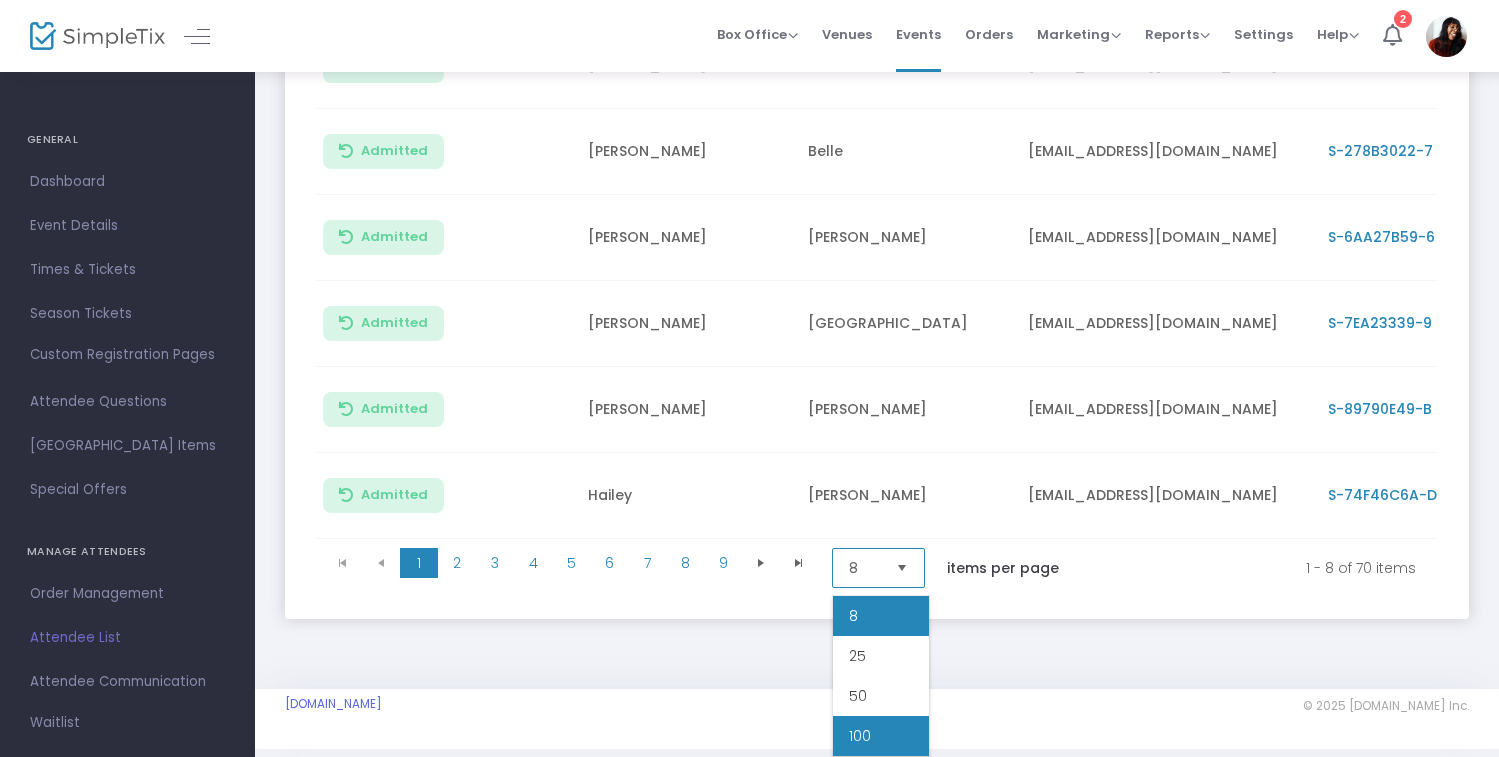 click on "100" at bounding box center [881, 736] 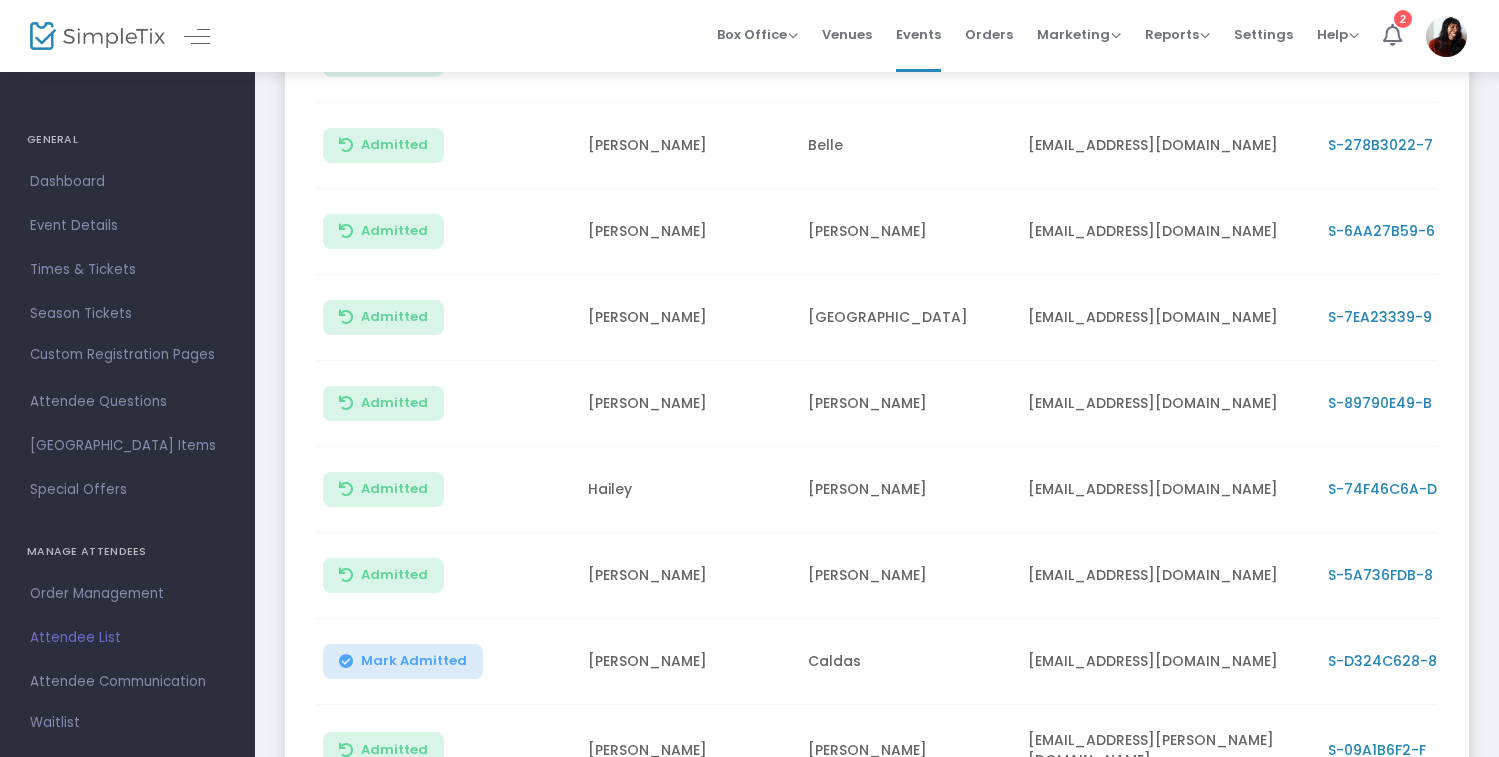scroll, scrollTop: 0, scrollLeft: 0, axis: both 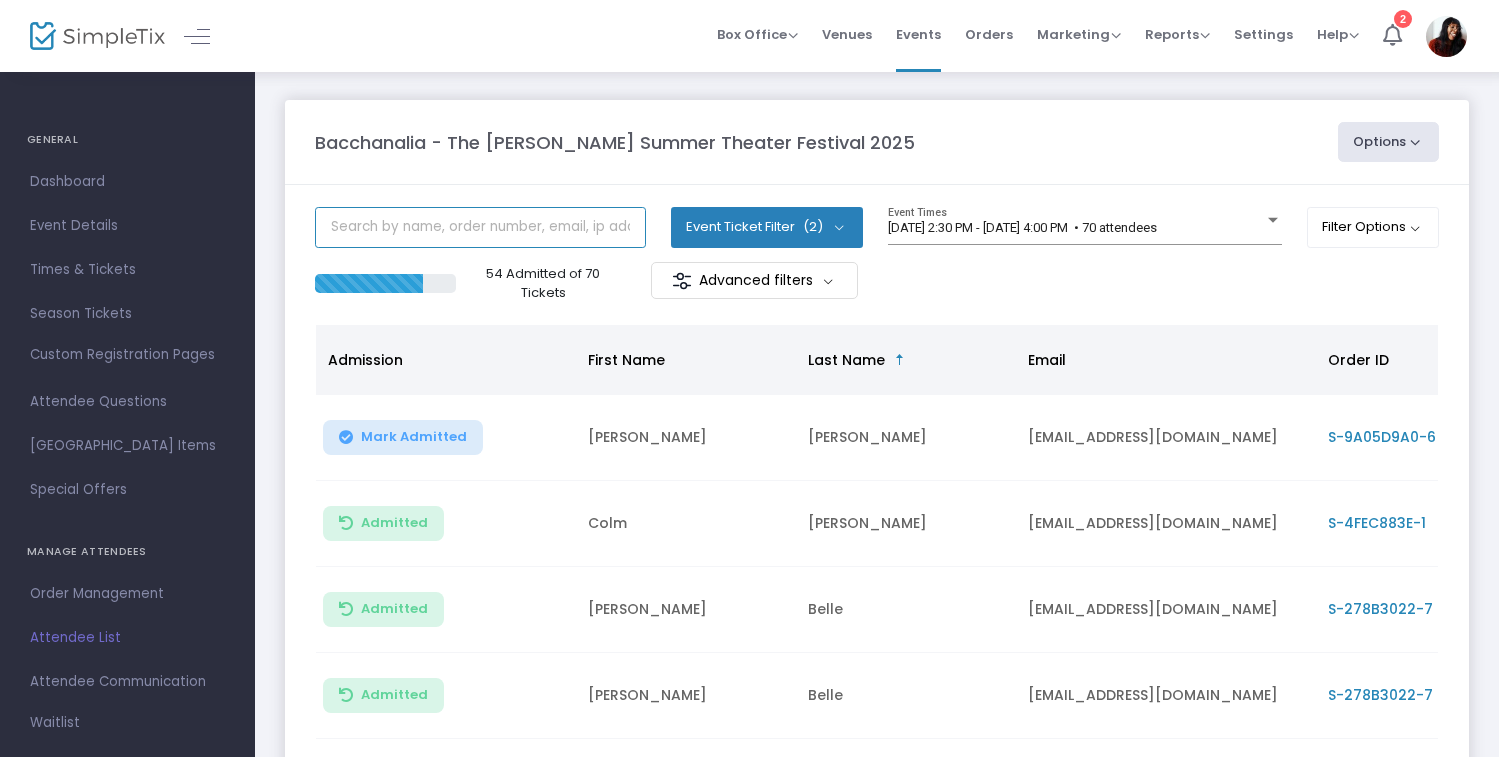 click 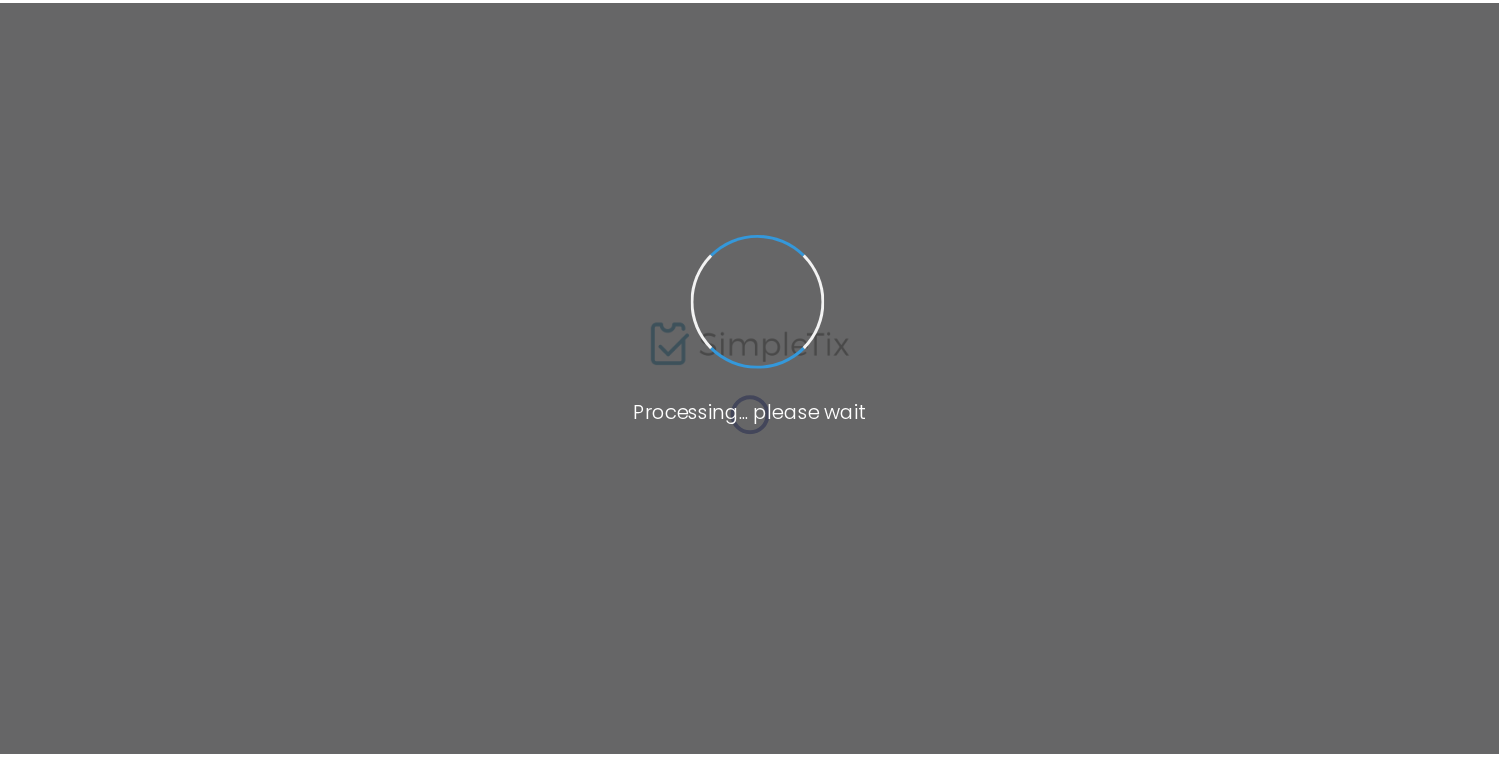 scroll, scrollTop: 0, scrollLeft: 0, axis: both 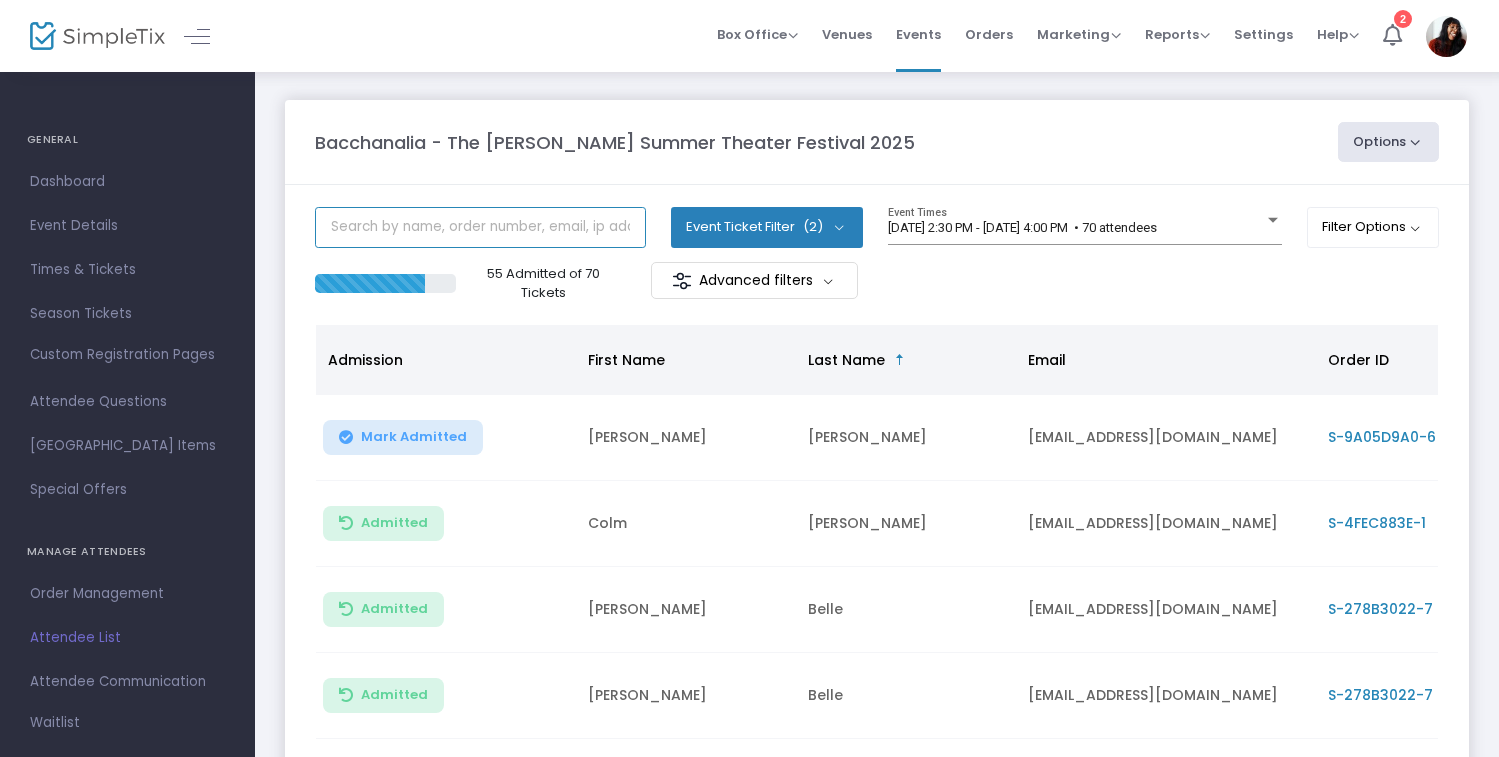 click 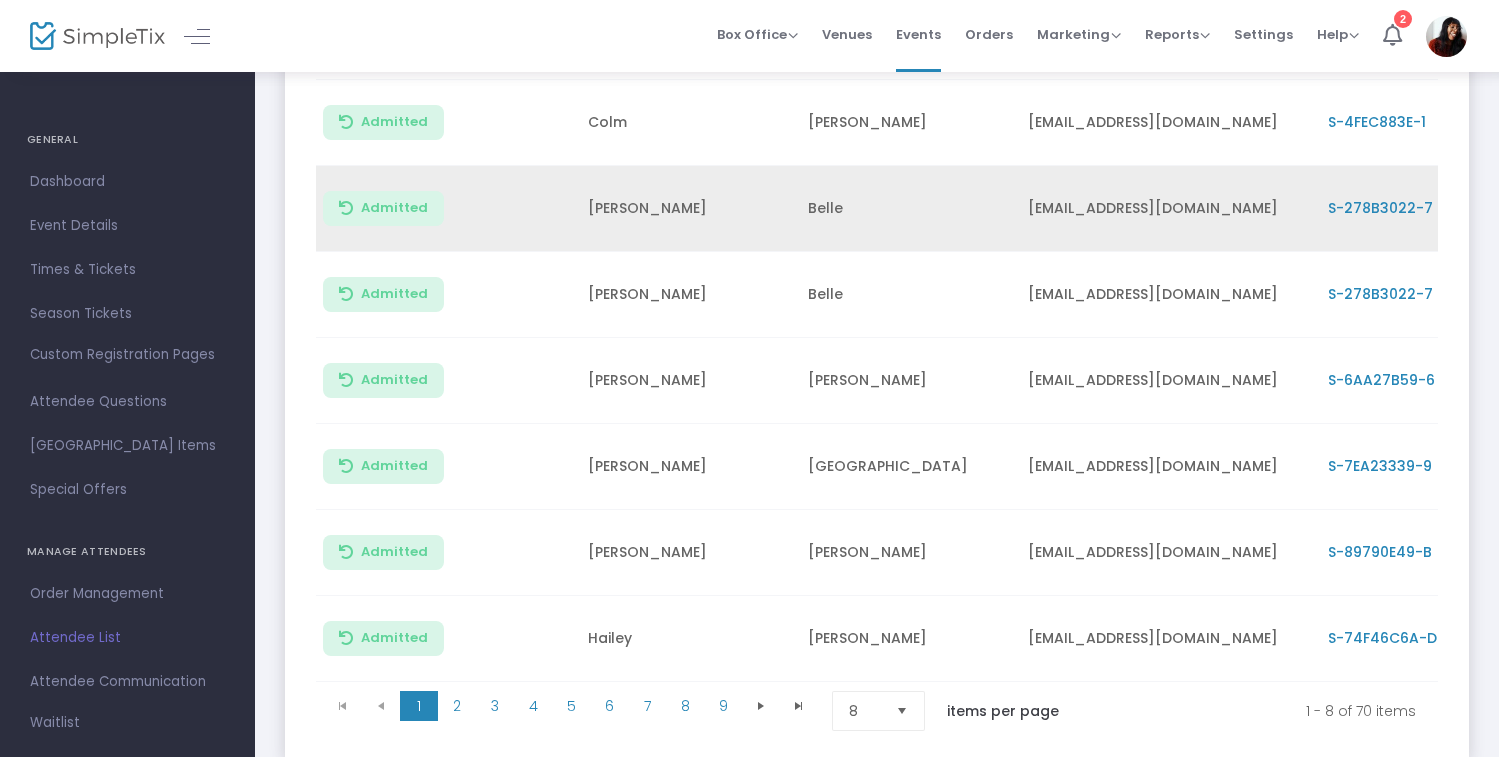scroll, scrollTop: 395, scrollLeft: 0, axis: vertical 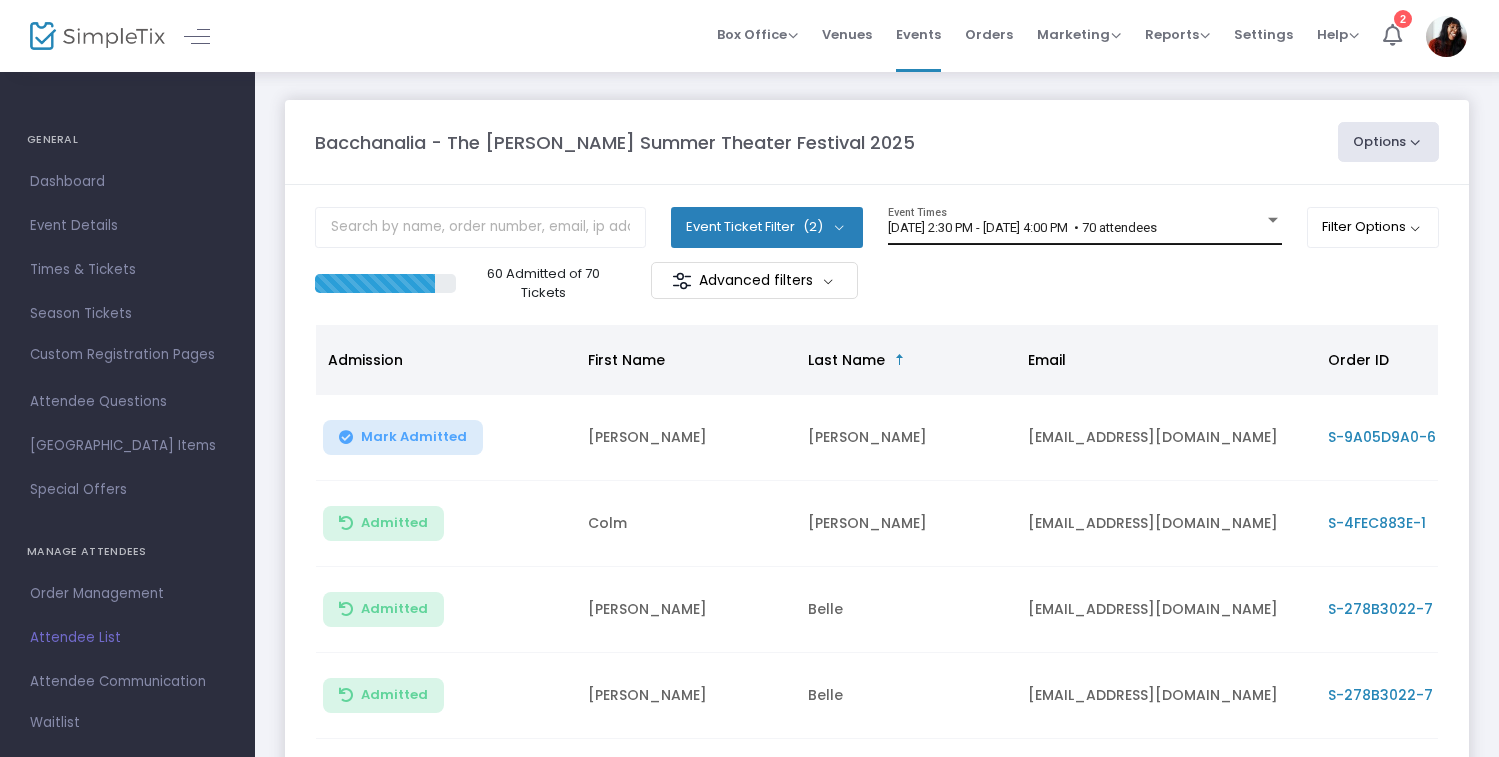 click on "[DATE] 2:30 PM - [DATE] 4:00 PM   • 70 attendees" at bounding box center [1022, 227] 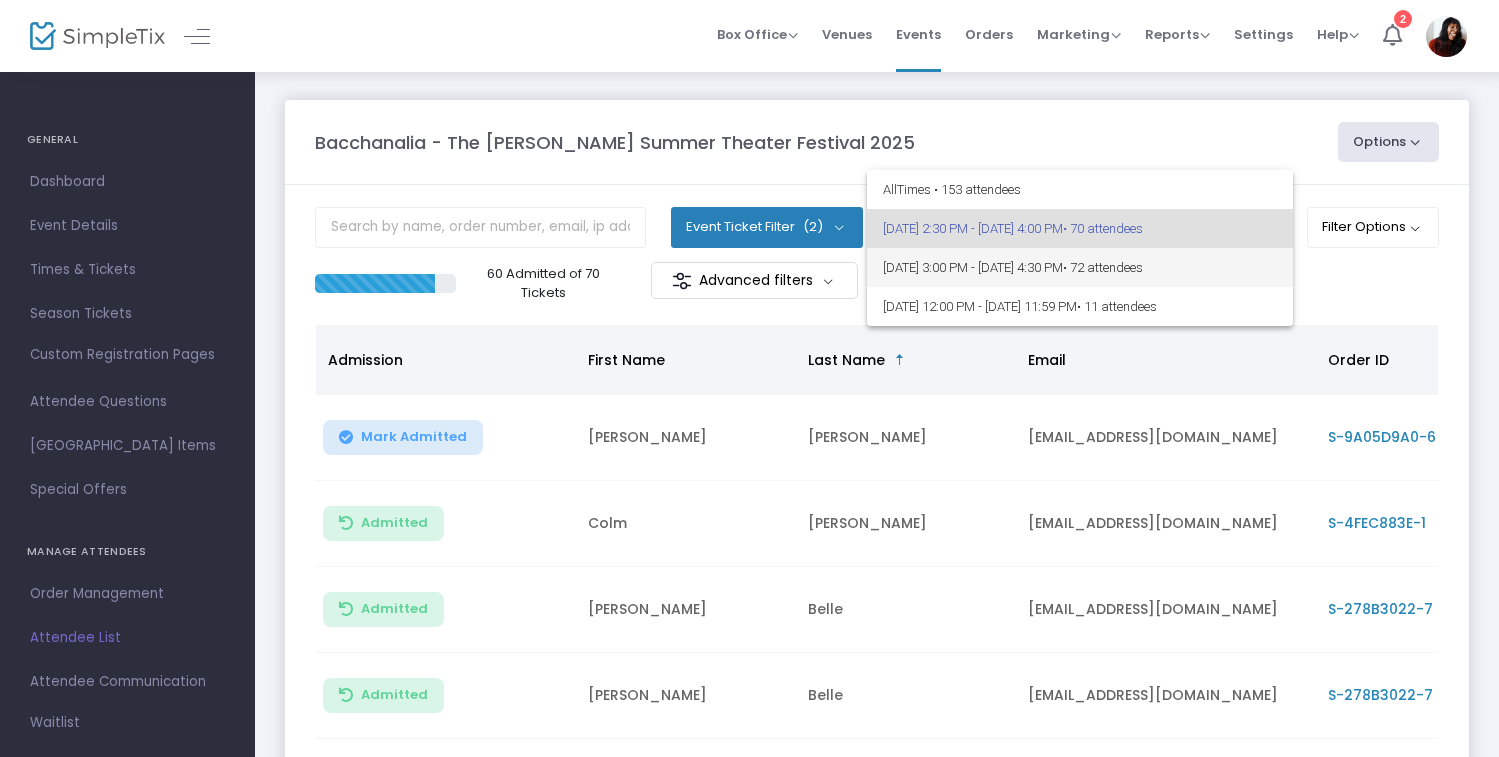 click on "[DATE] 3:00 PM - [DATE] 4:30 PM    • 72 attendees" at bounding box center [1080, 267] 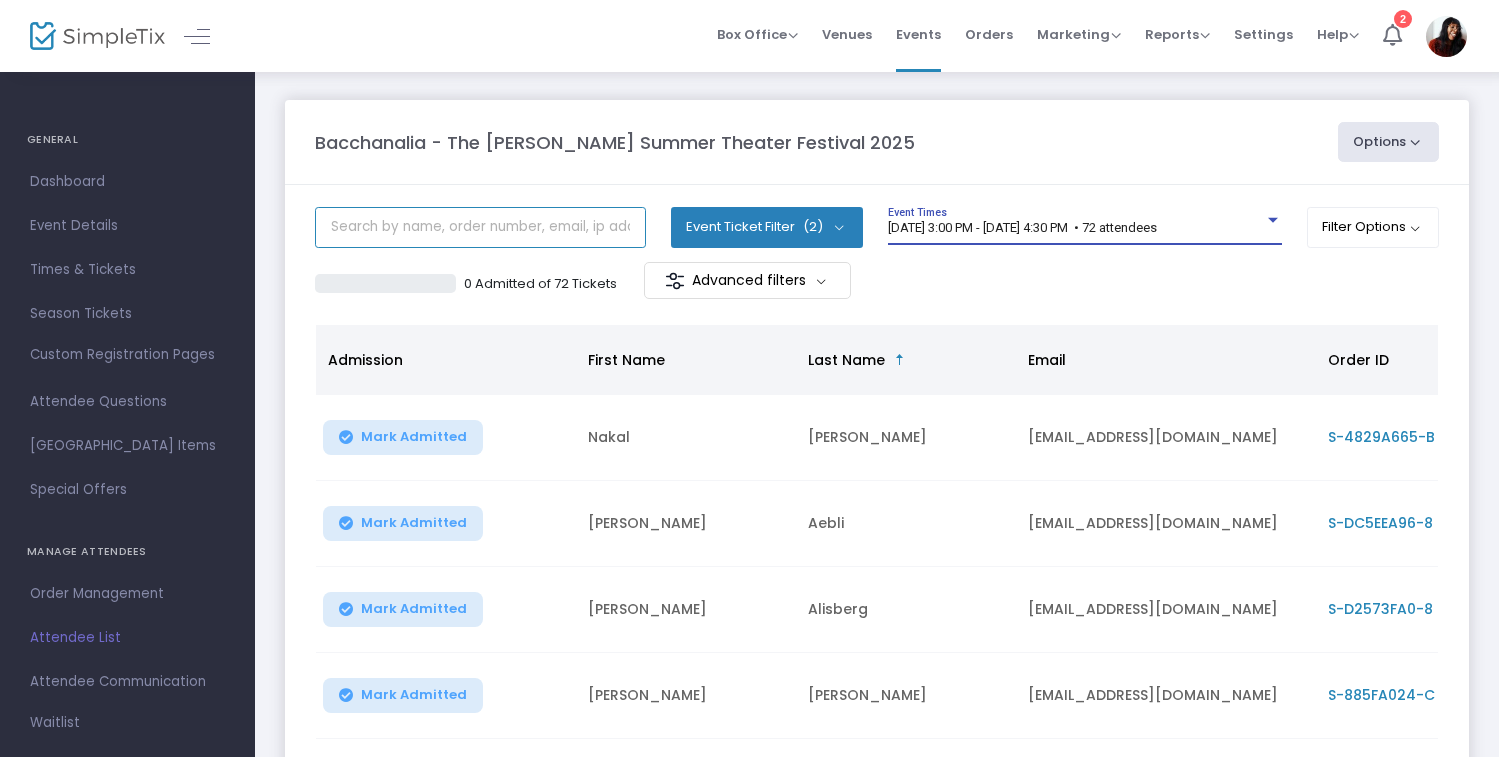 click 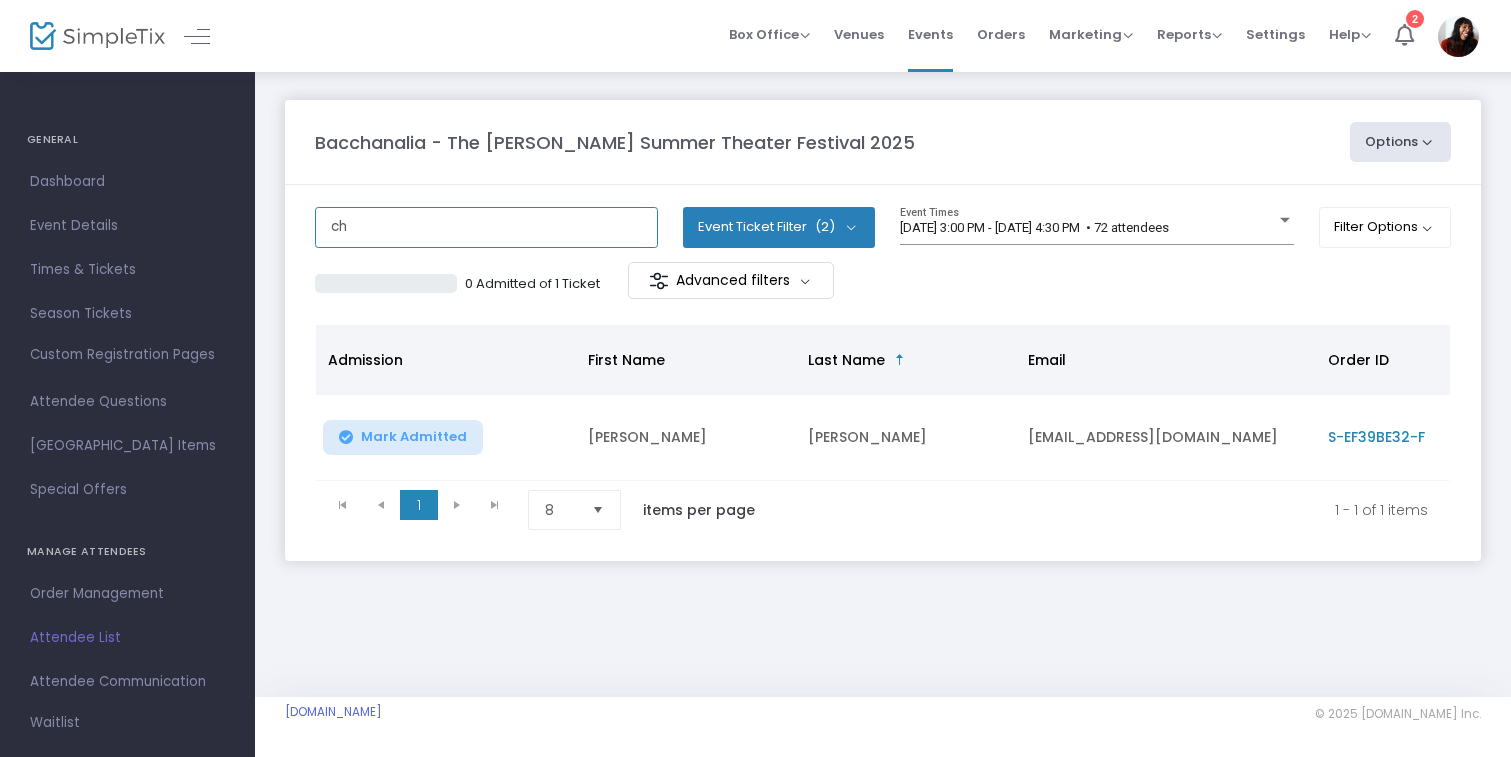 type on "c" 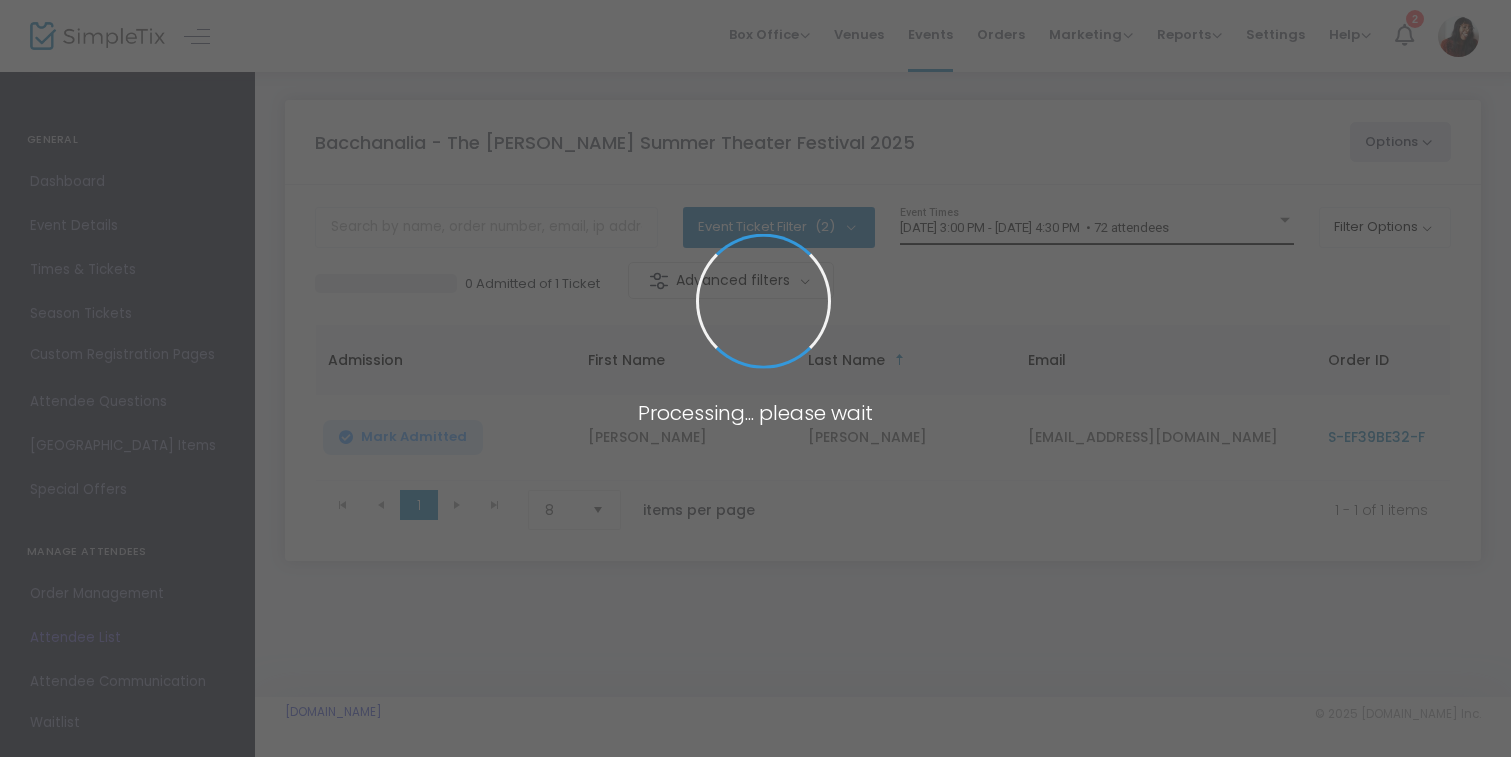 click at bounding box center (755, 378) 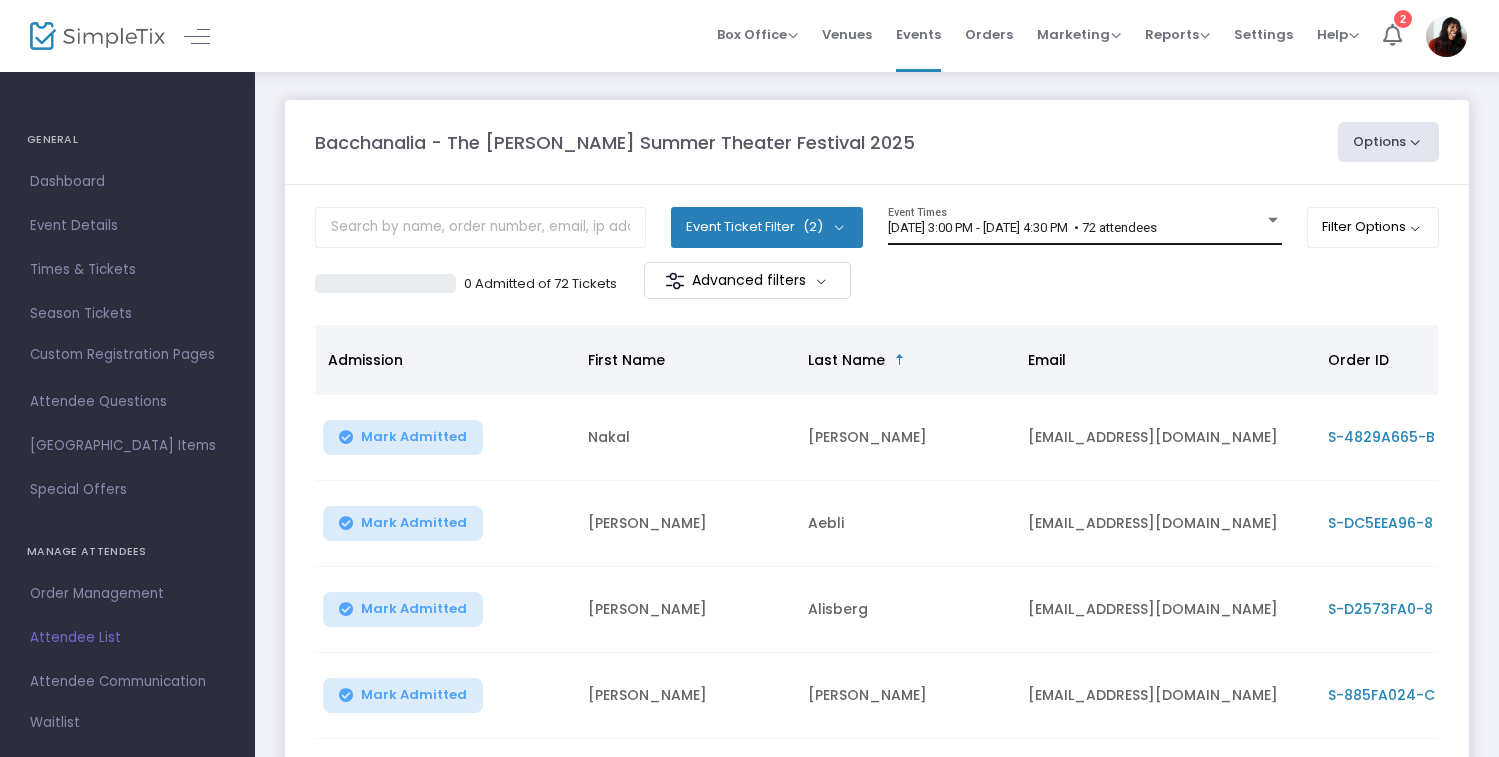 click on "[DATE] 3:00 PM - [DATE] 4:30 PM   • 72 attendees" at bounding box center [1022, 227] 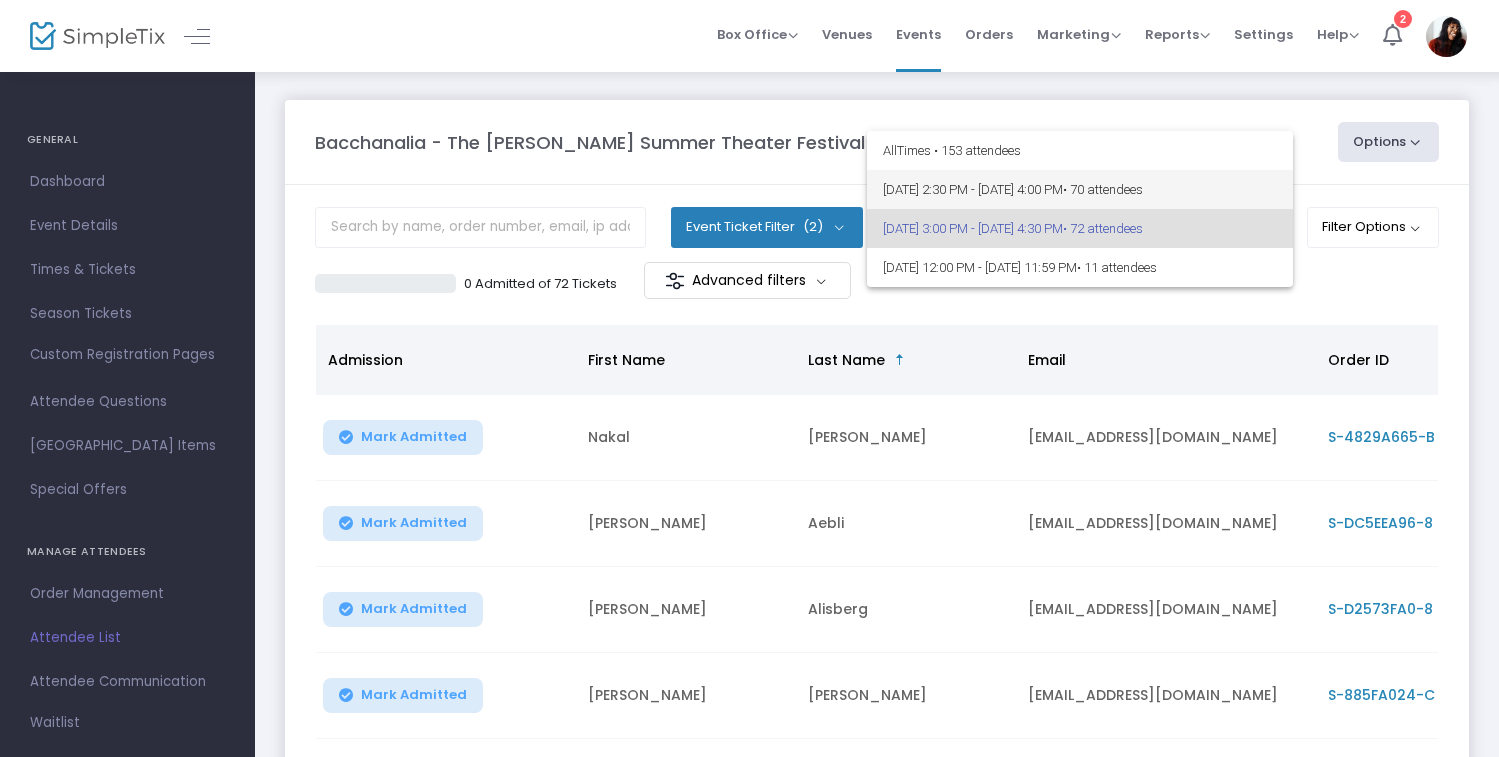 click on "[DATE] 2:30 PM - [DATE] 4:00 PM    • 70 attendees" at bounding box center [1080, 189] 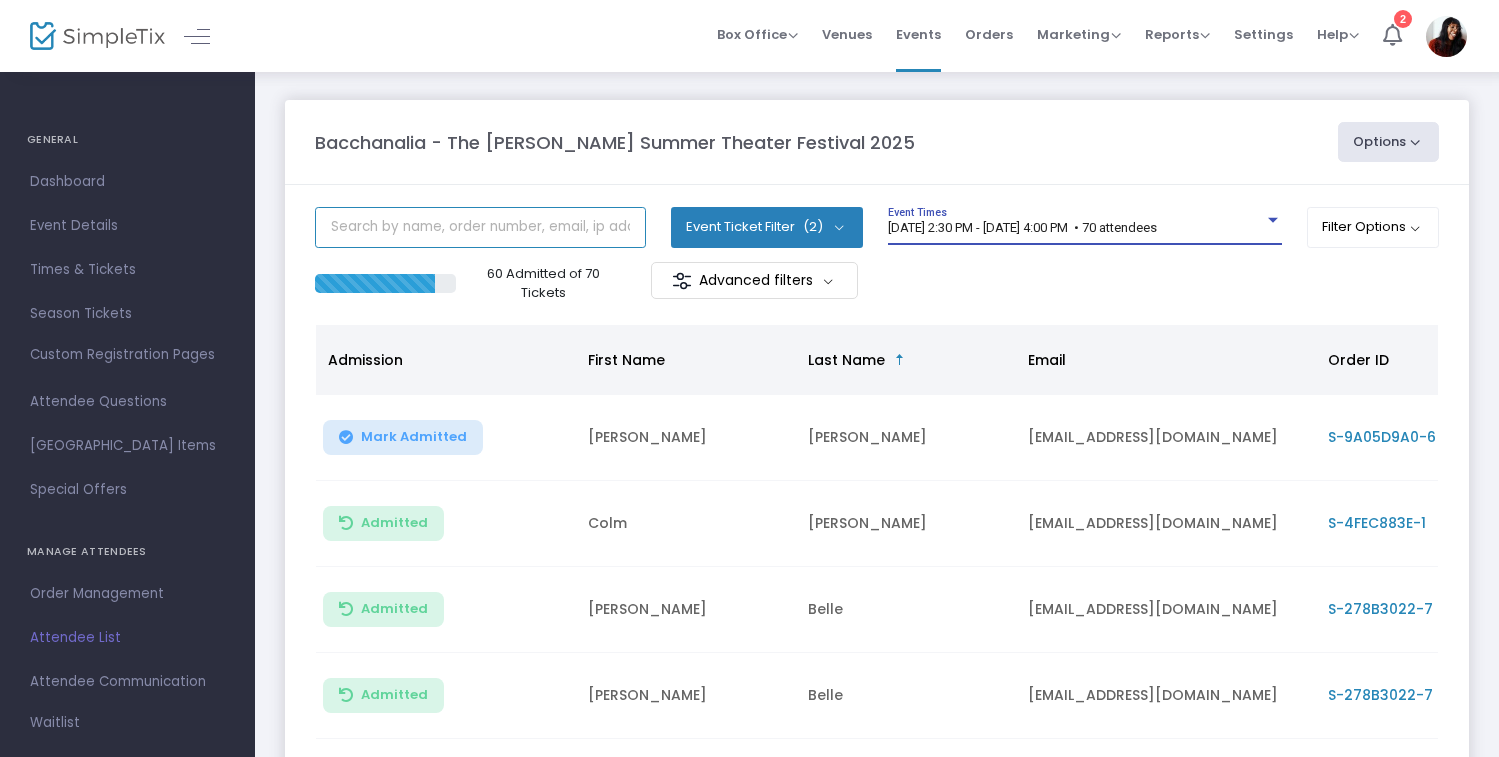 click 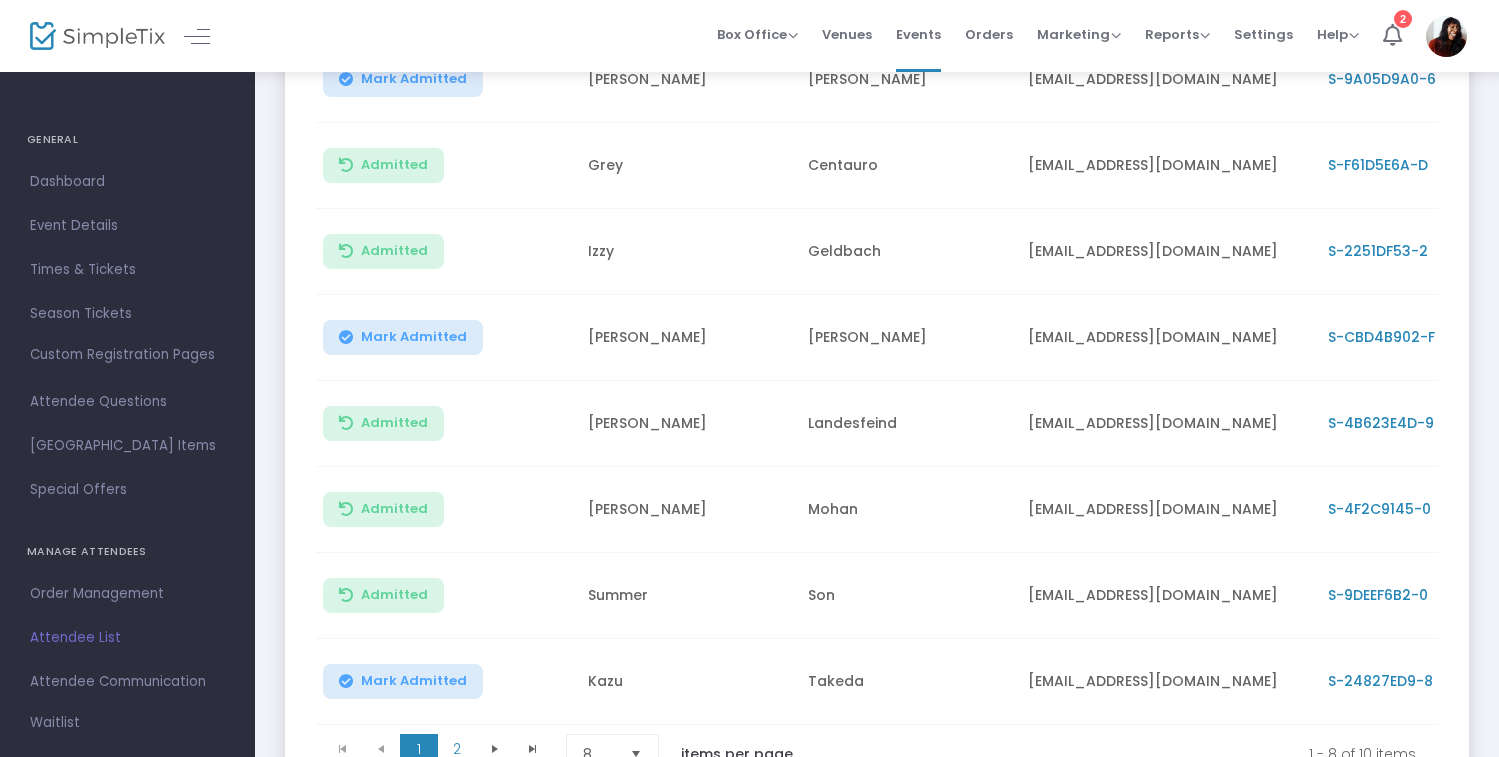 scroll, scrollTop: 550, scrollLeft: 0, axis: vertical 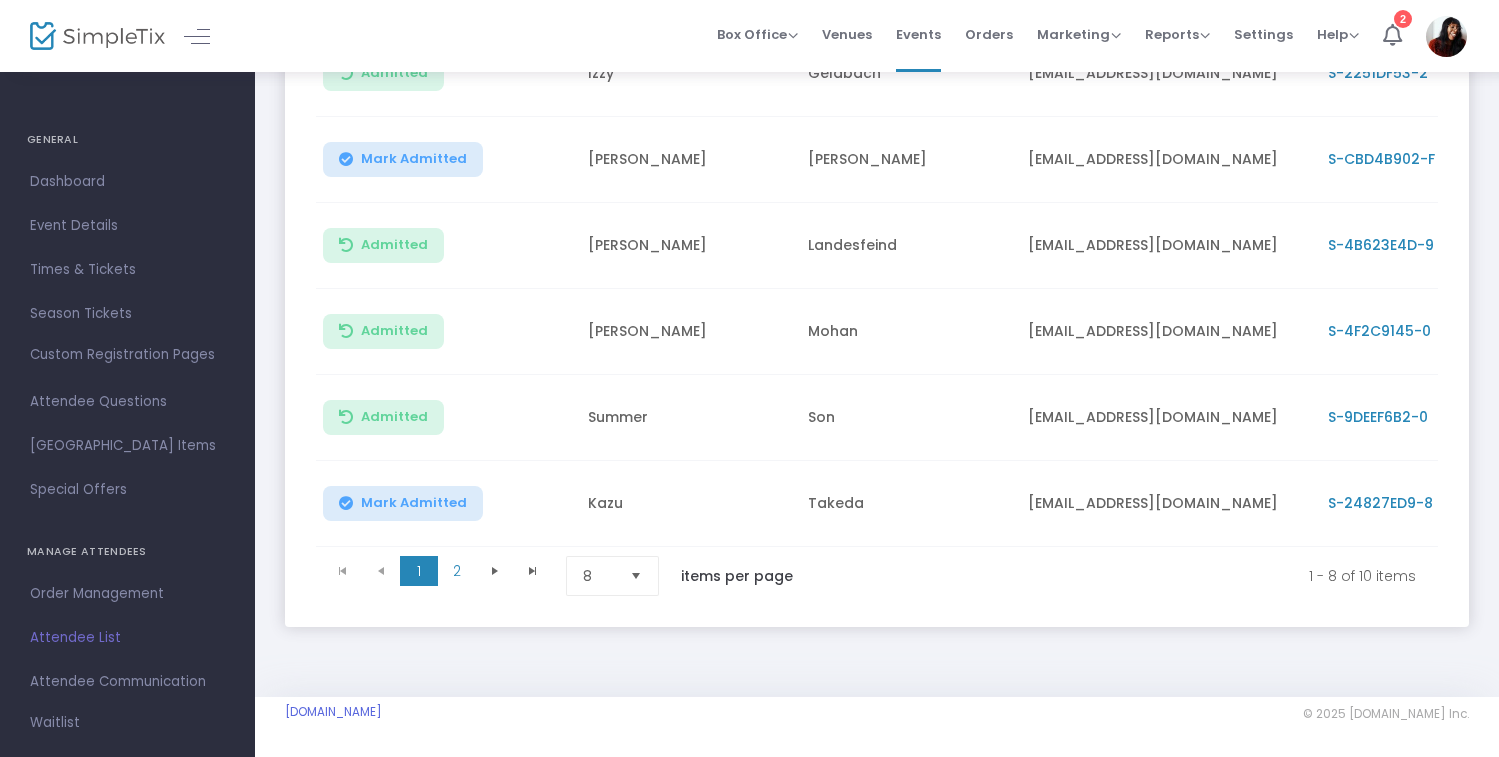 type on "[PERSON_NAME]" 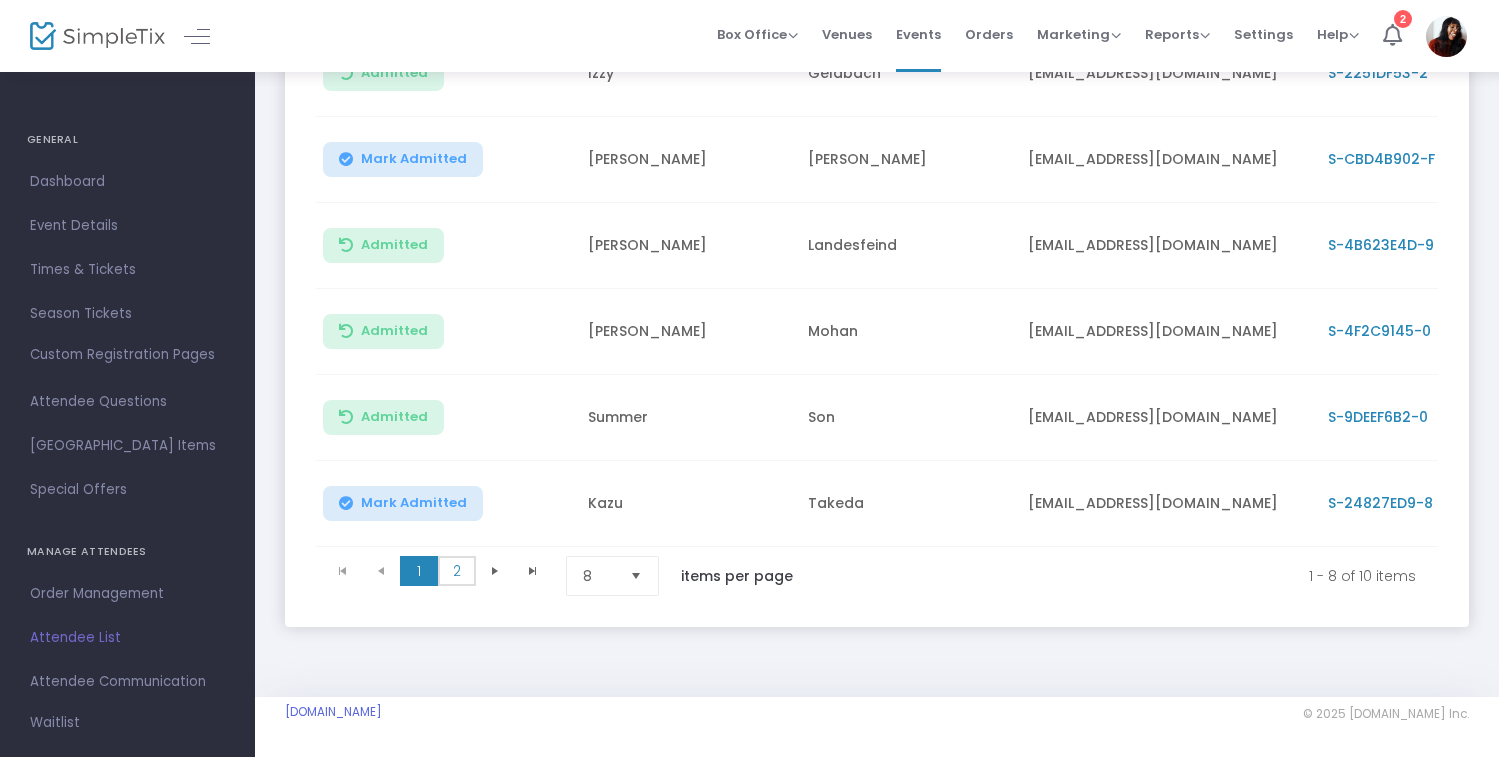 click on "2" 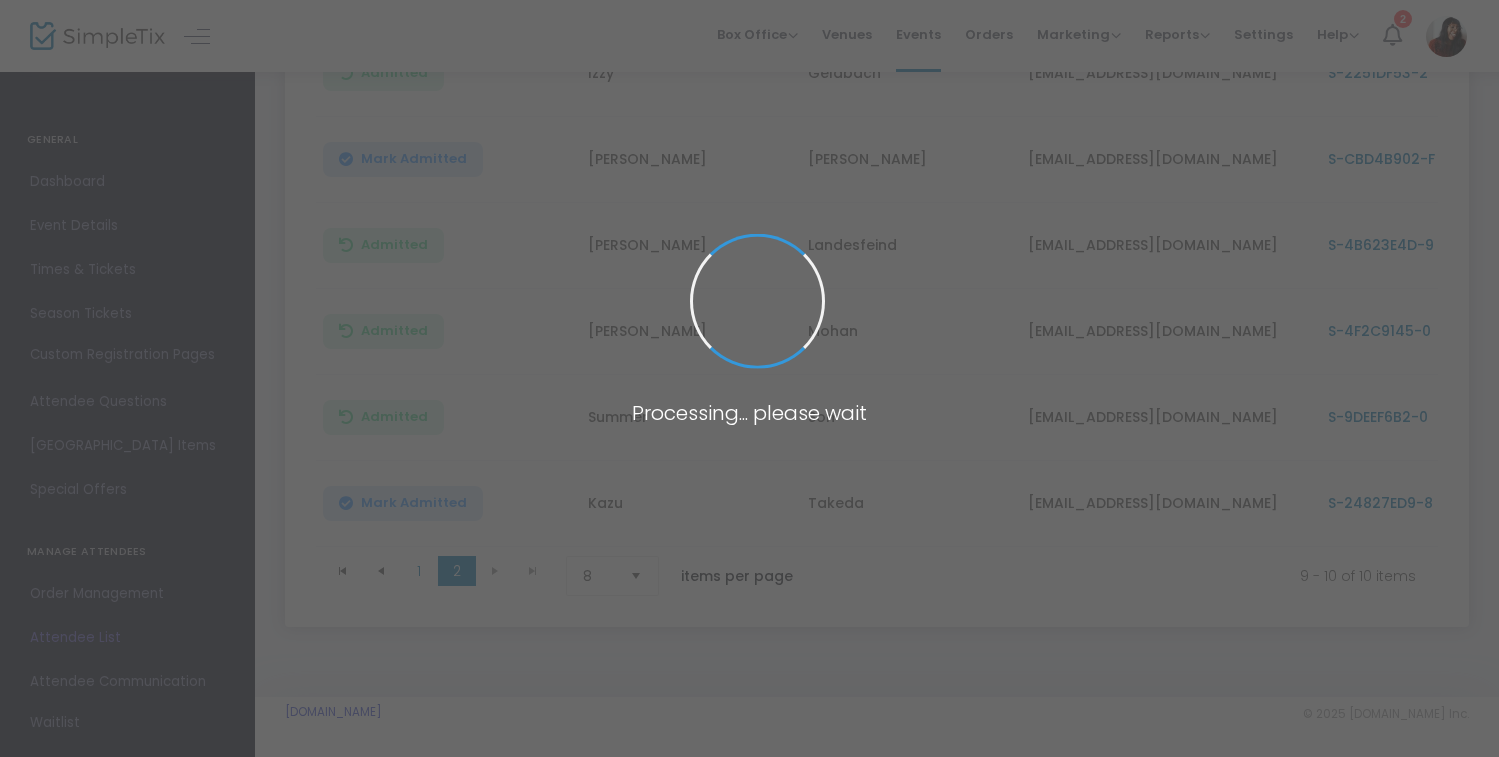 scroll, scrollTop: 34, scrollLeft: 0, axis: vertical 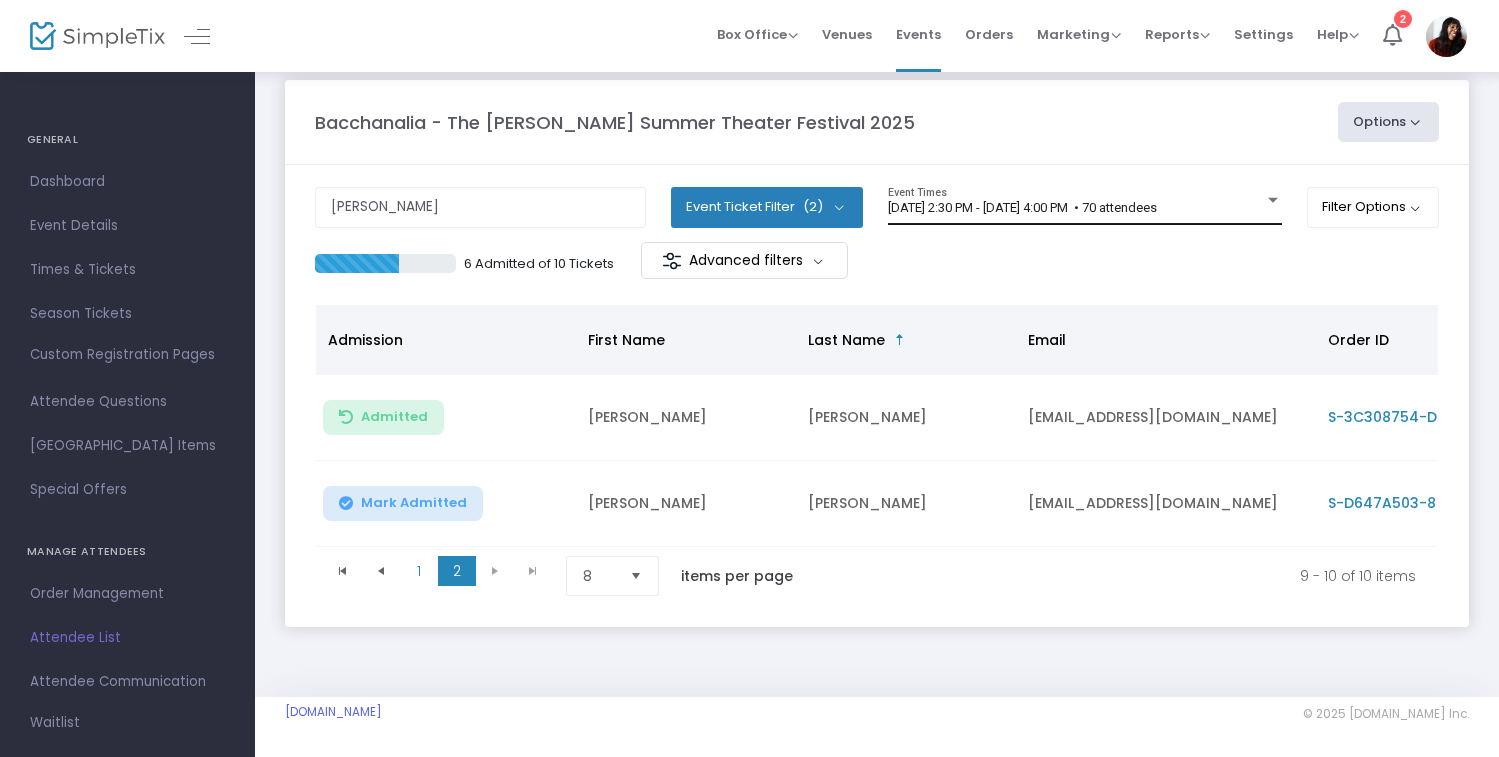 click on "[DATE] 2:30 PM - [DATE] 4:00 PM   • 70 attendees Event Times" 